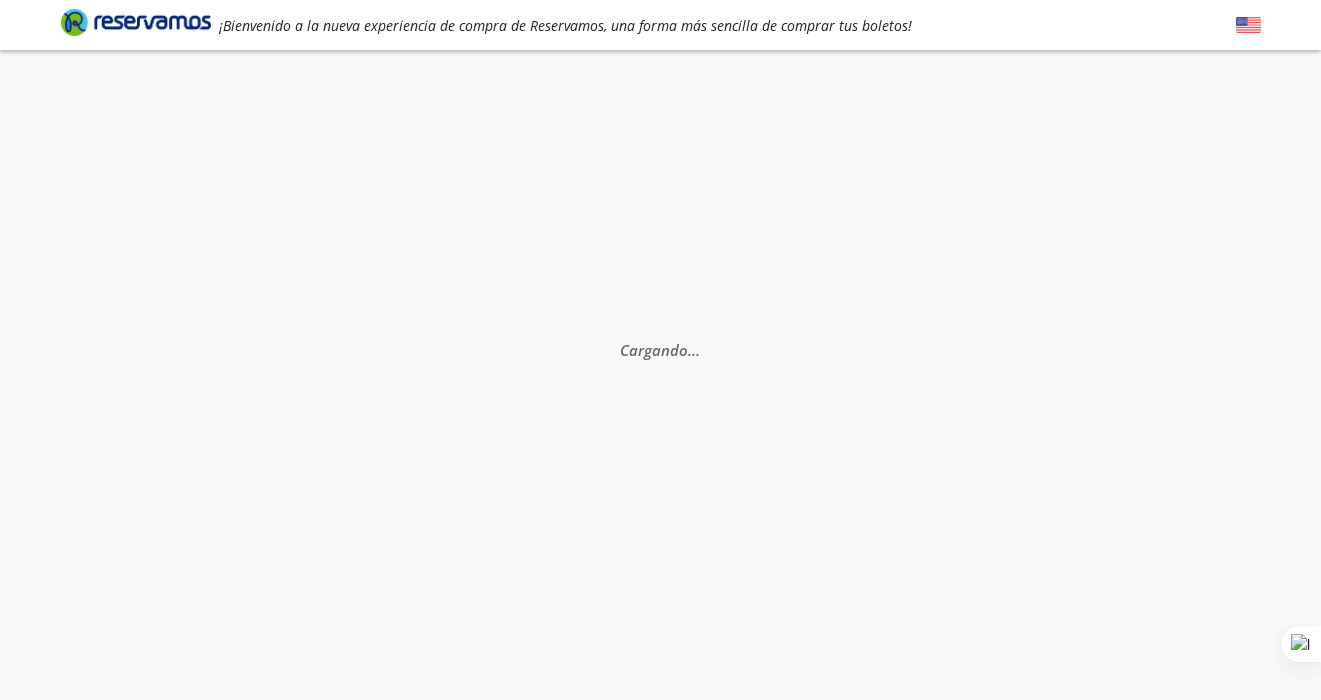 scroll, scrollTop: 0, scrollLeft: 0, axis: both 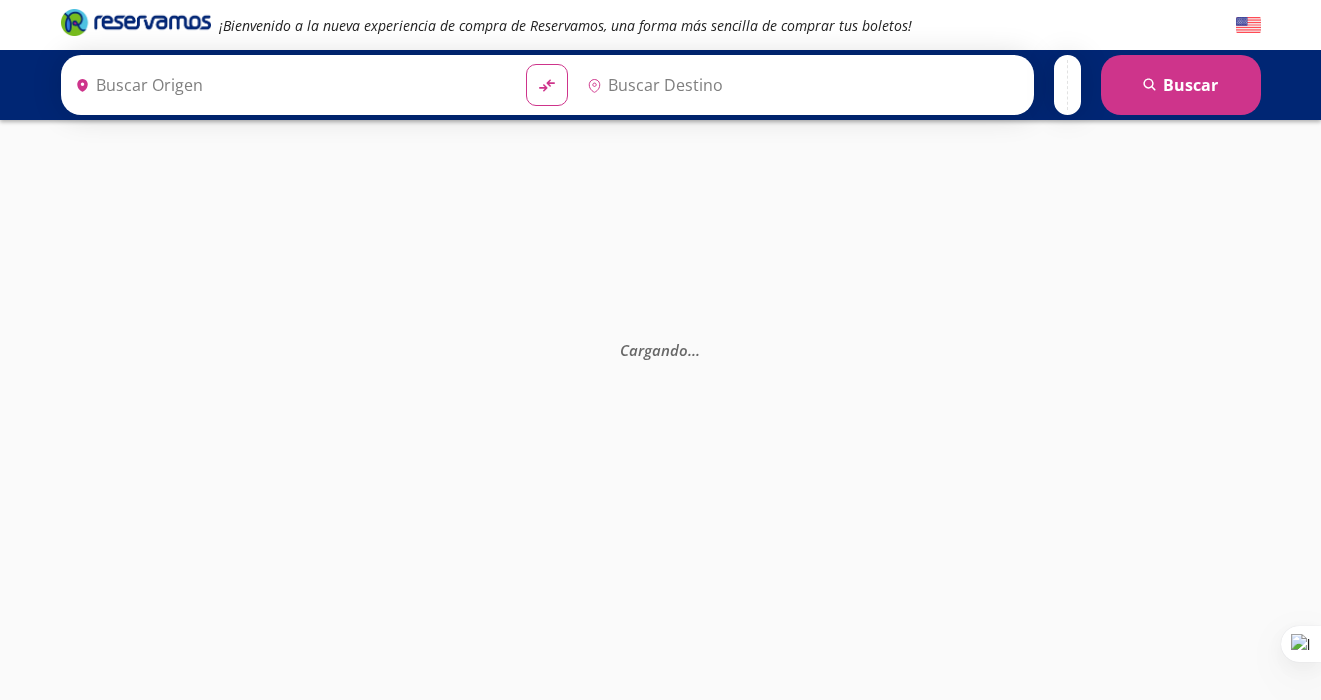 type on "[GEOGRAPHIC_DATA], [GEOGRAPHIC_DATA]" 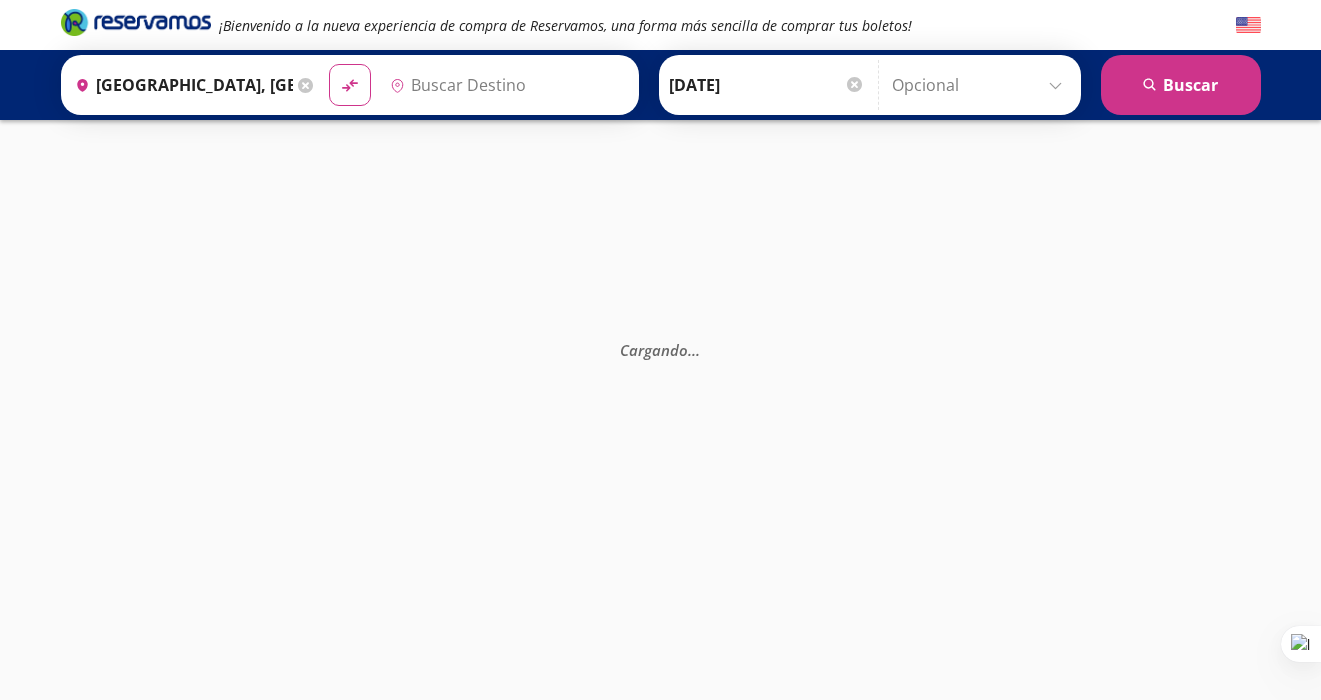 type on "[GEOGRAPHIC_DATA], [GEOGRAPHIC_DATA]" 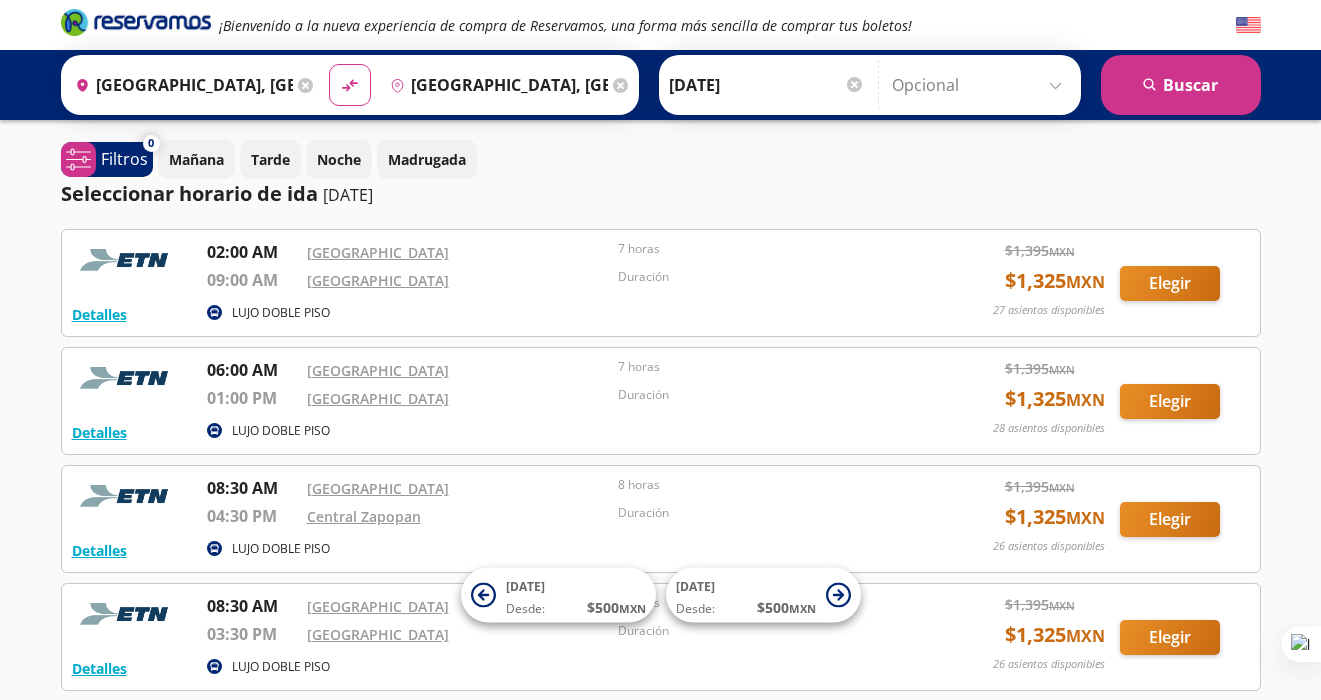 click on "Central Zapopan" at bounding box center [458, 516] 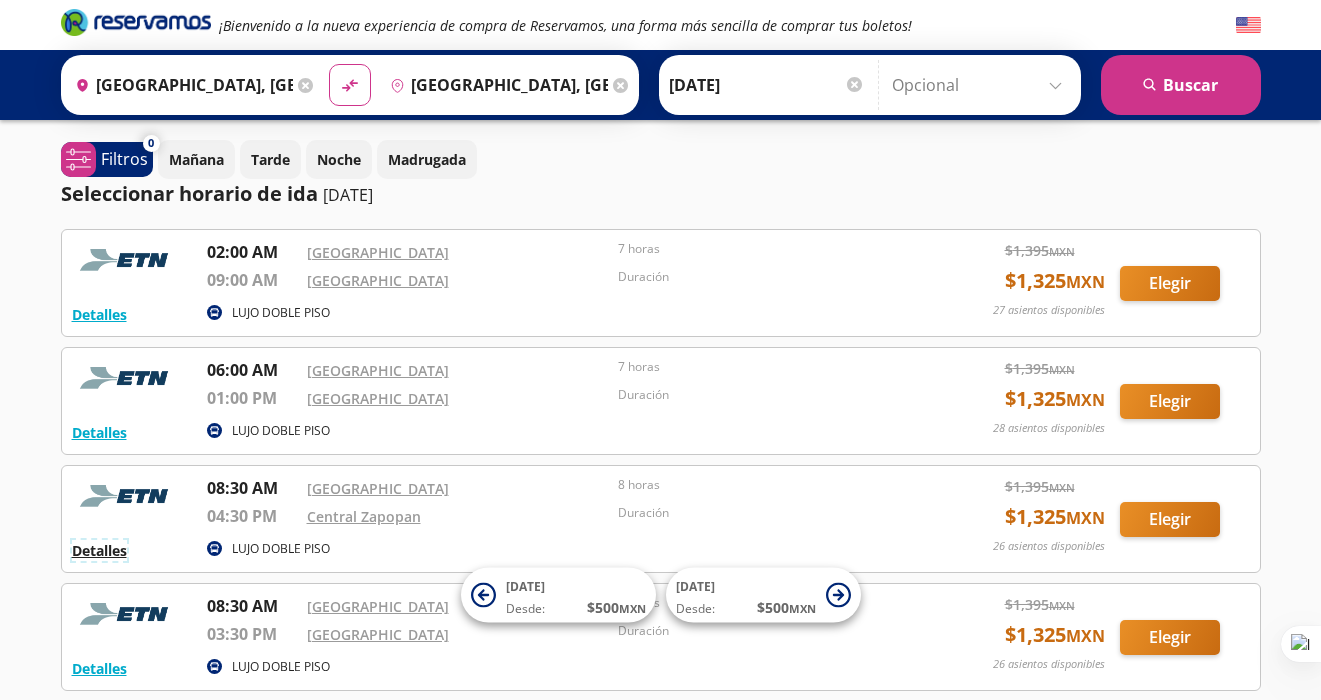 click on "Detalles" at bounding box center [99, 550] 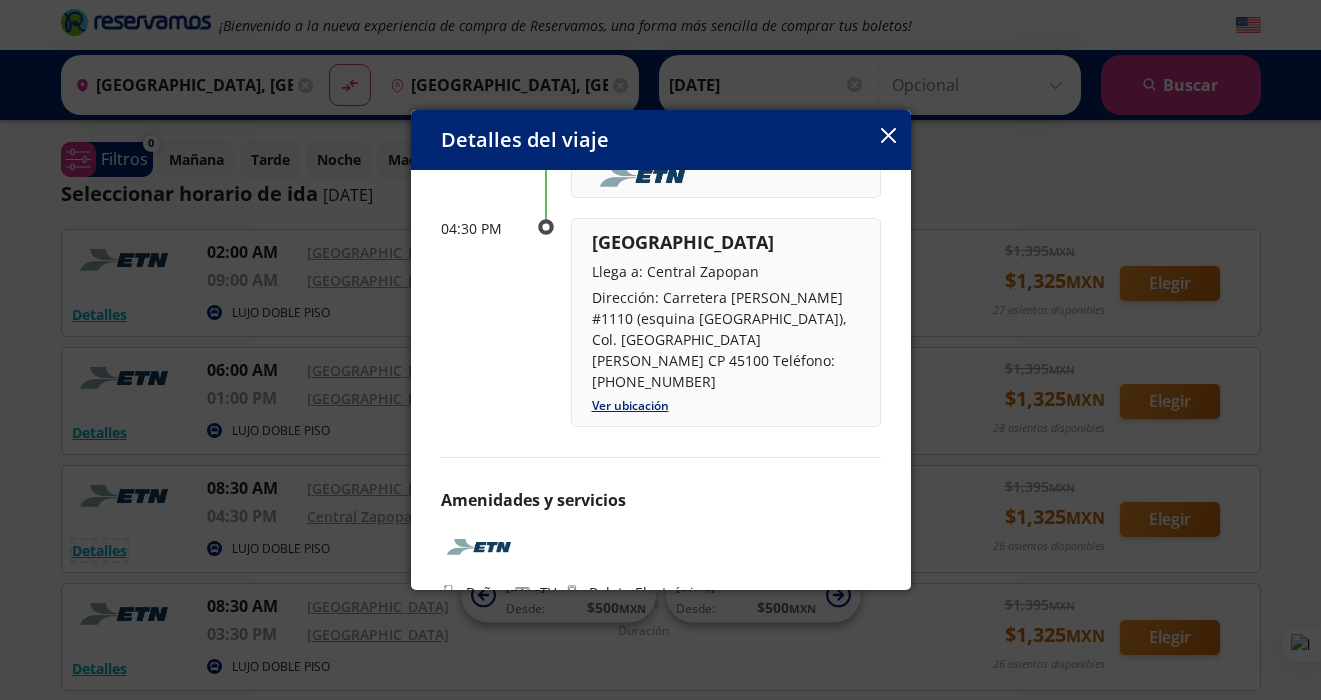 scroll, scrollTop: 305, scrollLeft: 0, axis: vertical 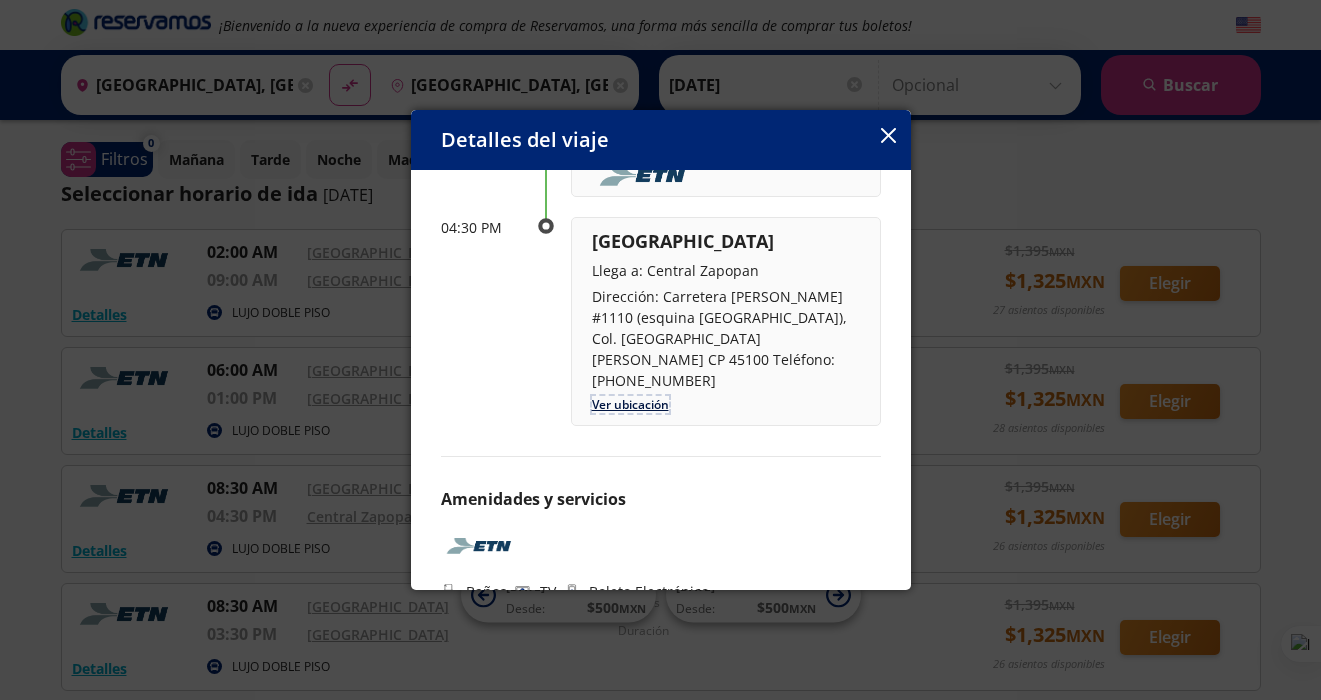 click on "Ver ubicación" at bounding box center [630, 404] 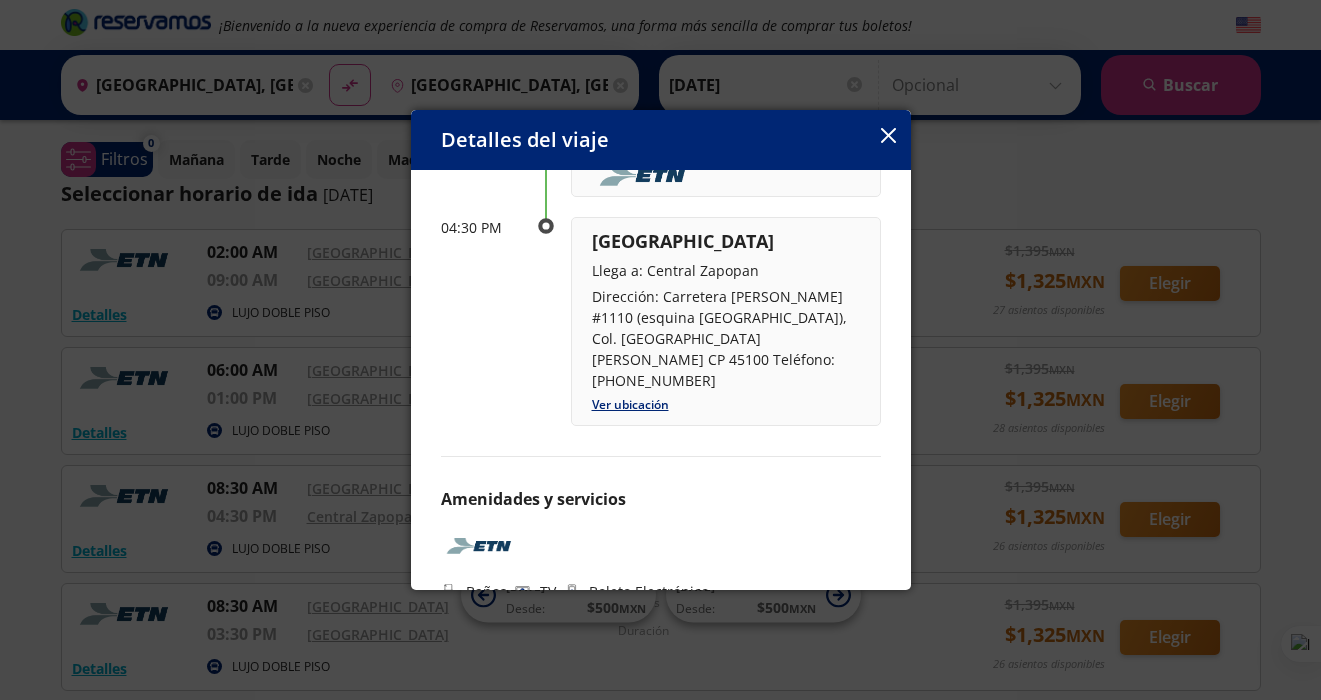 click 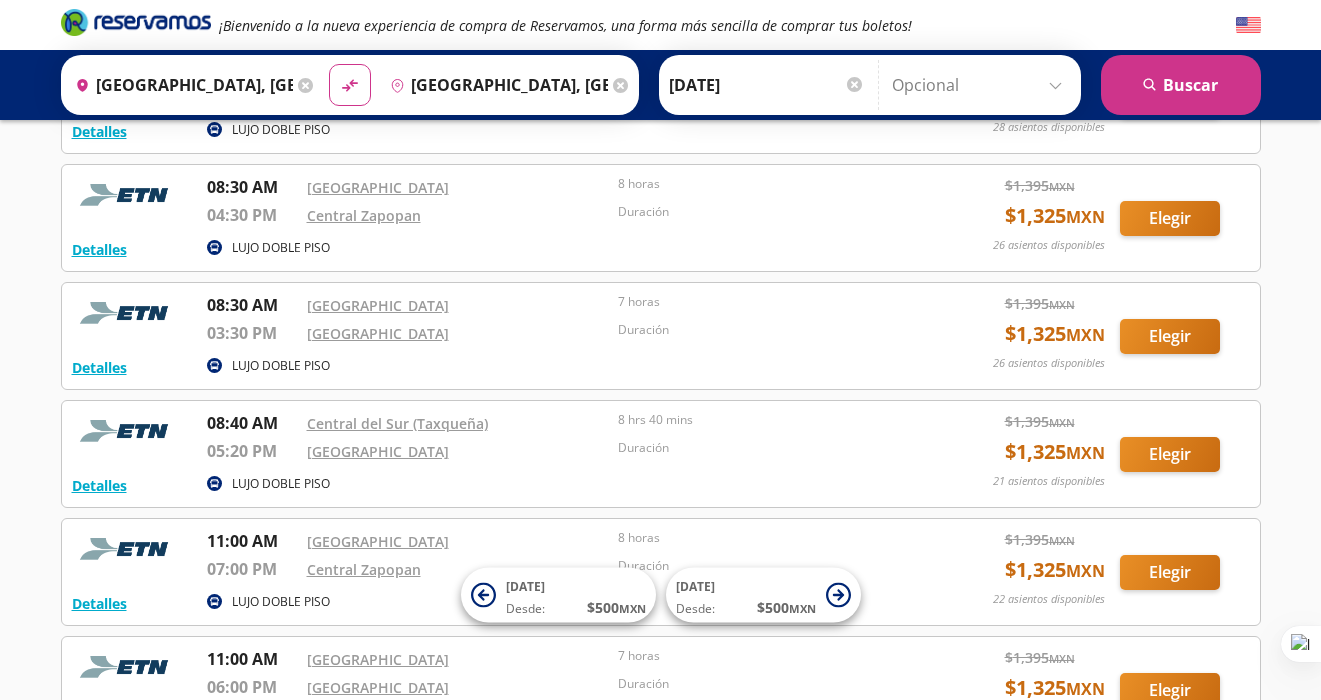 scroll, scrollTop: 297, scrollLeft: 0, axis: vertical 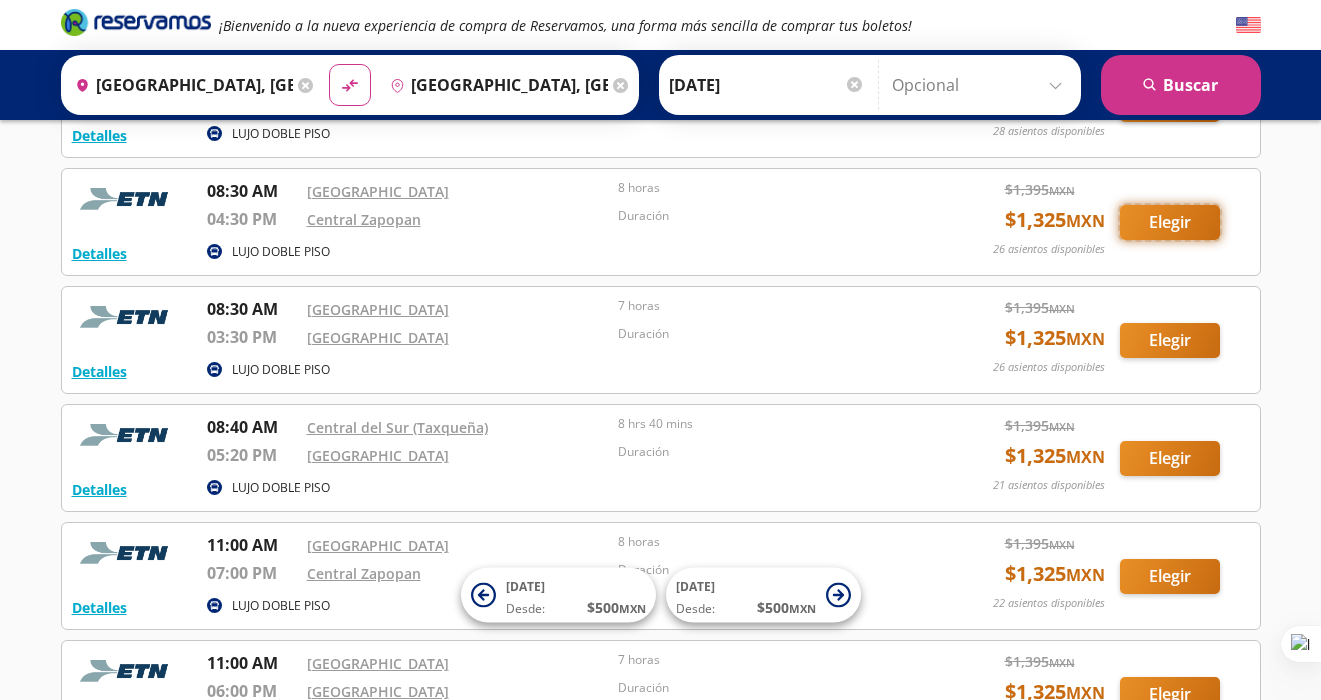 click on "Elegir" at bounding box center (1170, 222) 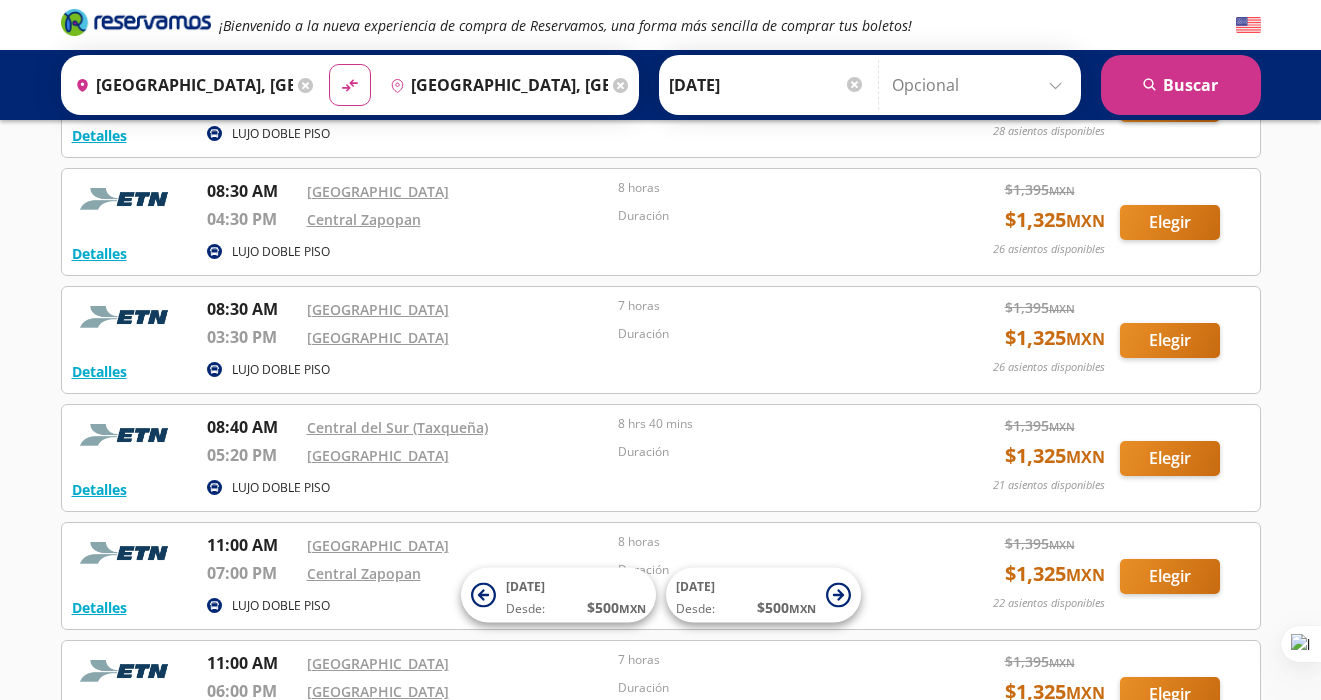 scroll, scrollTop: 0, scrollLeft: 0, axis: both 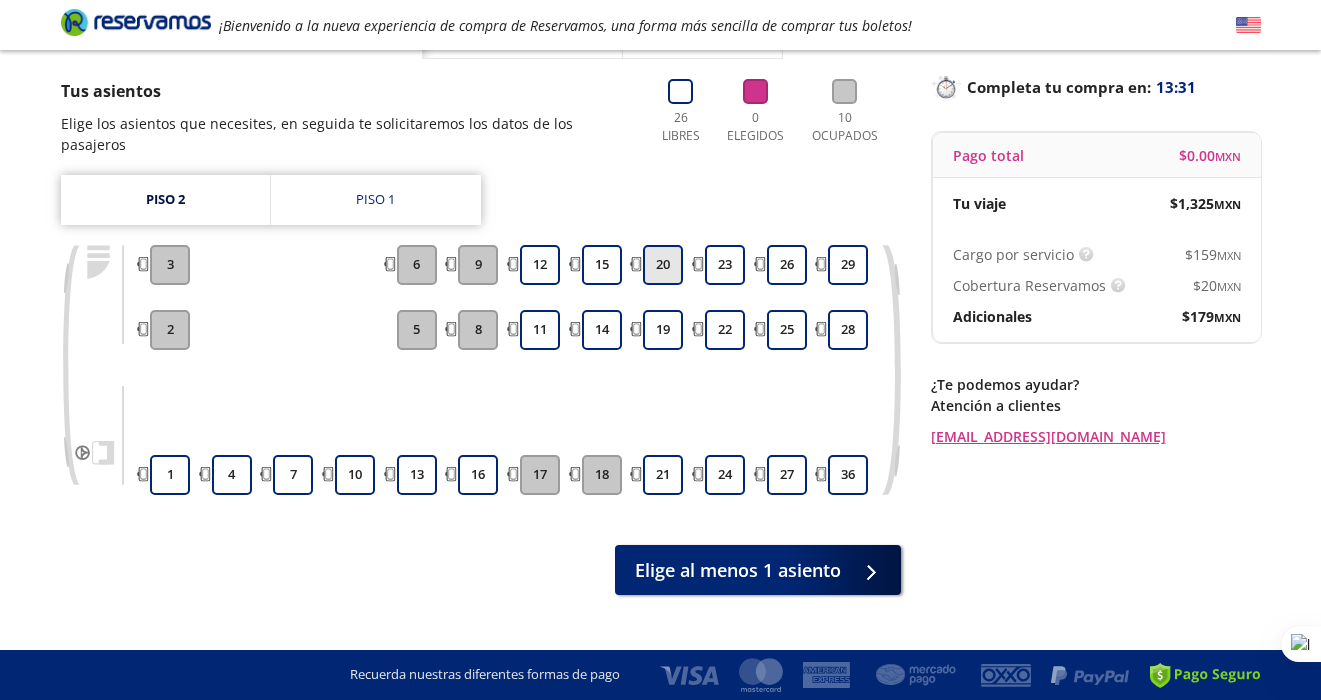 click on "20" at bounding box center [663, 265] 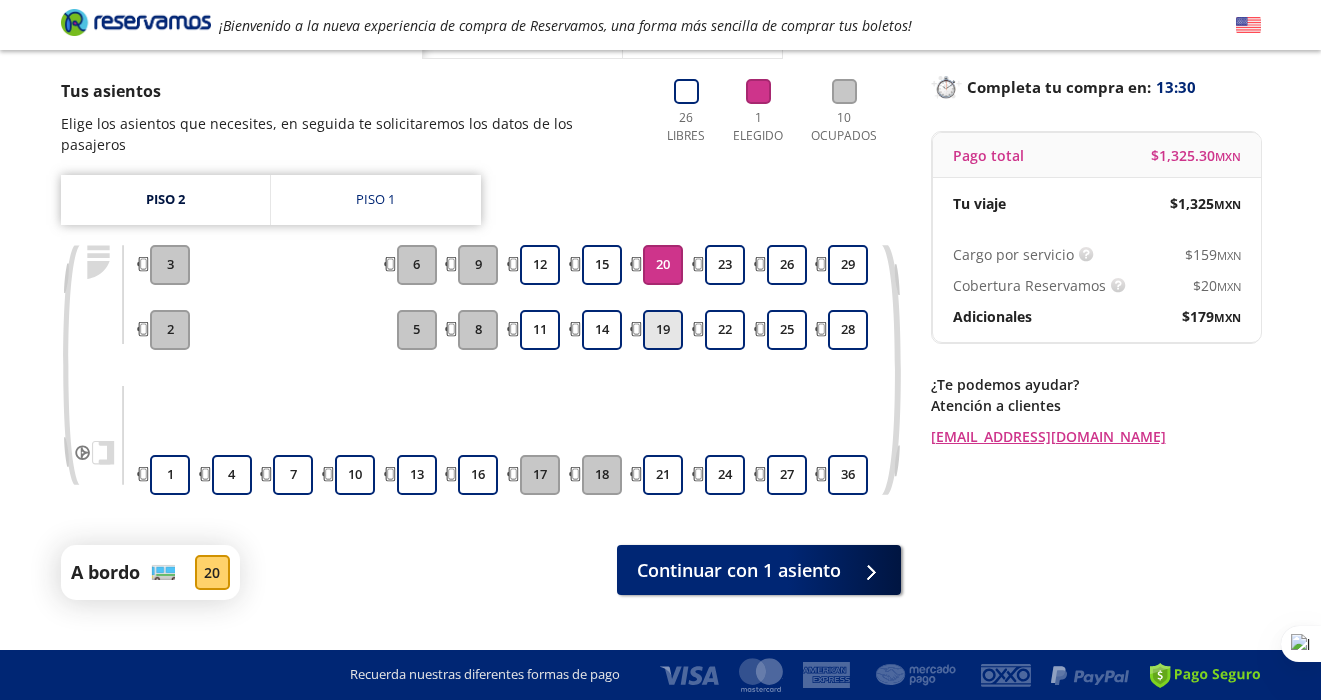 click on "19" at bounding box center (663, 330) 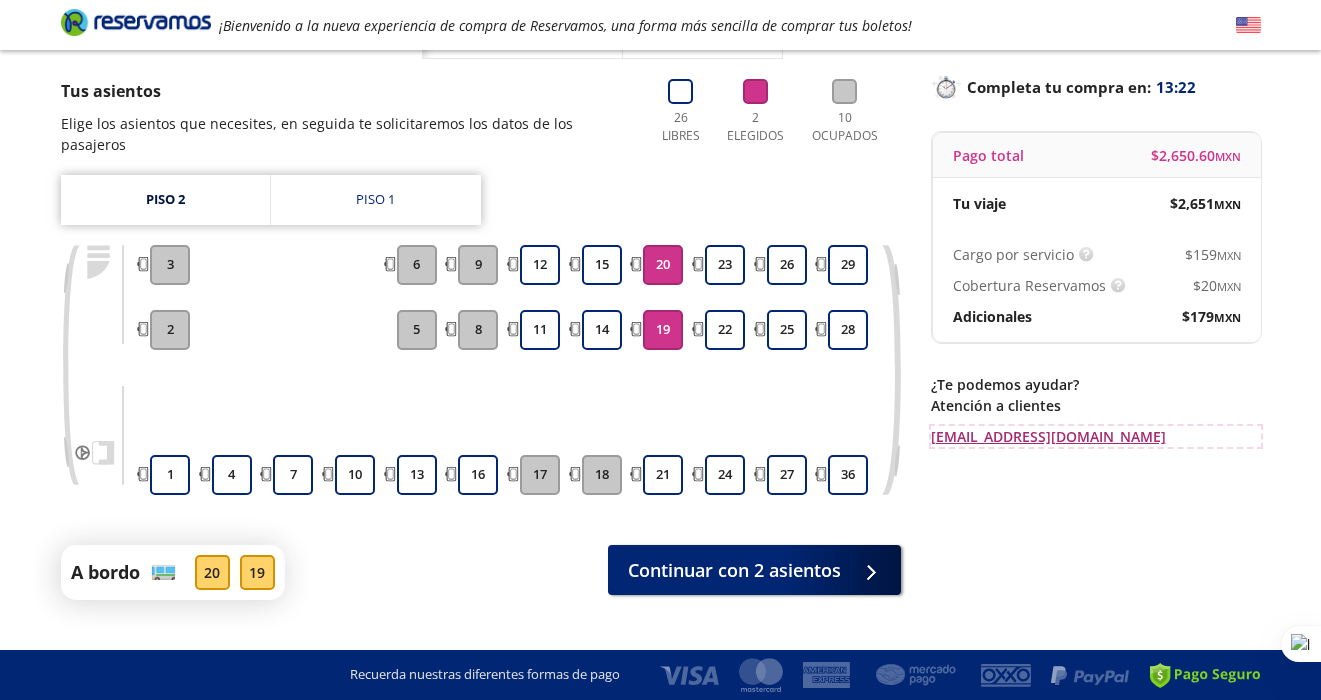 click on "[EMAIL_ADDRESS][DOMAIN_NAME]" at bounding box center (1096, 436) 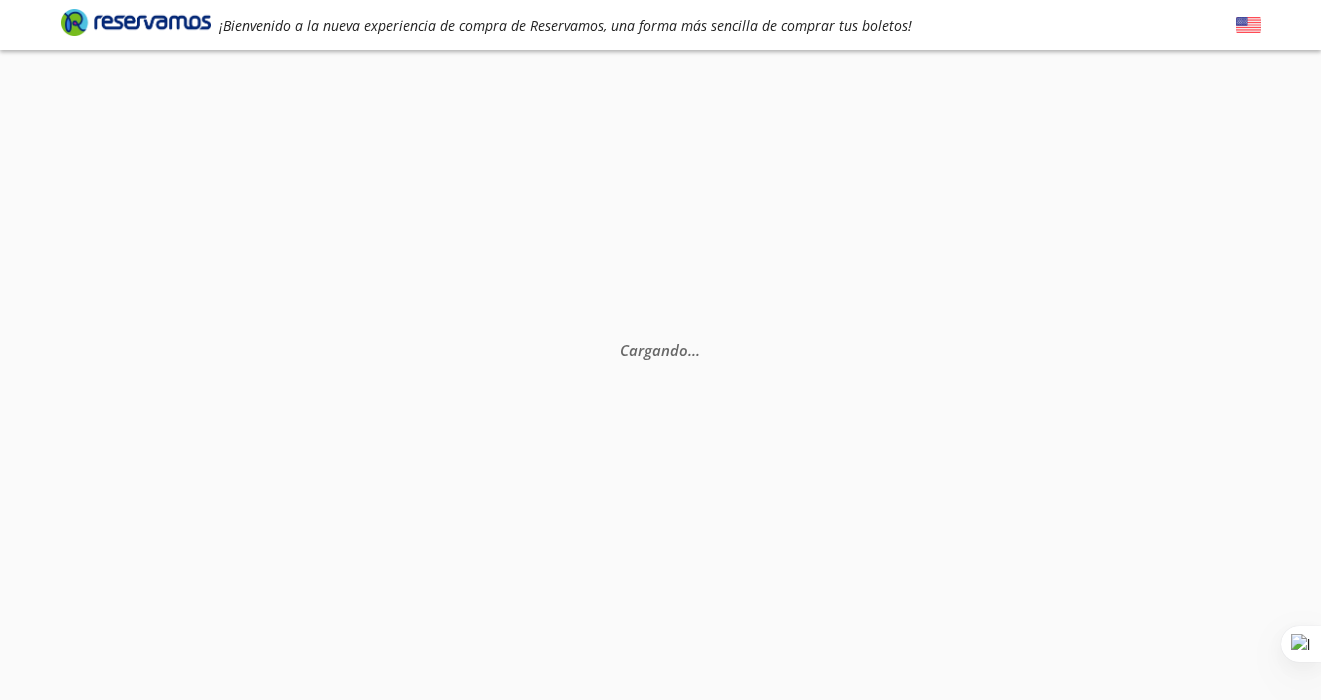 scroll, scrollTop: 0, scrollLeft: 0, axis: both 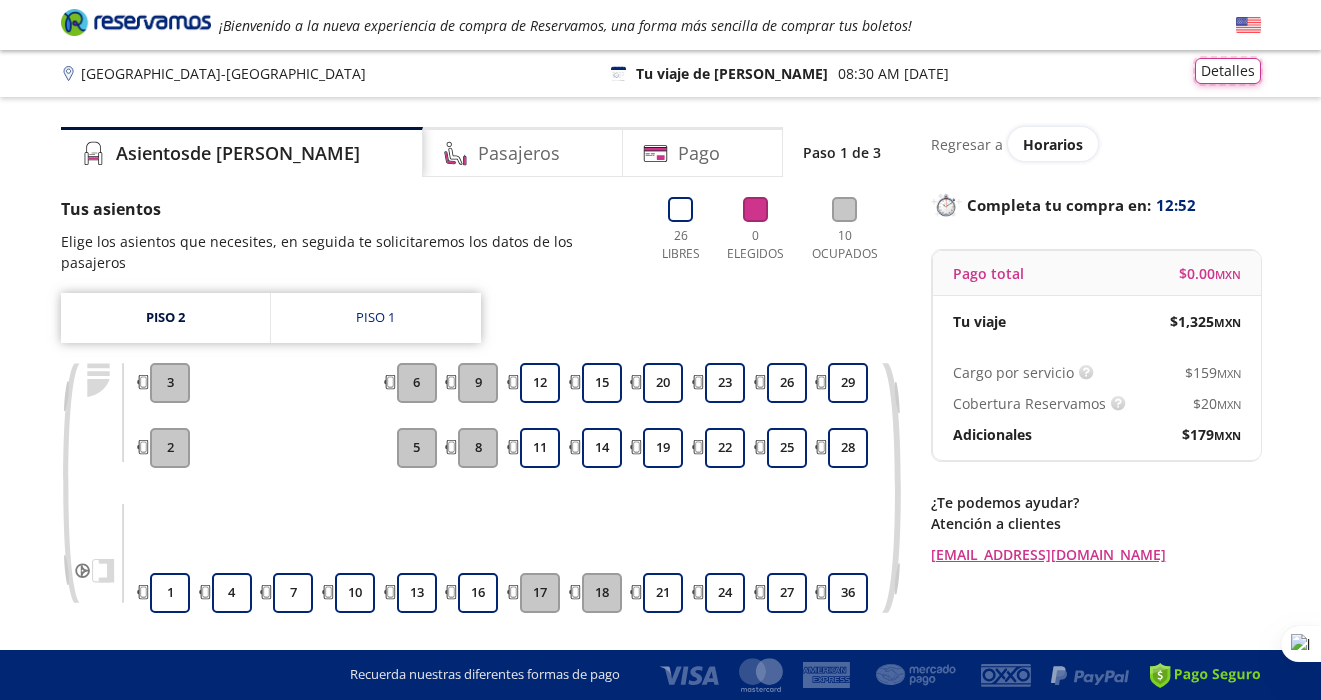 click on "Detalles" at bounding box center (1228, 71) 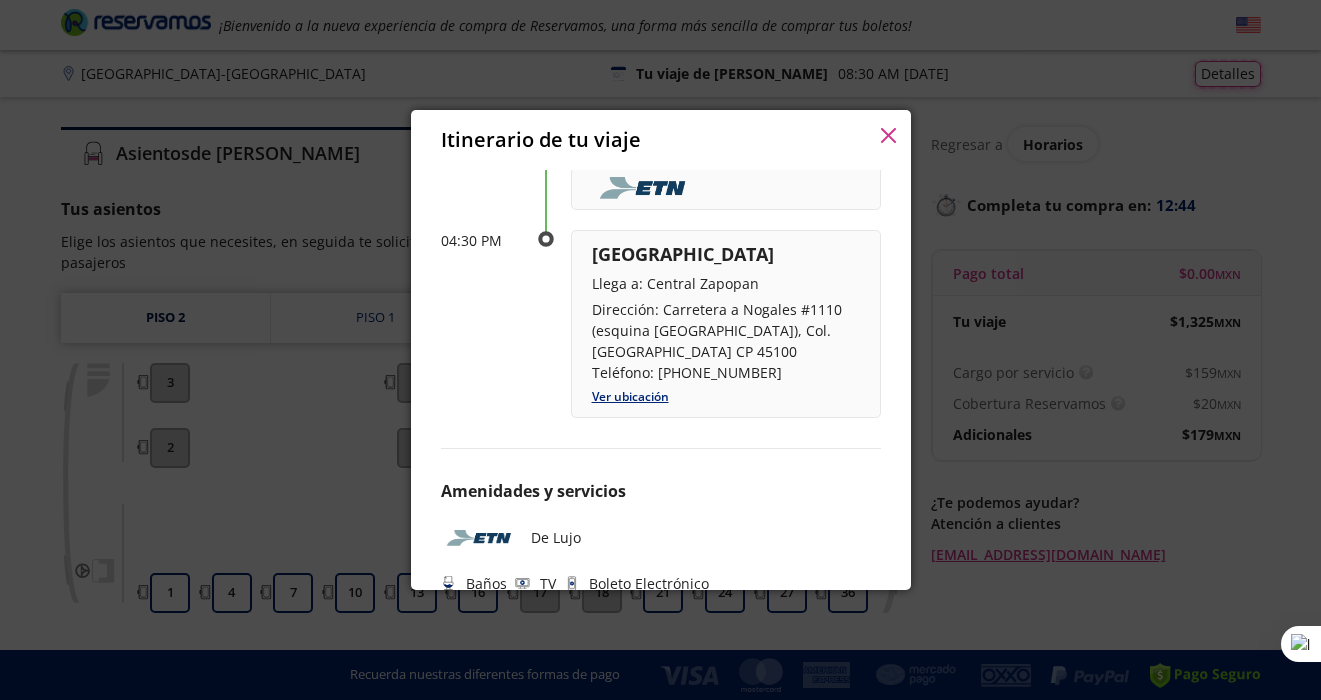 scroll, scrollTop: 271, scrollLeft: 0, axis: vertical 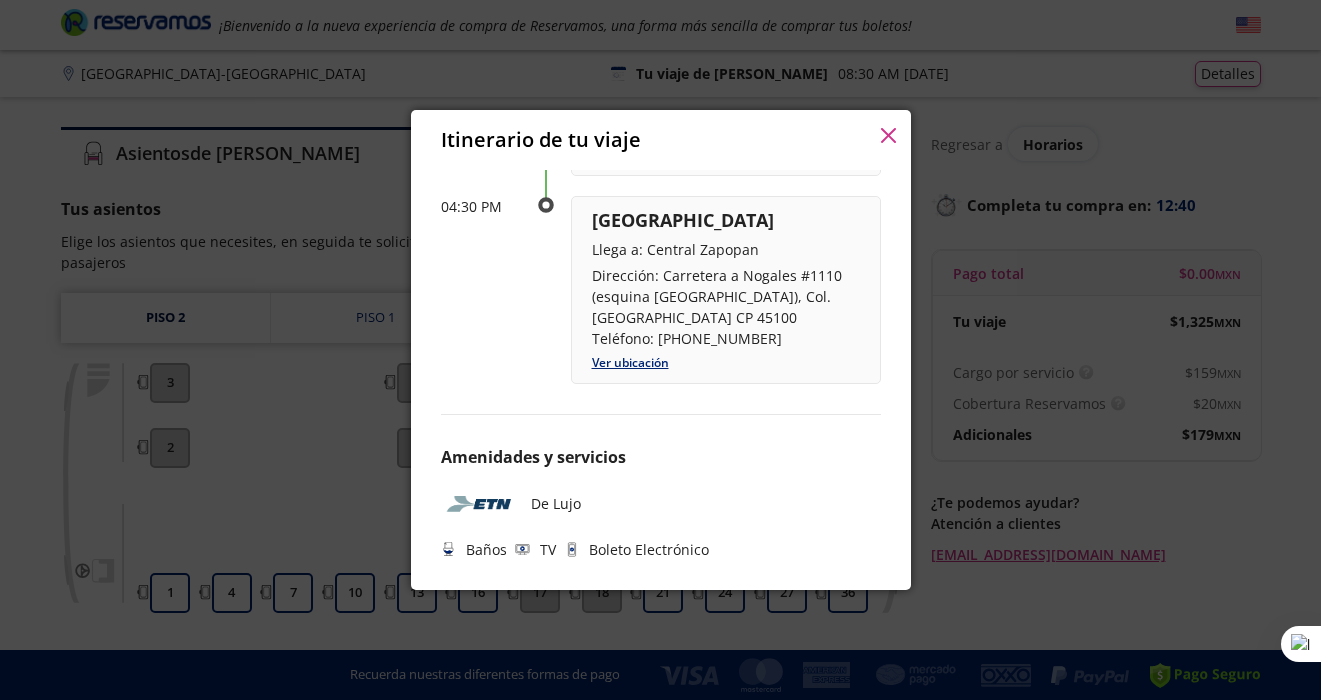 click 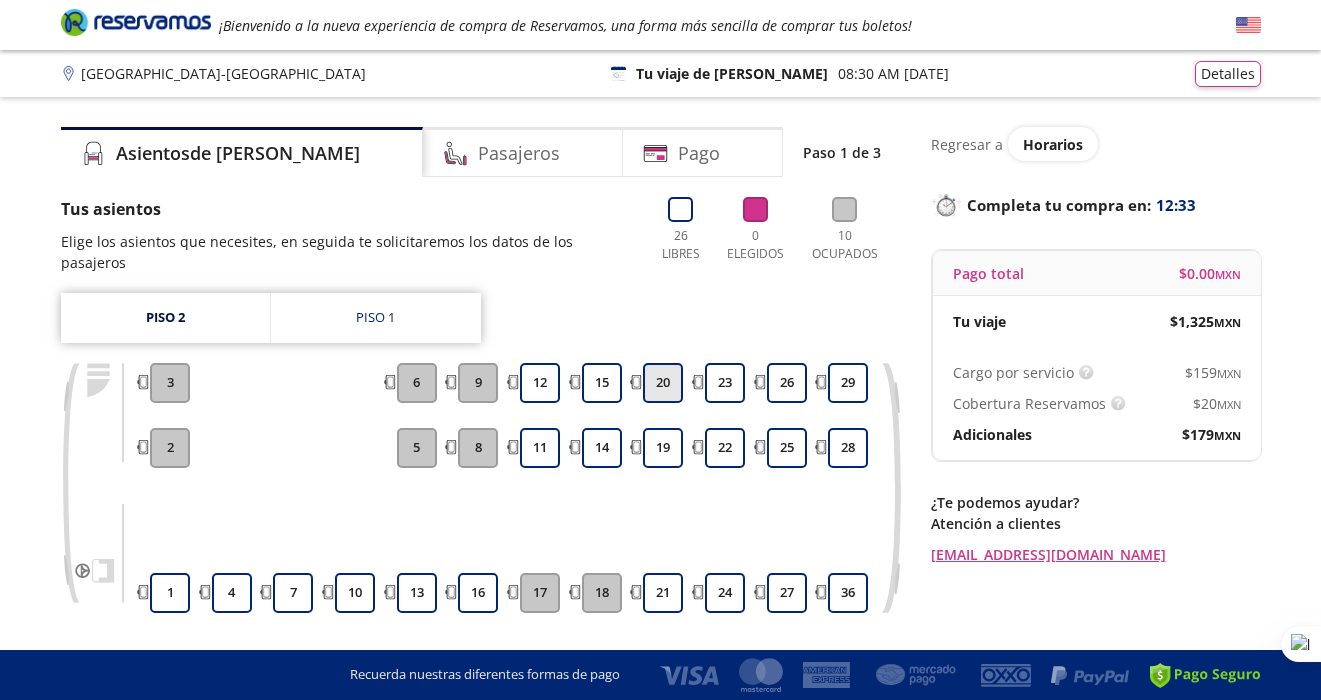 click on "20" at bounding box center (663, 383) 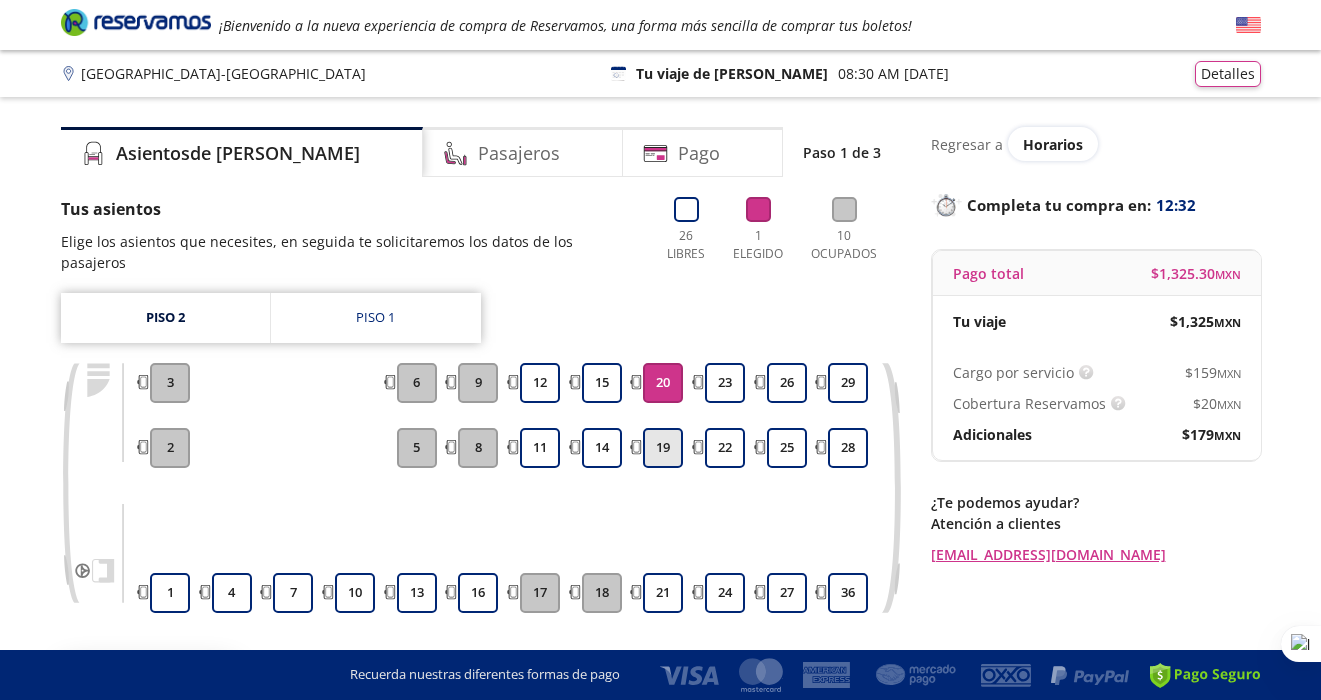 click on "19" at bounding box center [663, 448] 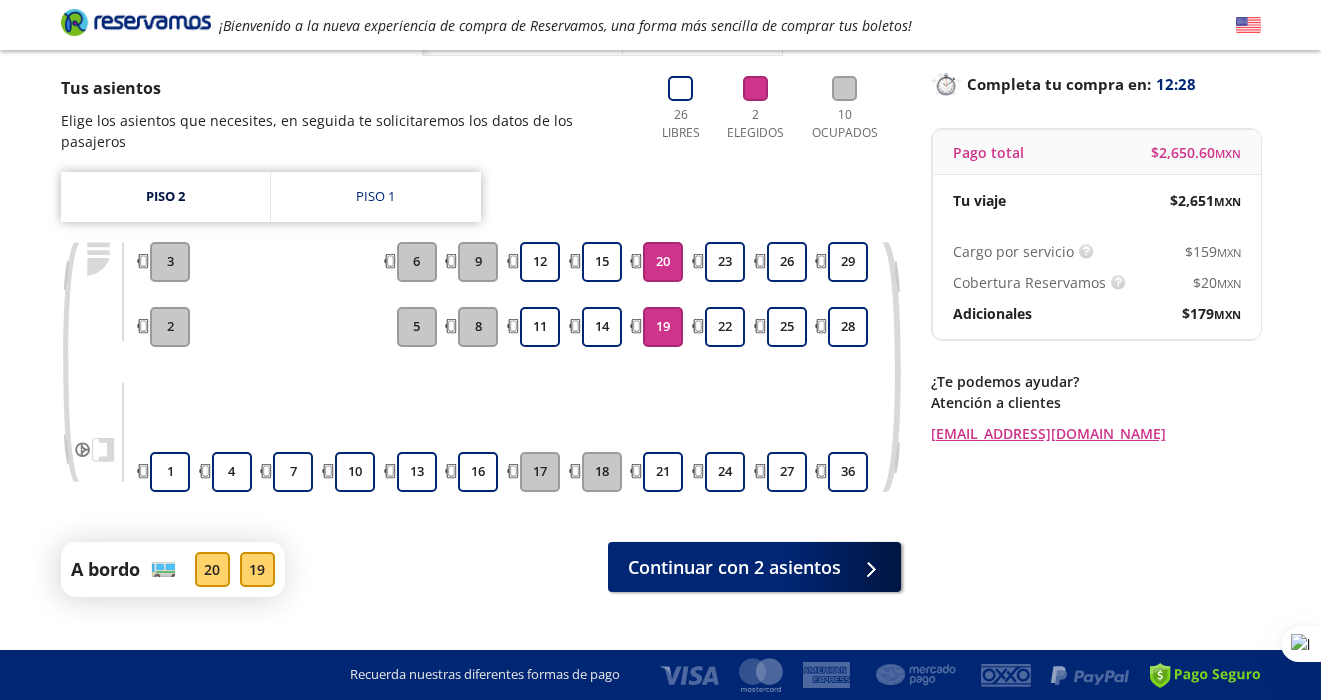 scroll, scrollTop: 137, scrollLeft: 0, axis: vertical 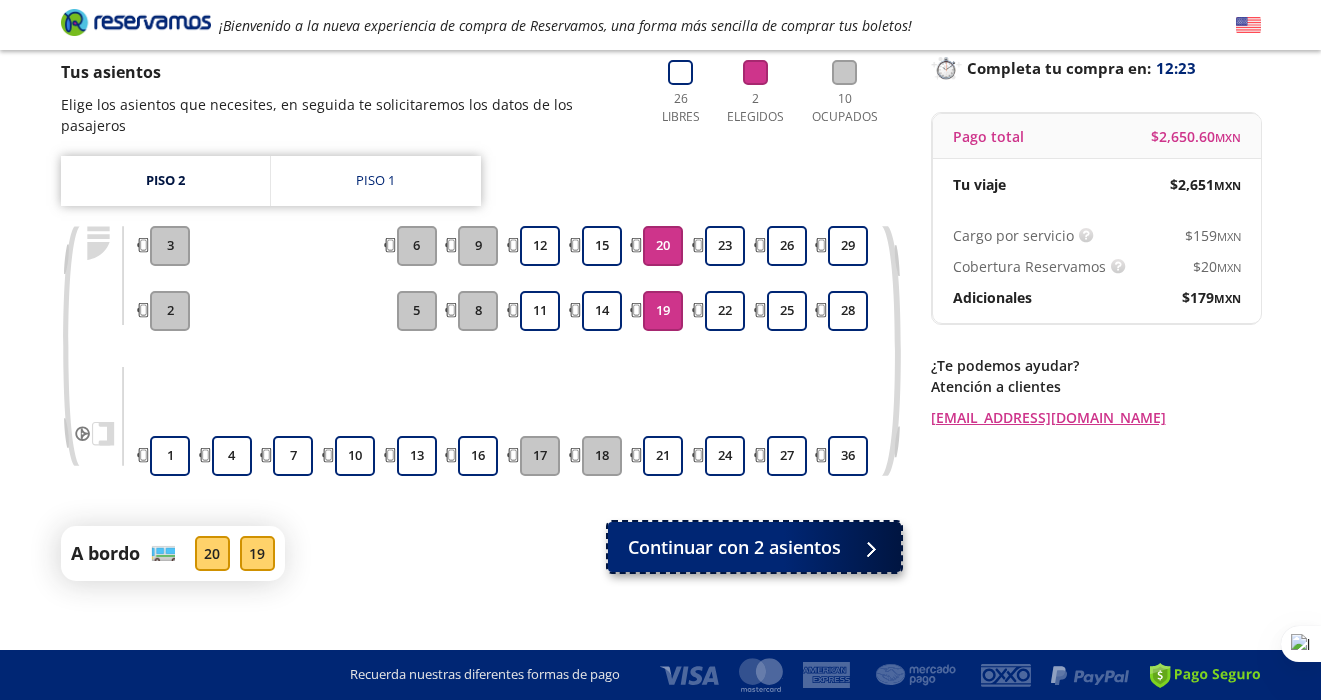 click on "Continuar con 2 asientos" at bounding box center (734, 547) 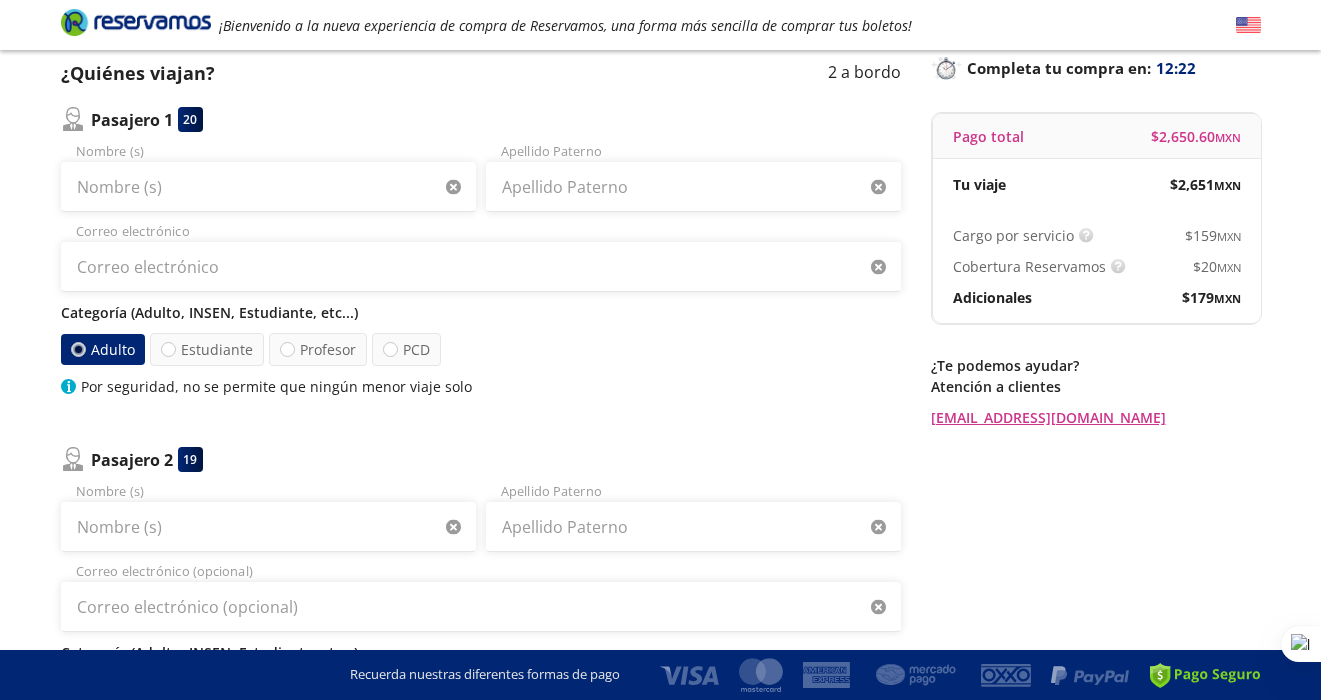 scroll, scrollTop: 0, scrollLeft: 0, axis: both 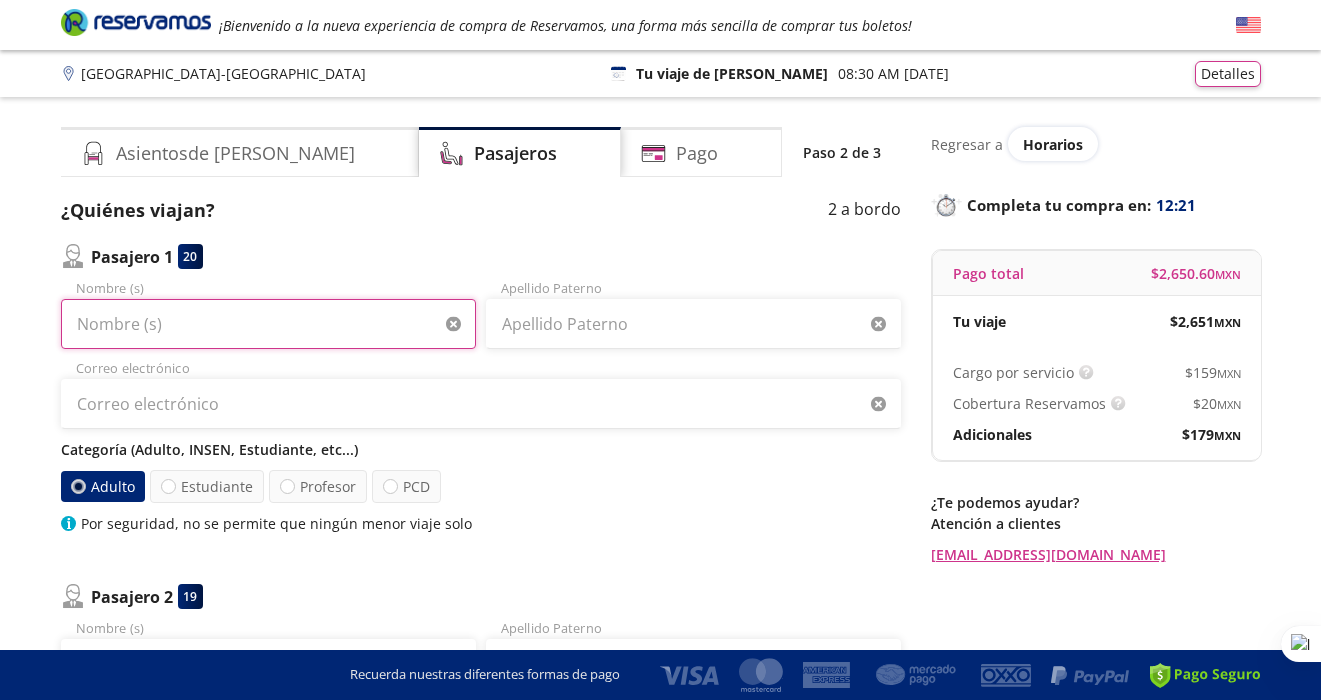 click on "Nombre (s)" at bounding box center [268, 324] 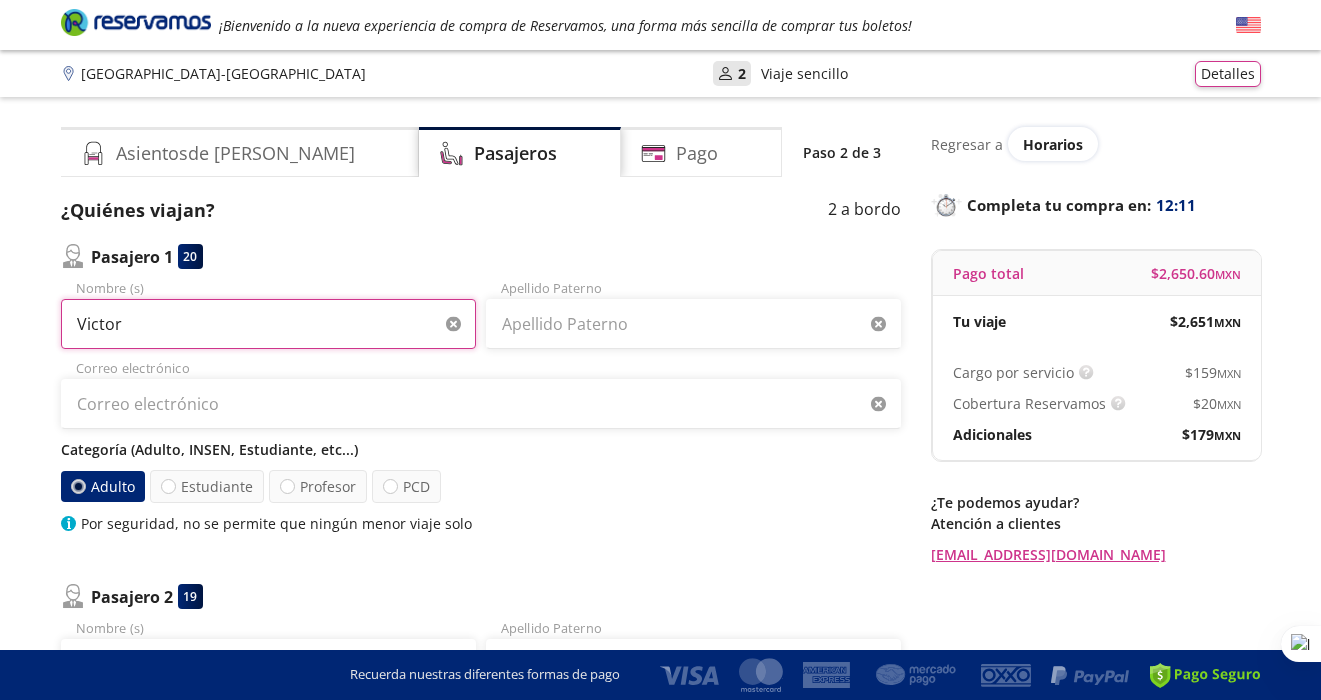 type on "Victor" 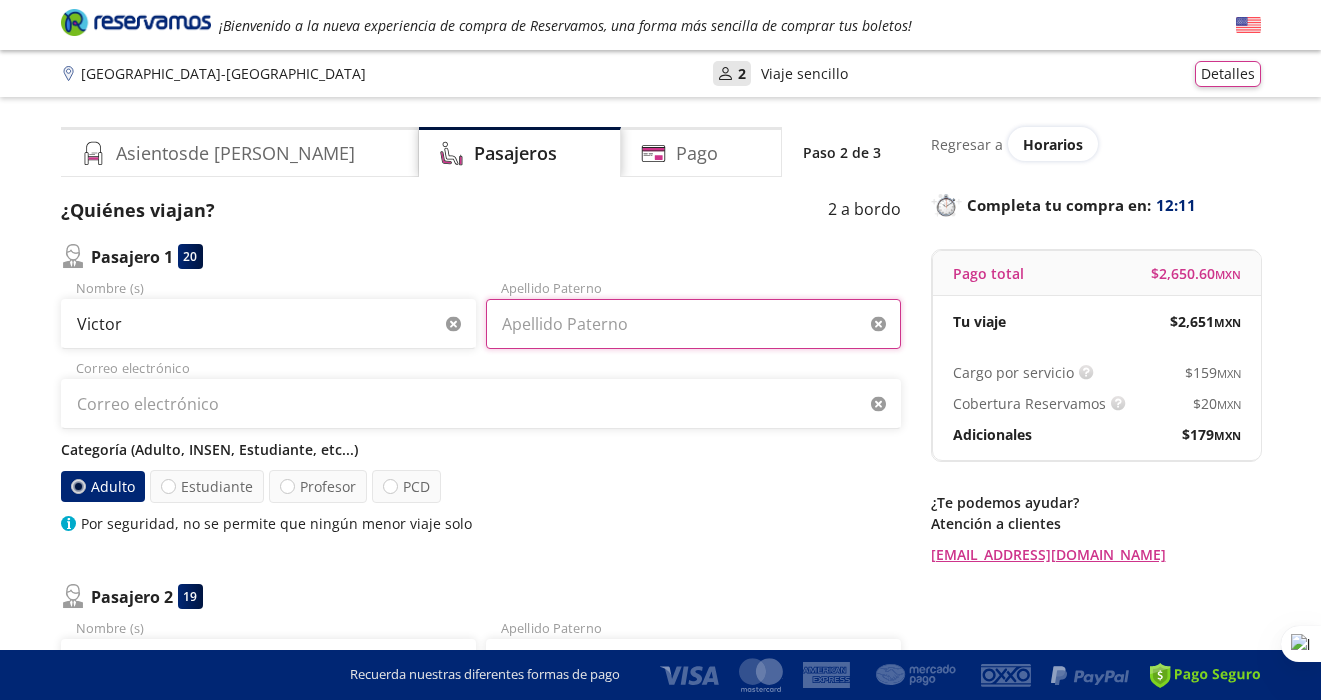 click on "Apellido Paterno" at bounding box center (693, 324) 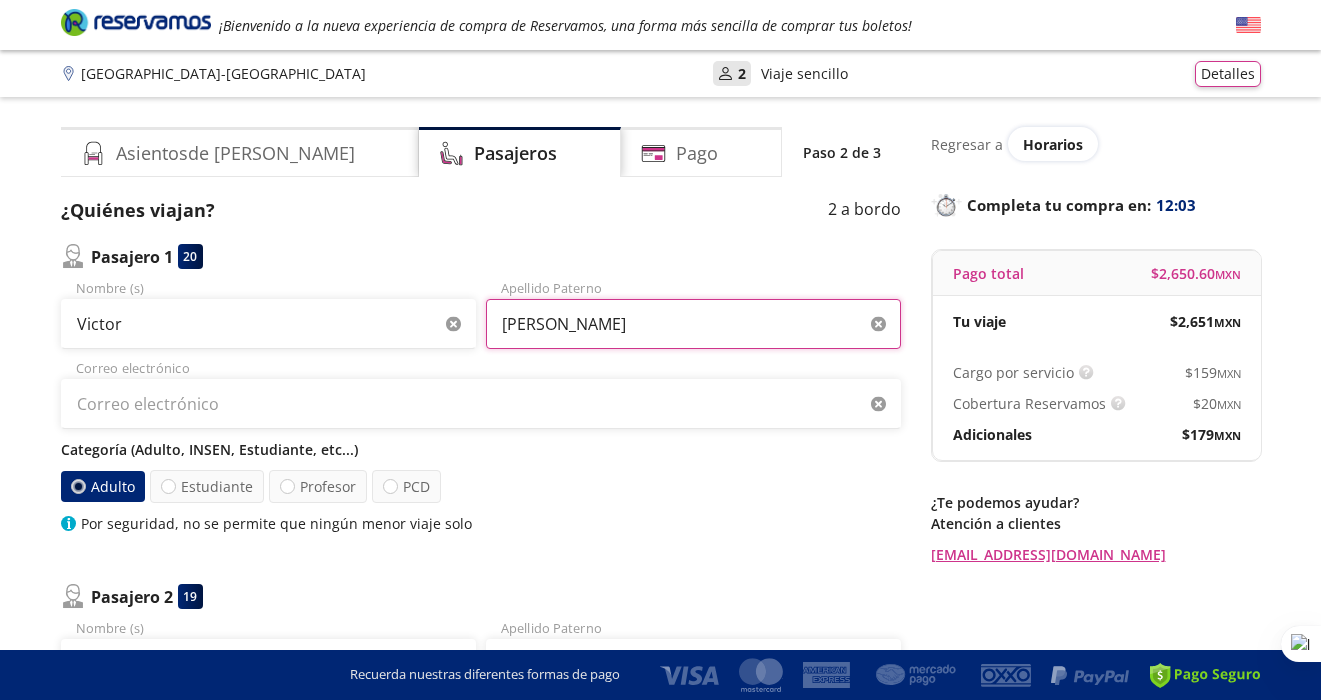drag, startPoint x: 559, startPoint y: 328, endPoint x: 480, endPoint y: 322, distance: 79.22752 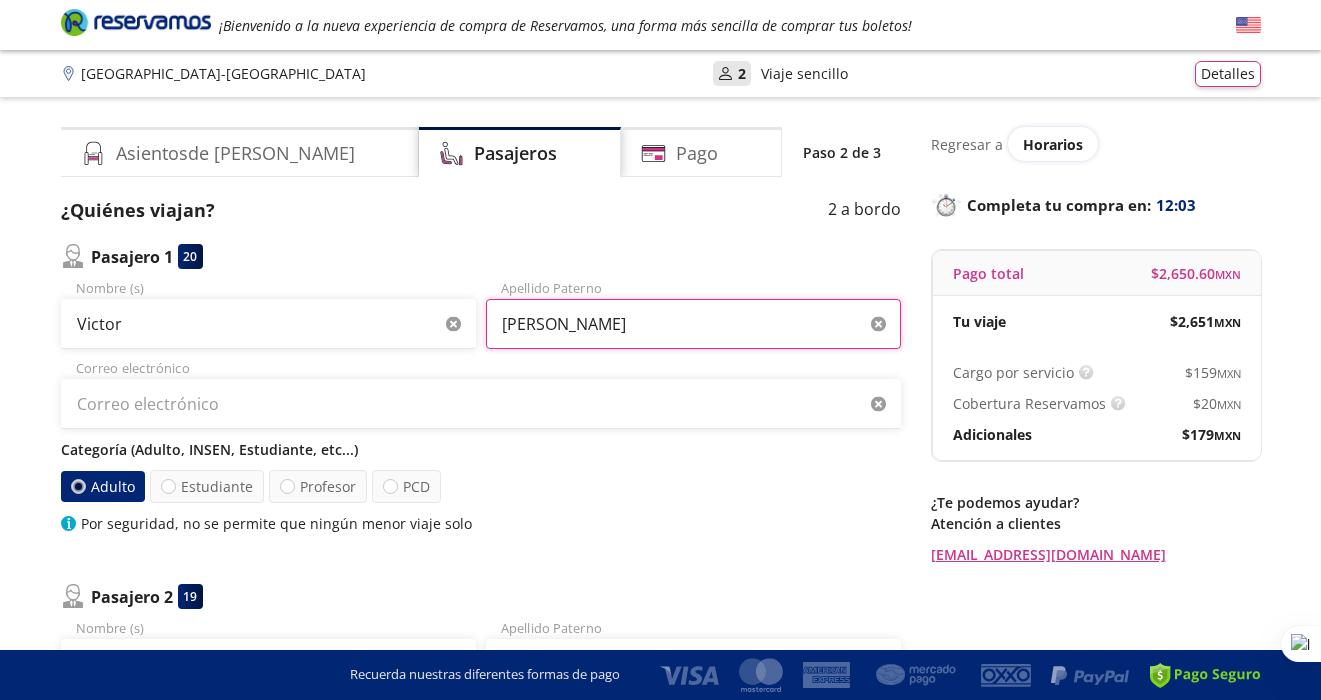 click on "Victor Nombre (s) Manuel Morales Casco Apellido Paterno" at bounding box center [481, 314] 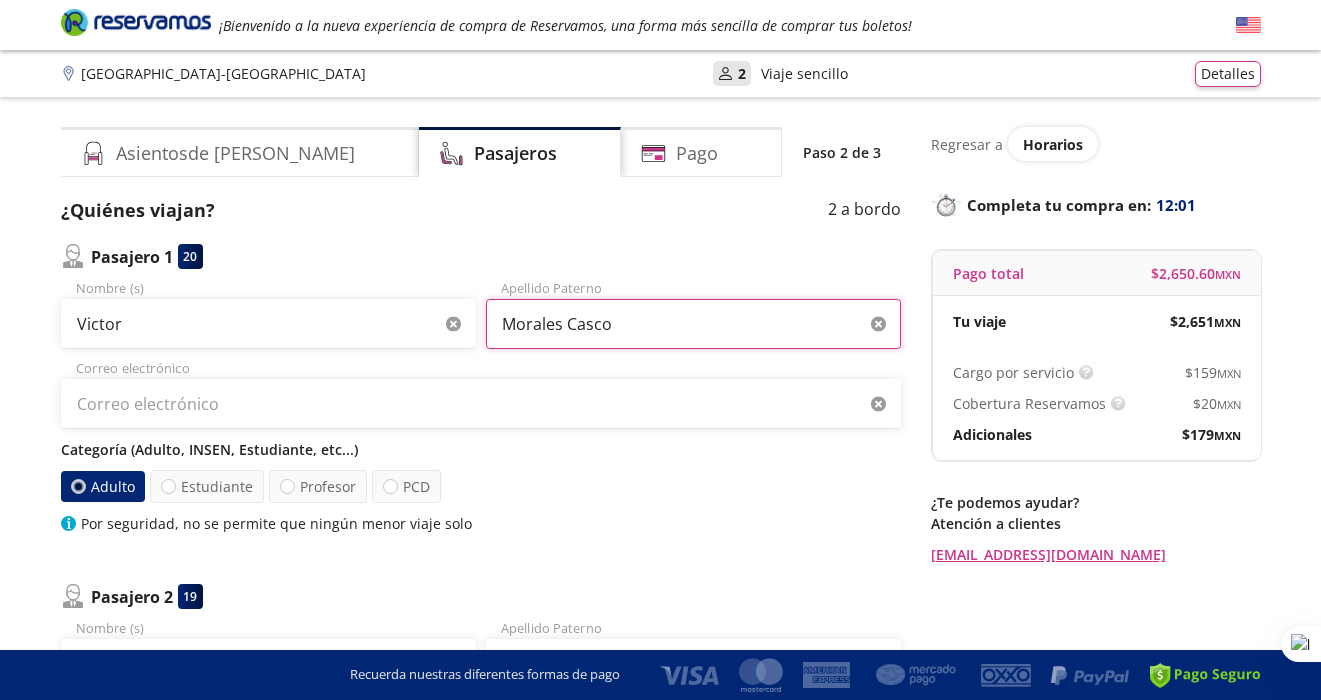 type on "Morales Casco" 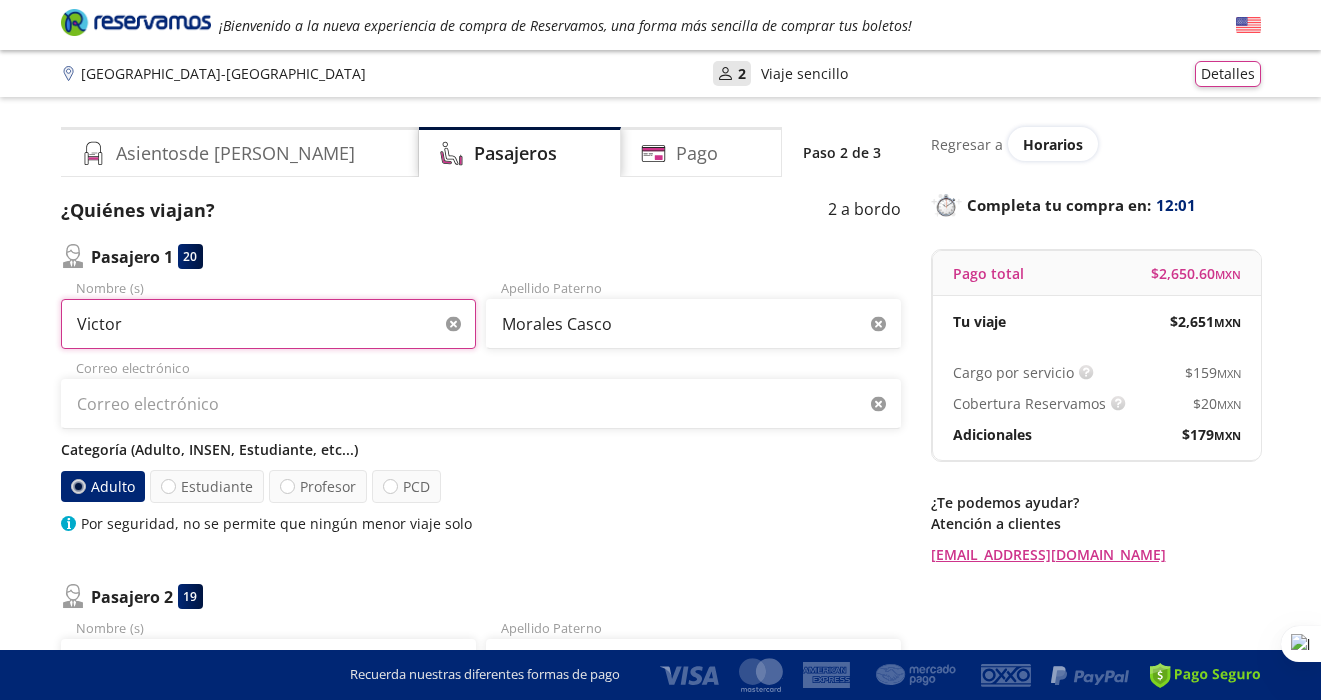 click on "Victor" at bounding box center (268, 324) 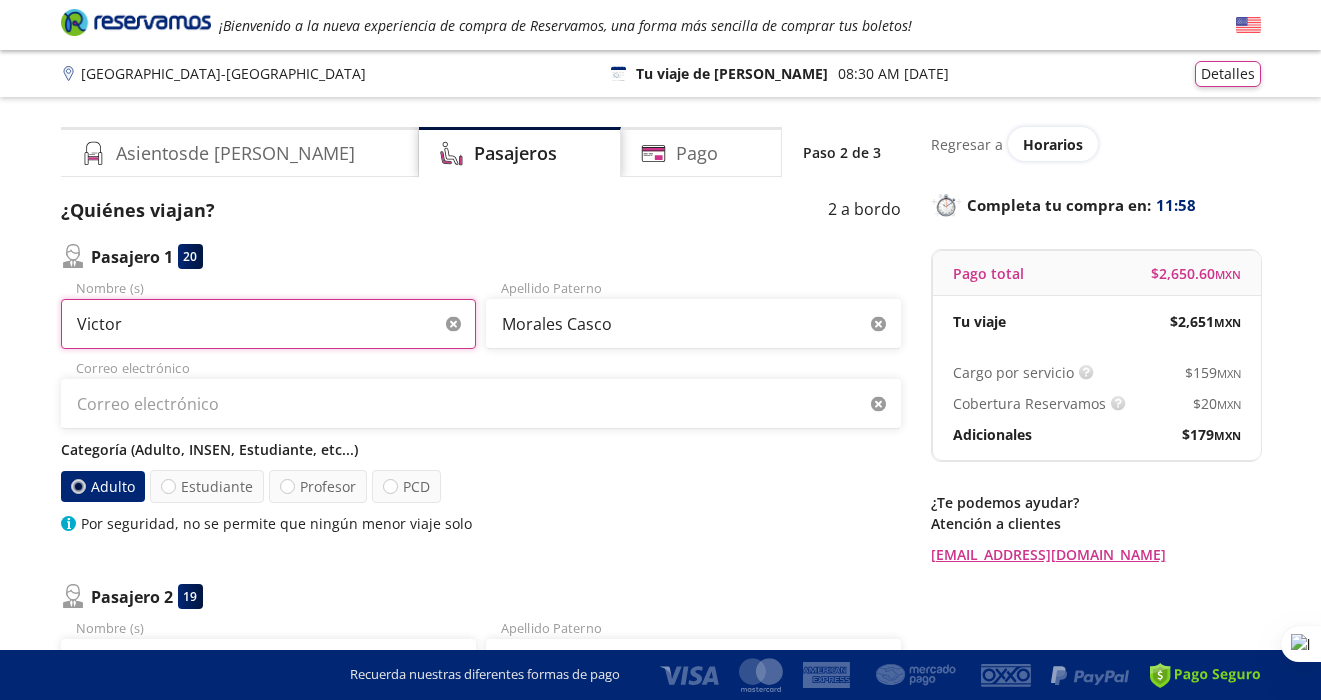 paste on "Manuel" 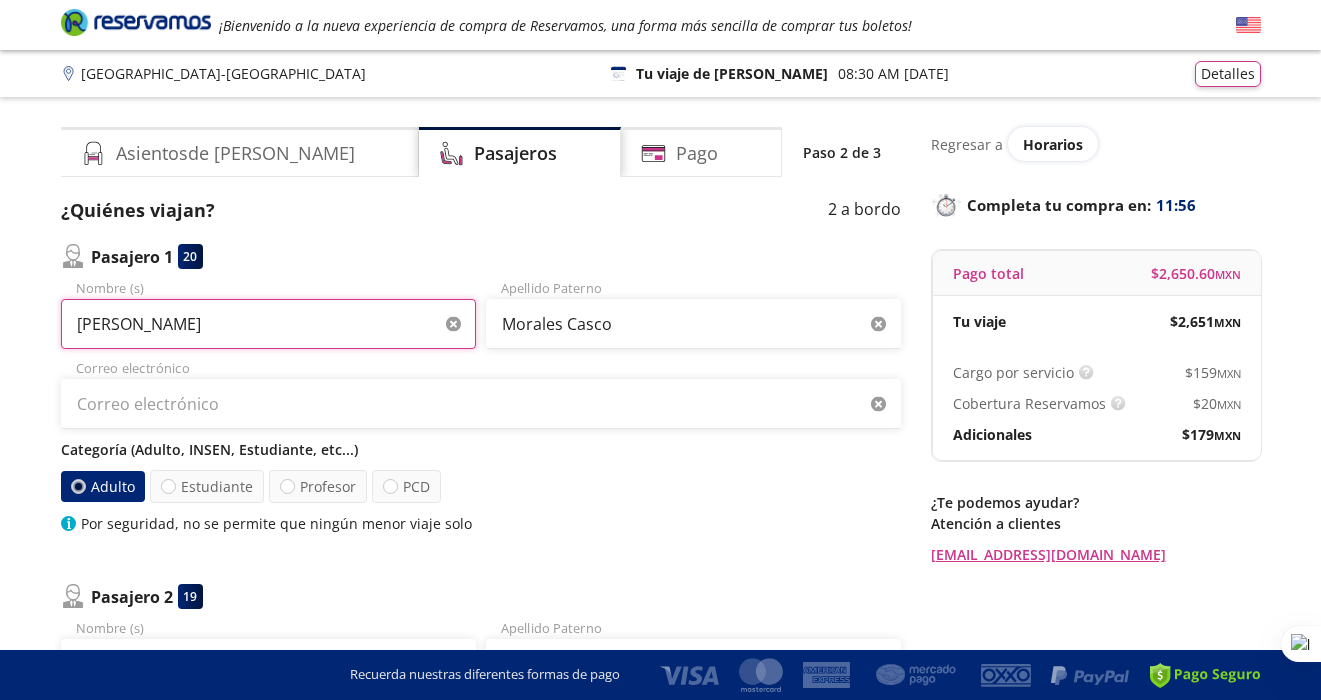 type on "Victor Manuel" 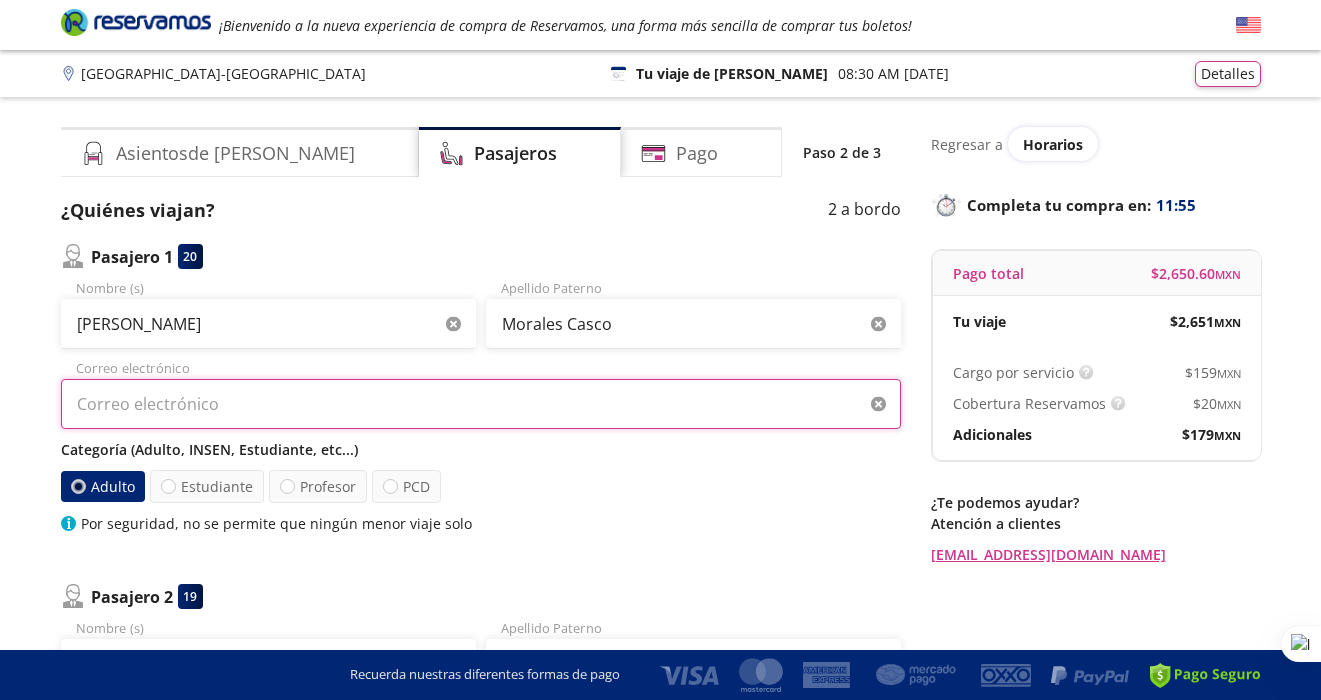 click on "Correo electrónico" at bounding box center [481, 404] 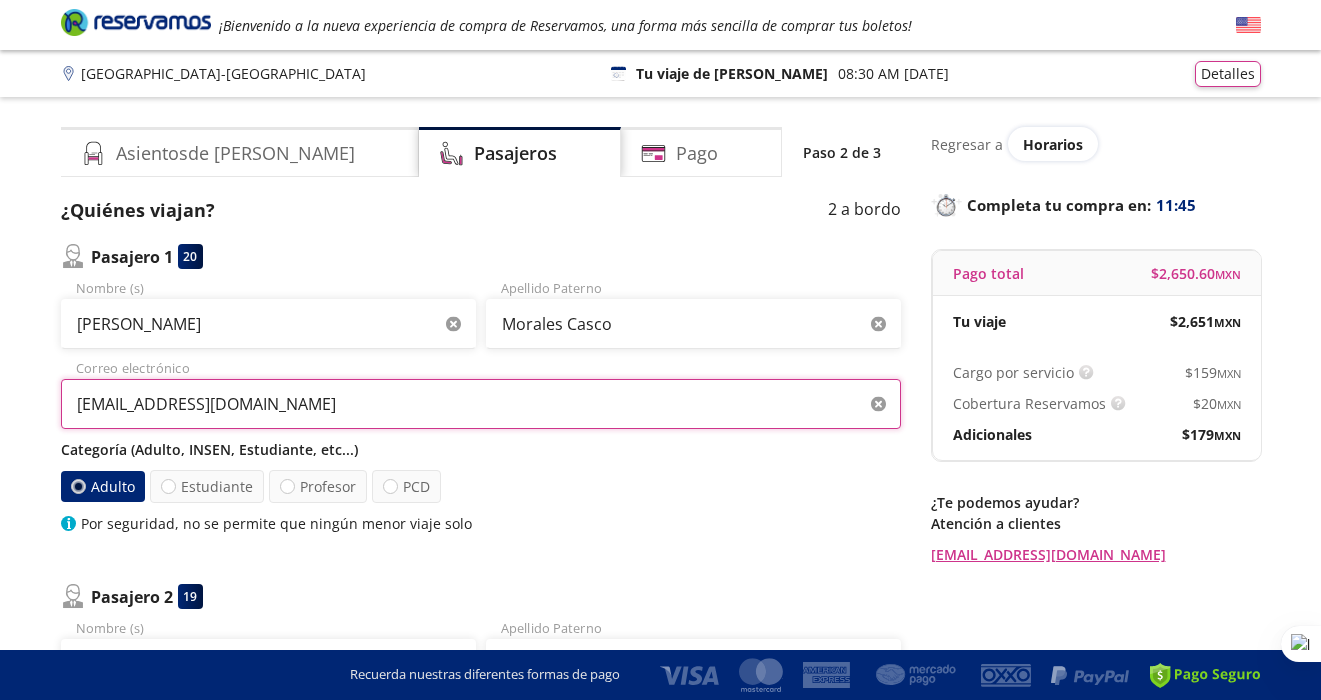 type on "norismo@gmail.com" 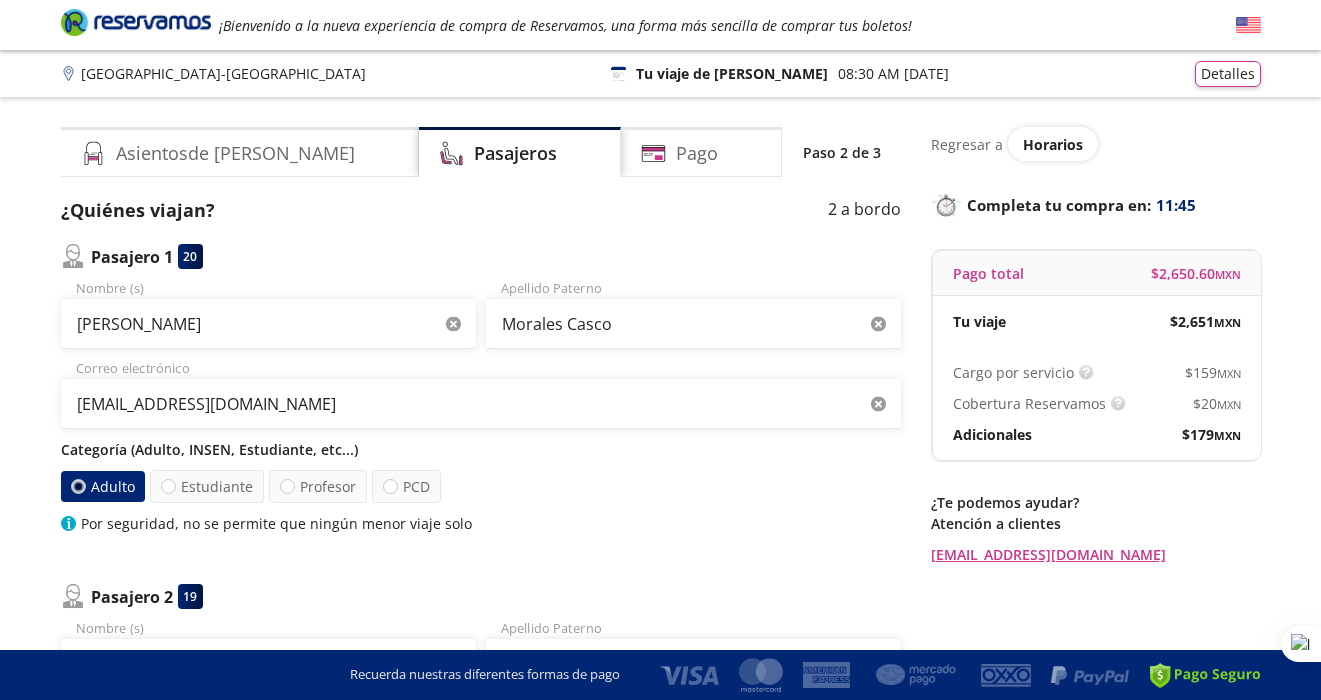 click on "Adulto Estudiante Profesor PCD" at bounding box center (481, 486) 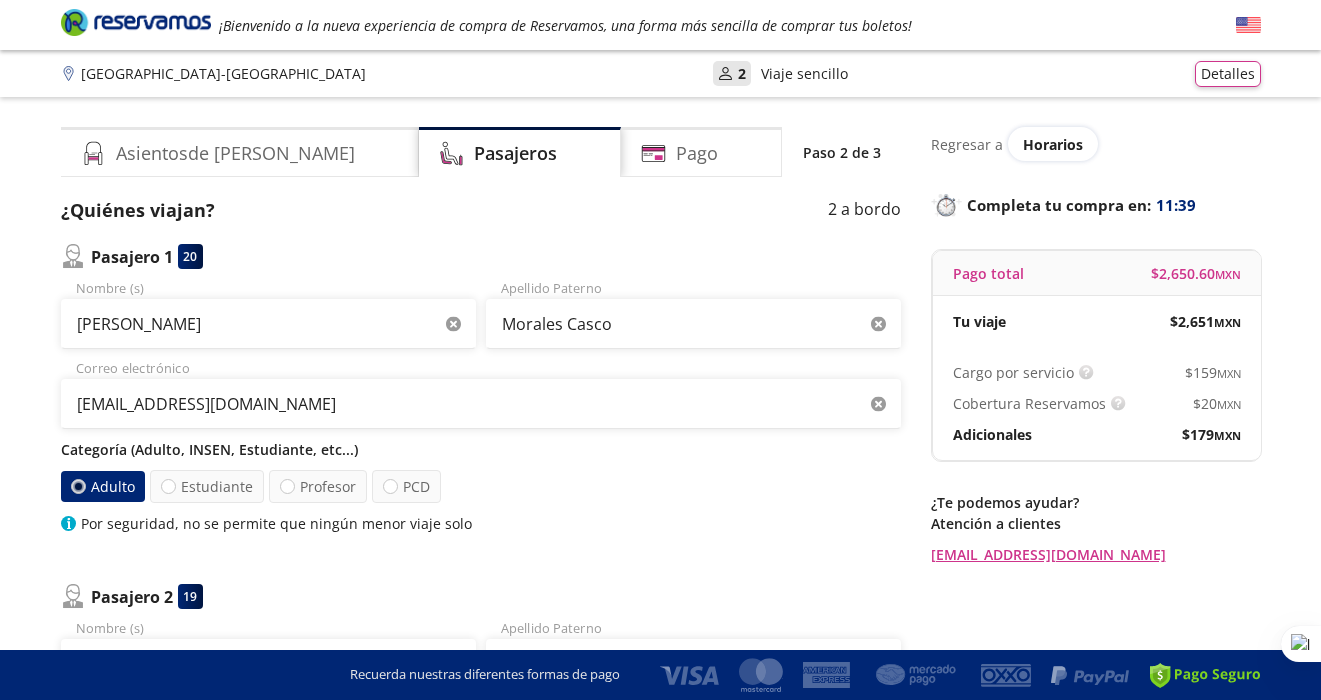click on "Categoría (Adulto, INSEN, Estudiante, etc...)" at bounding box center [481, 449] 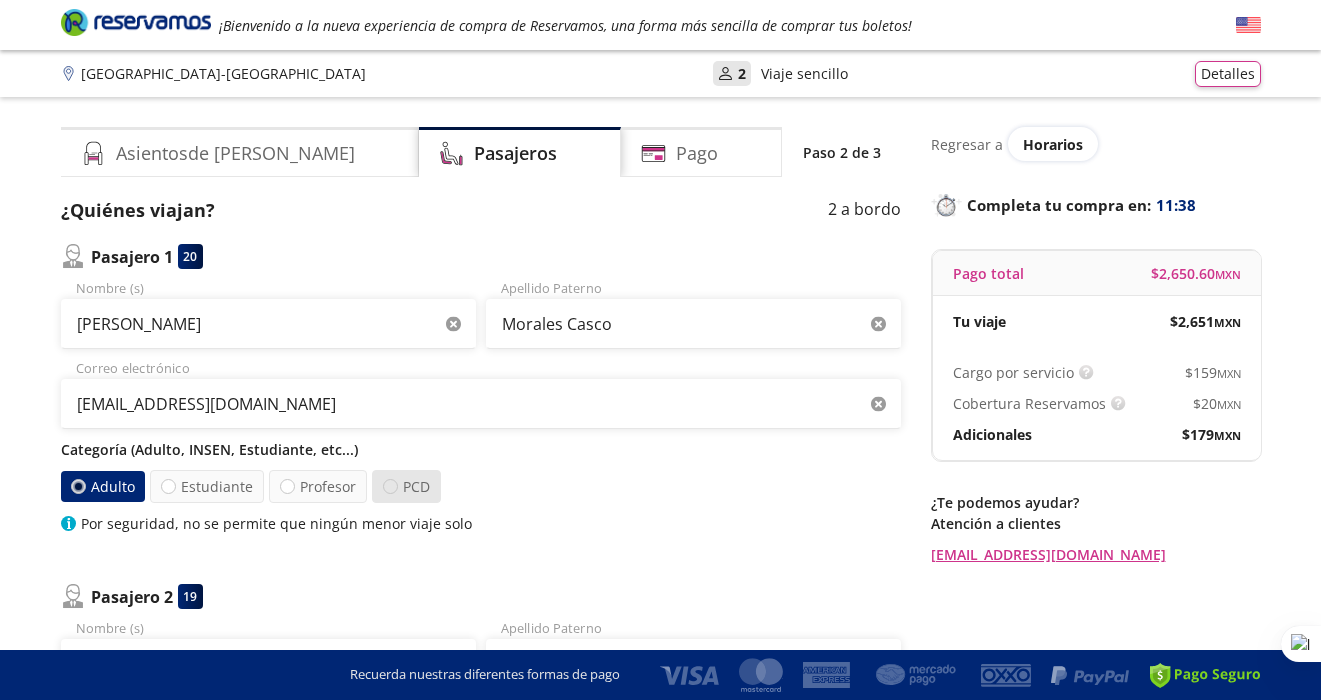 click at bounding box center (390, 486) 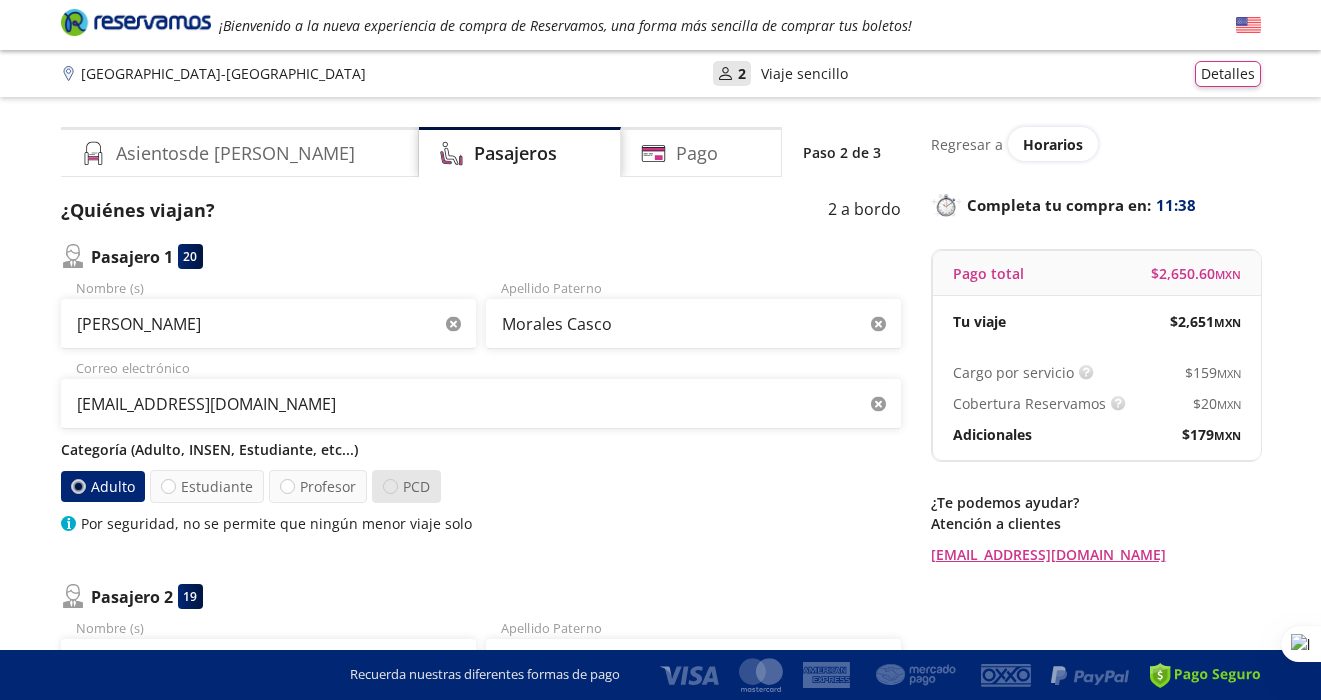 radio on "true" 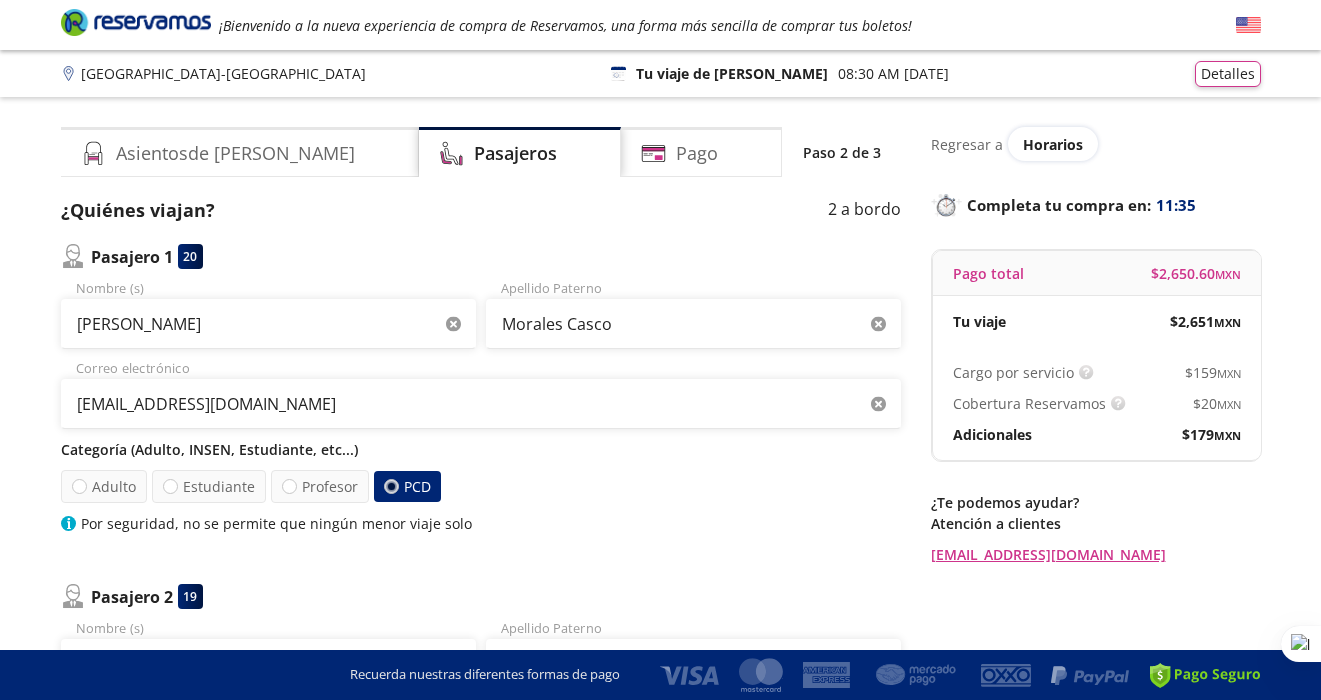 click on "PCD" at bounding box center (407, 486) 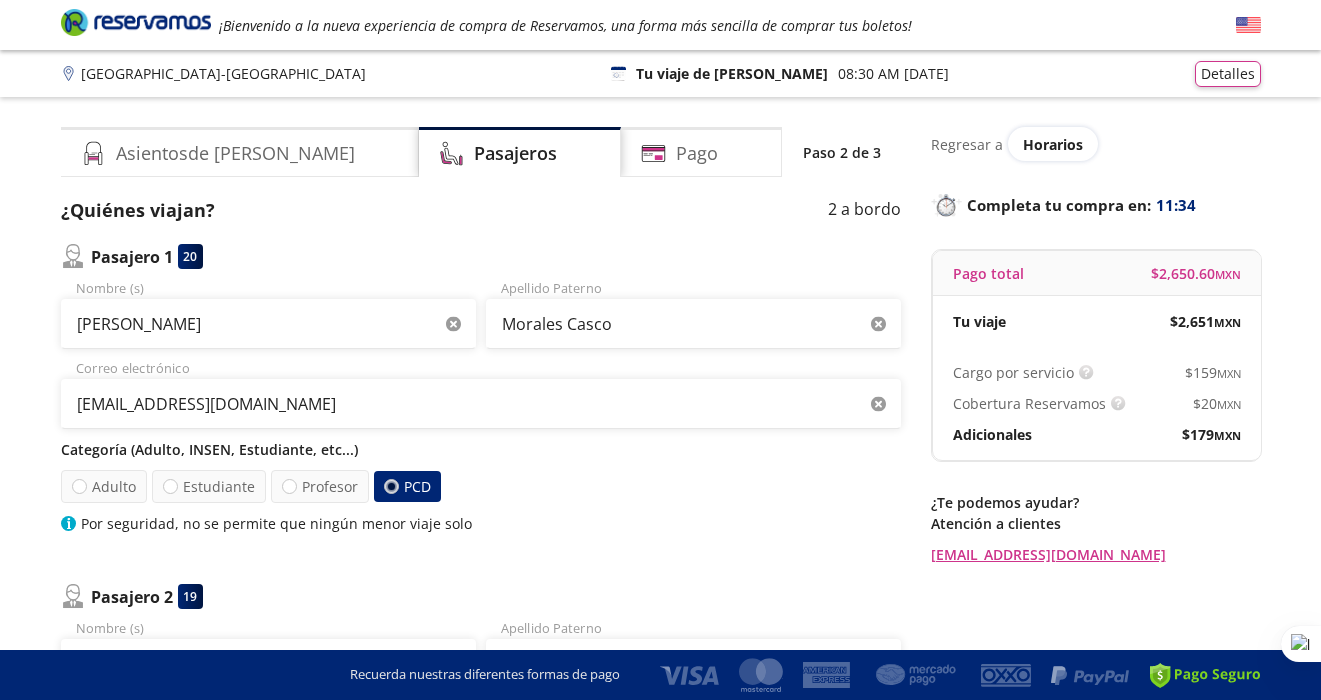 click on "PCD" at bounding box center [407, 486] 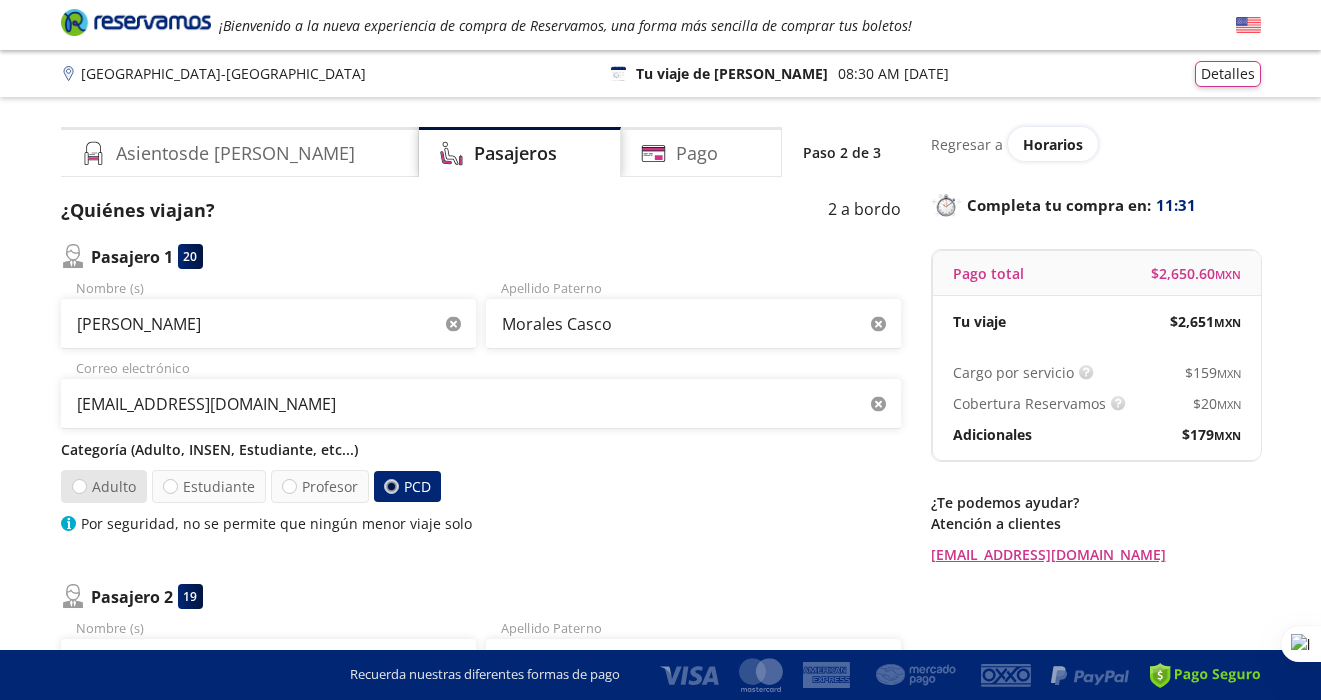click on "Adulto" at bounding box center (103, 486) 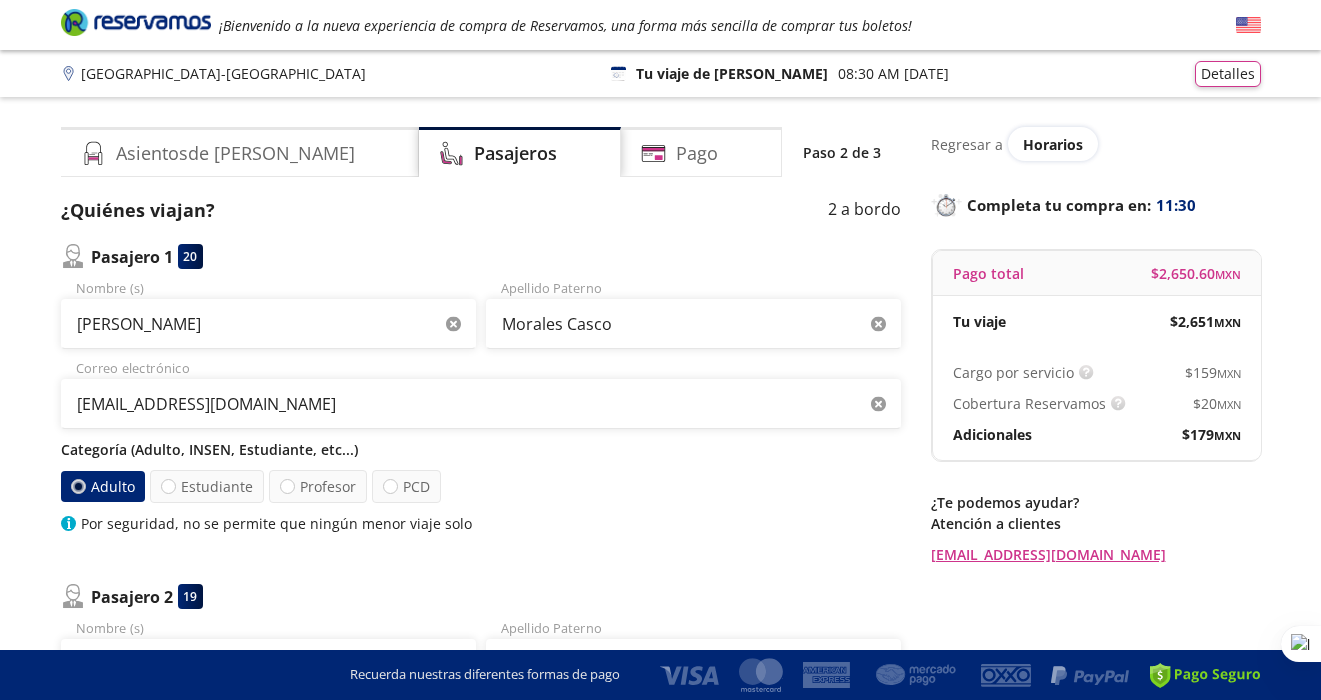 click on "Categoría (Adulto, INSEN, Estudiante, etc...)" at bounding box center [481, 449] 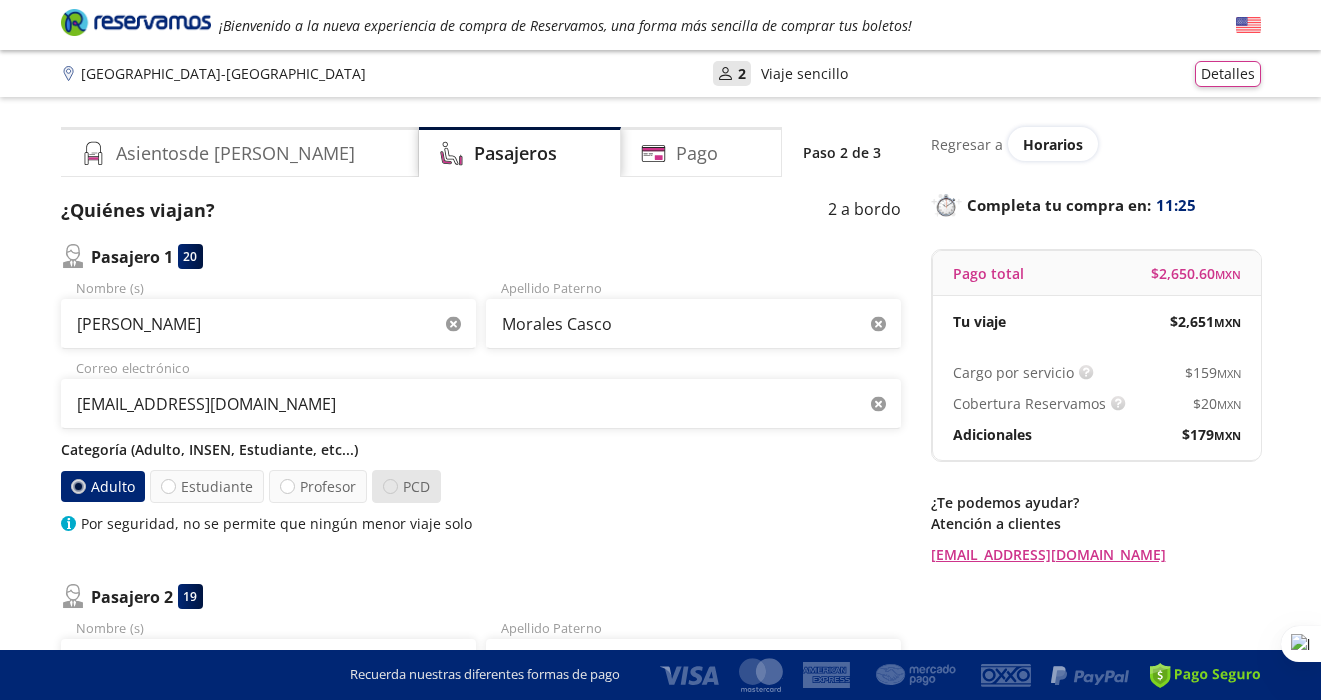 click at bounding box center (389, 486) 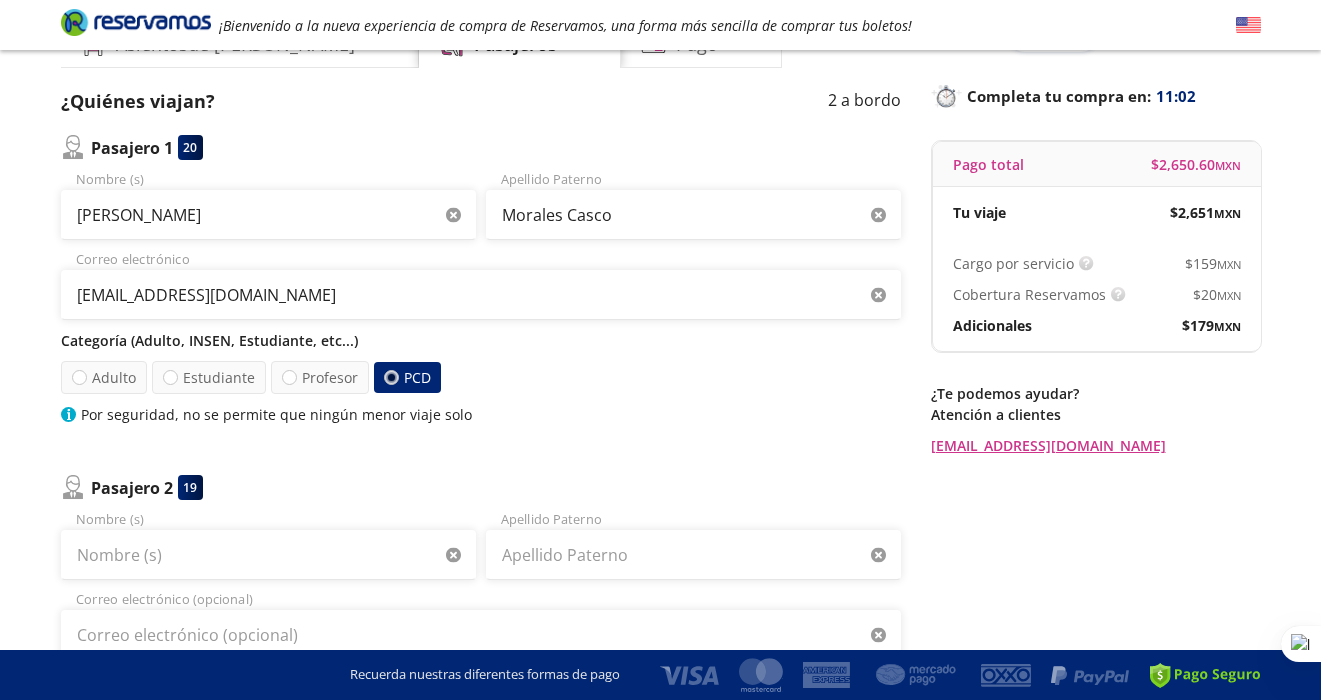 scroll, scrollTop: 187, scrollLeft: 0, axis: vertical 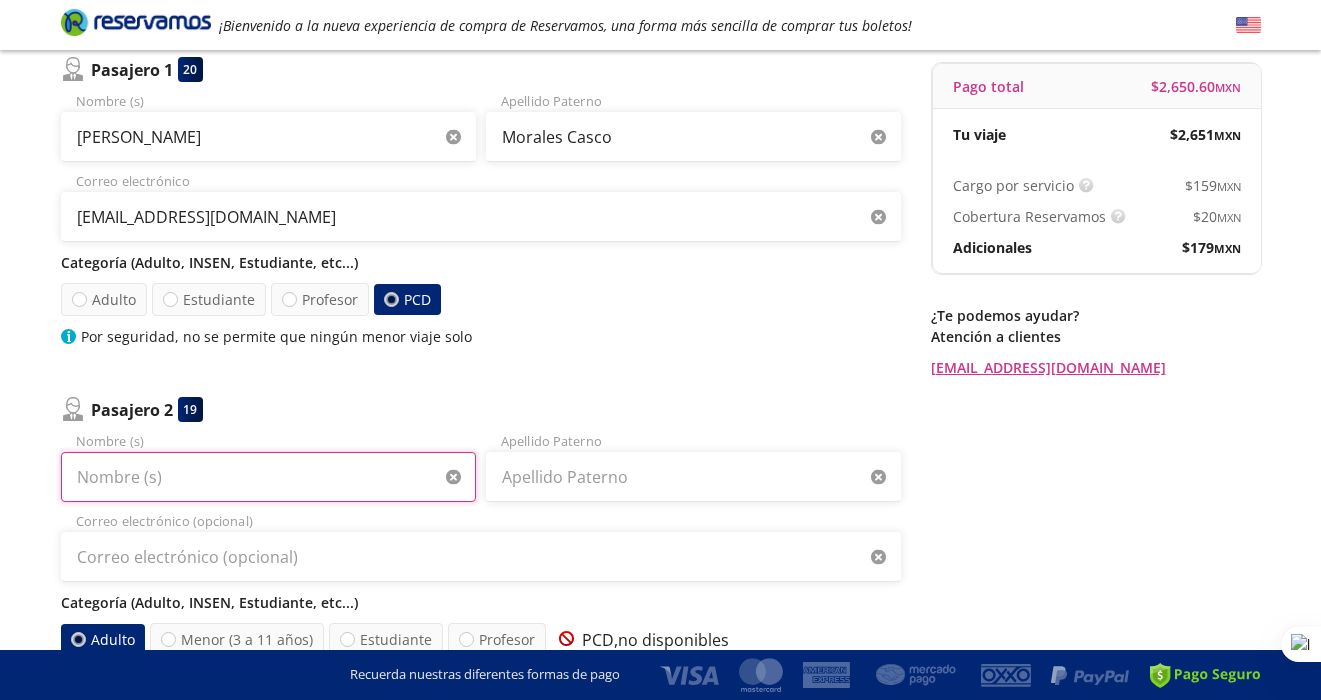 click on "Nombre (s)" at bounding box center [268, 477] 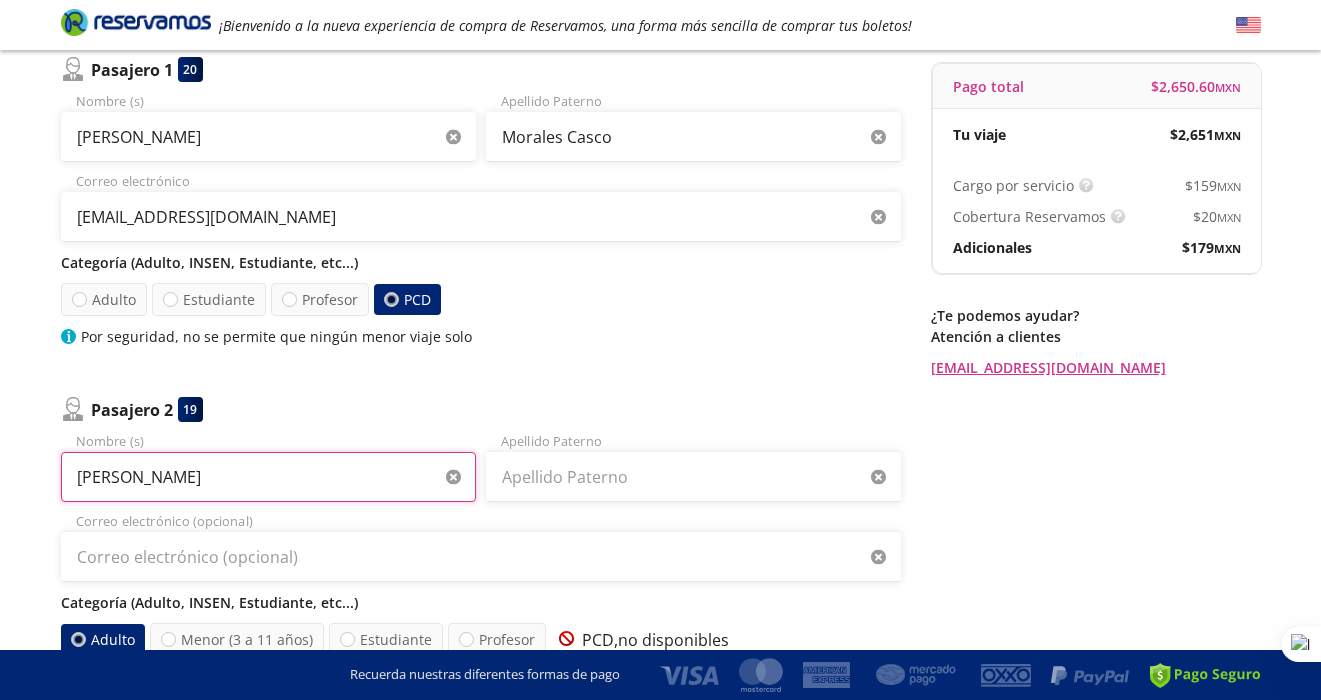 type on "María Irma Guadalupe" 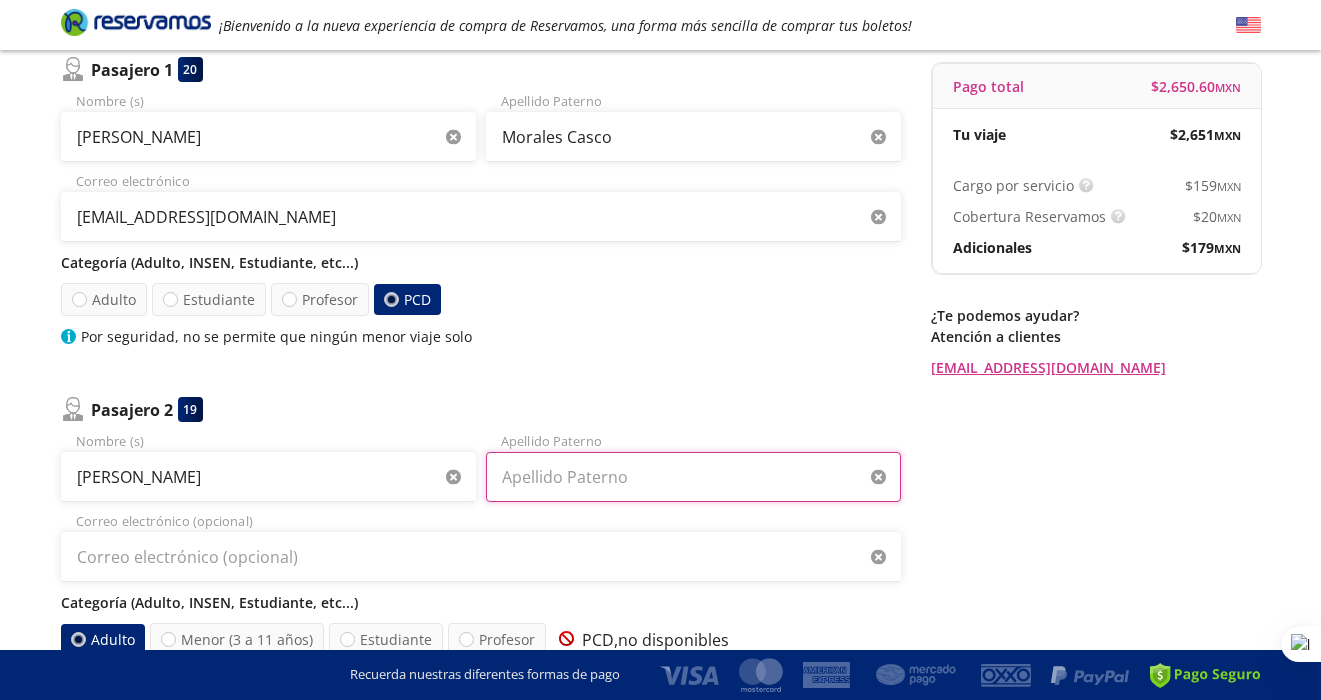 click on "Apellido Paterno" at bounding box center (693, 477) 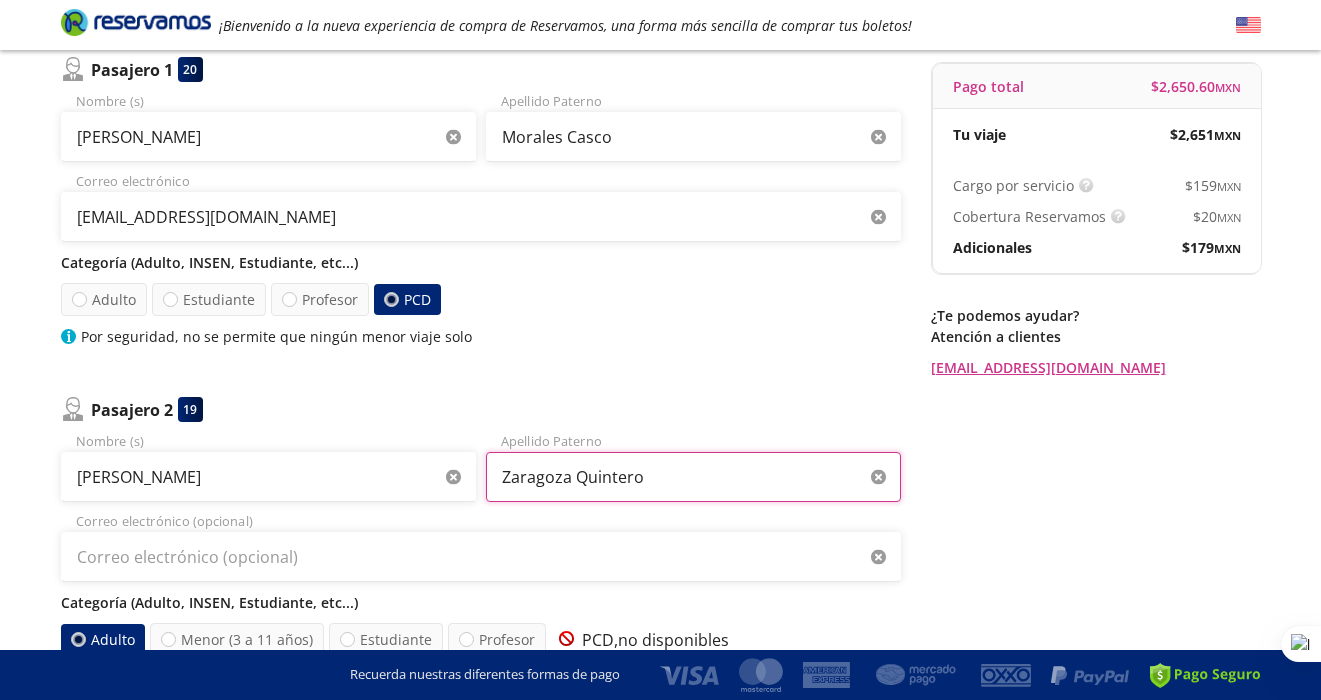 type on "Zaragoza Quintero" 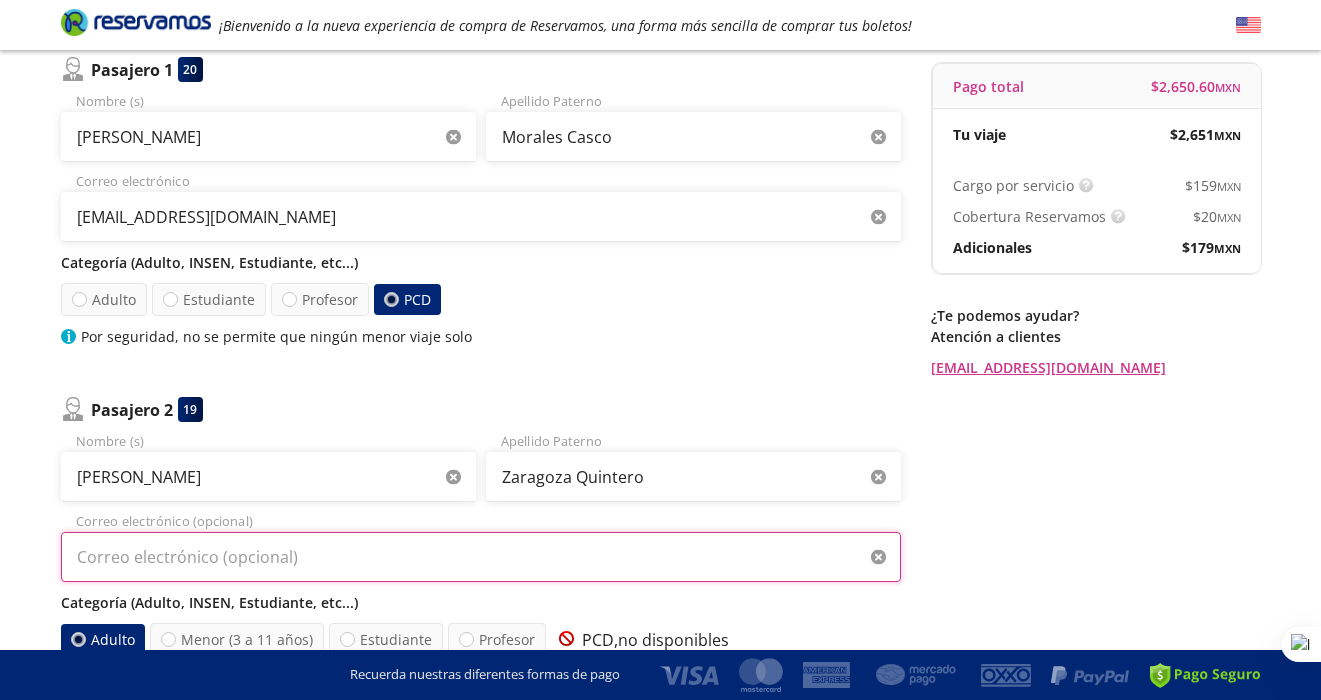 click on "Correo electrónico (opcional)" at bounding box center [481, 557] 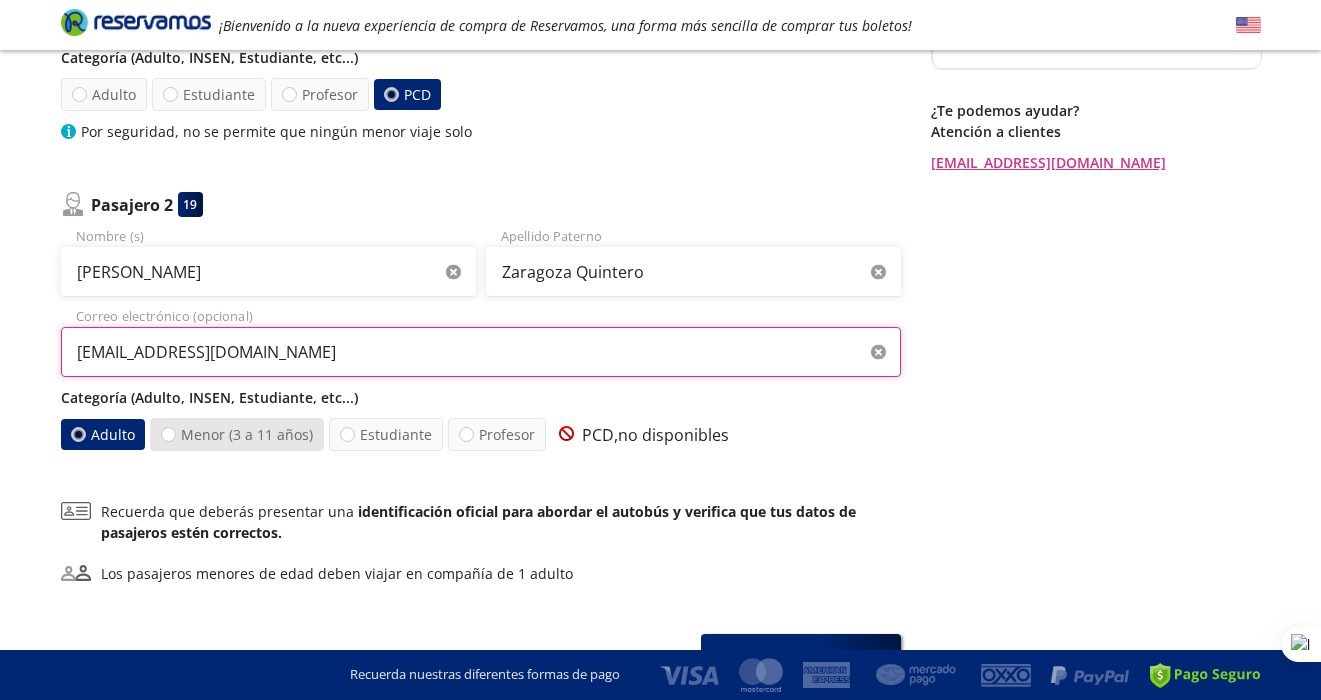 scroll, scrollTop: 402, scrollLeft: 0, axis: vertical 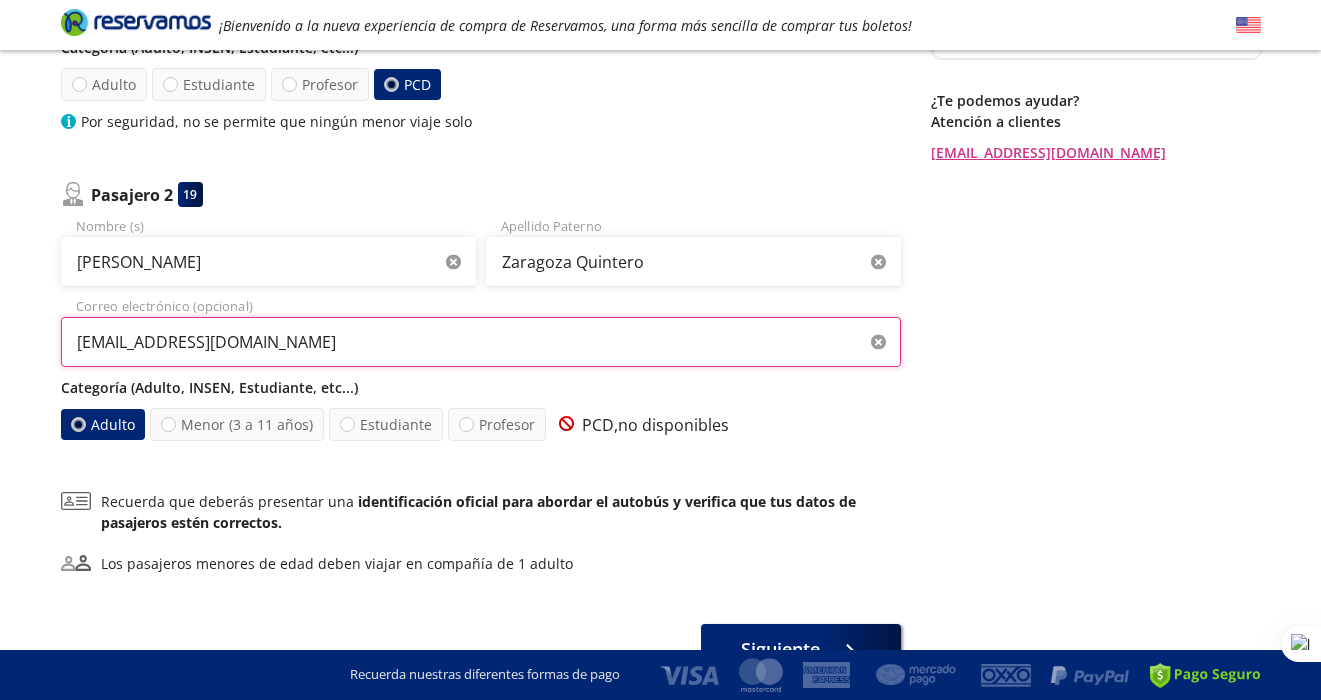 type on "norismo@gmail.com" 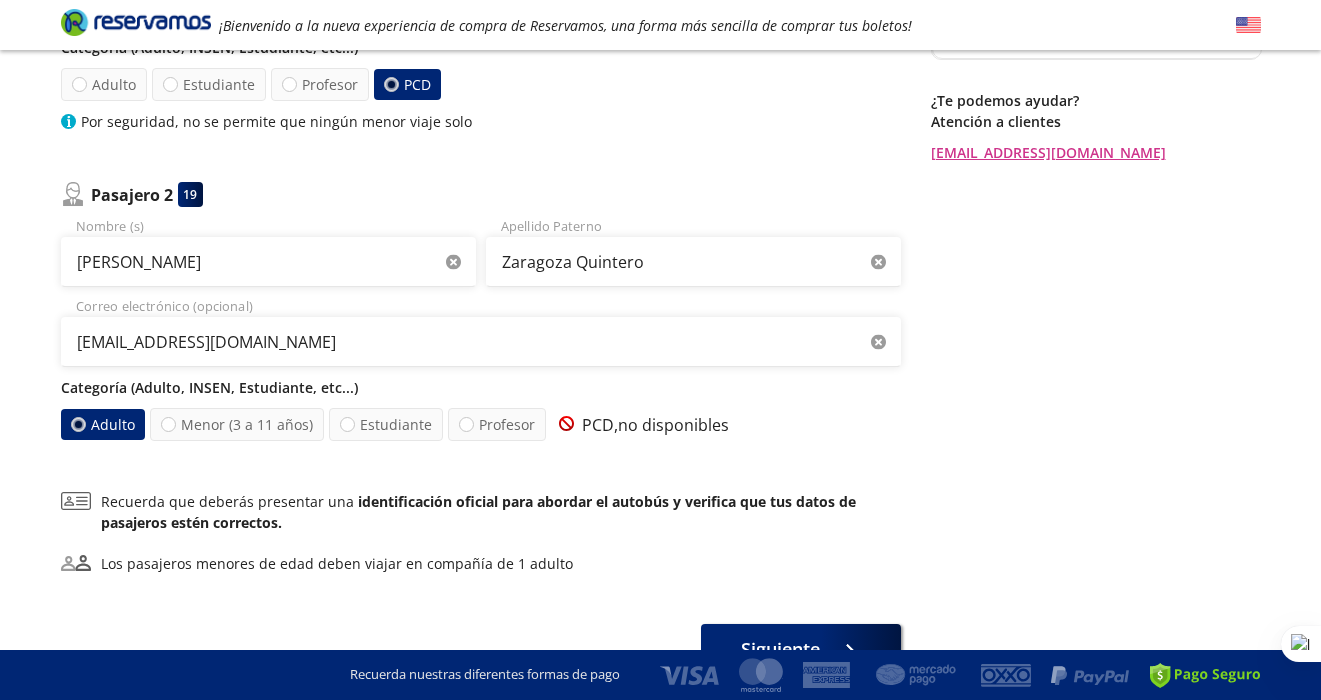 click on "Adulto" at bounding box center (103, 424) 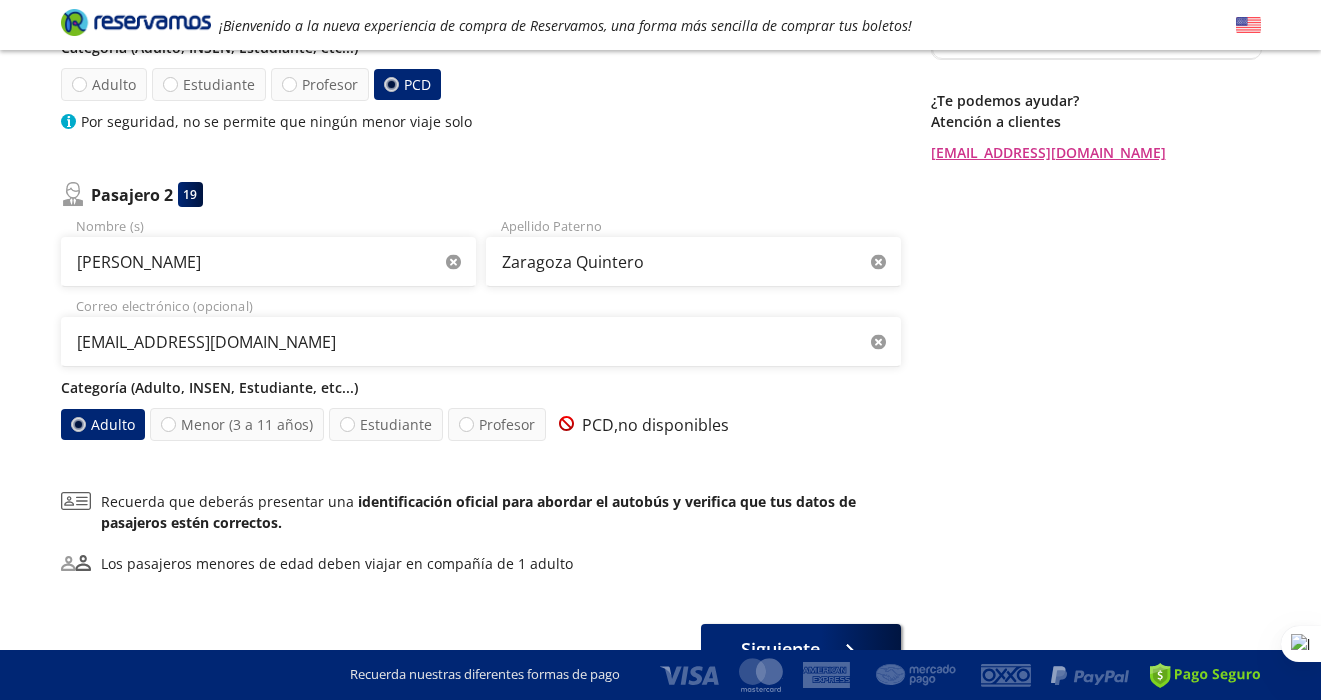click on "Adulto" at bounding box center [78, 424] 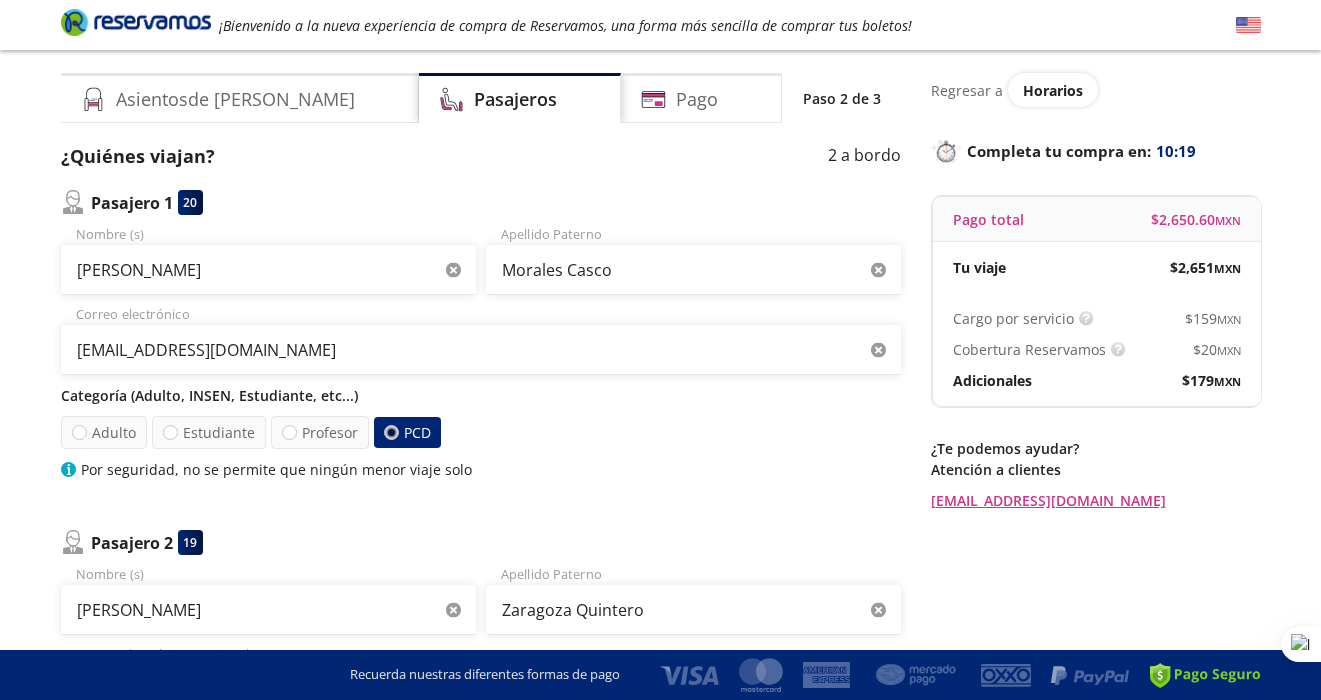 scroll, scrollTop: 0, scrollLeft: 0, axis: both 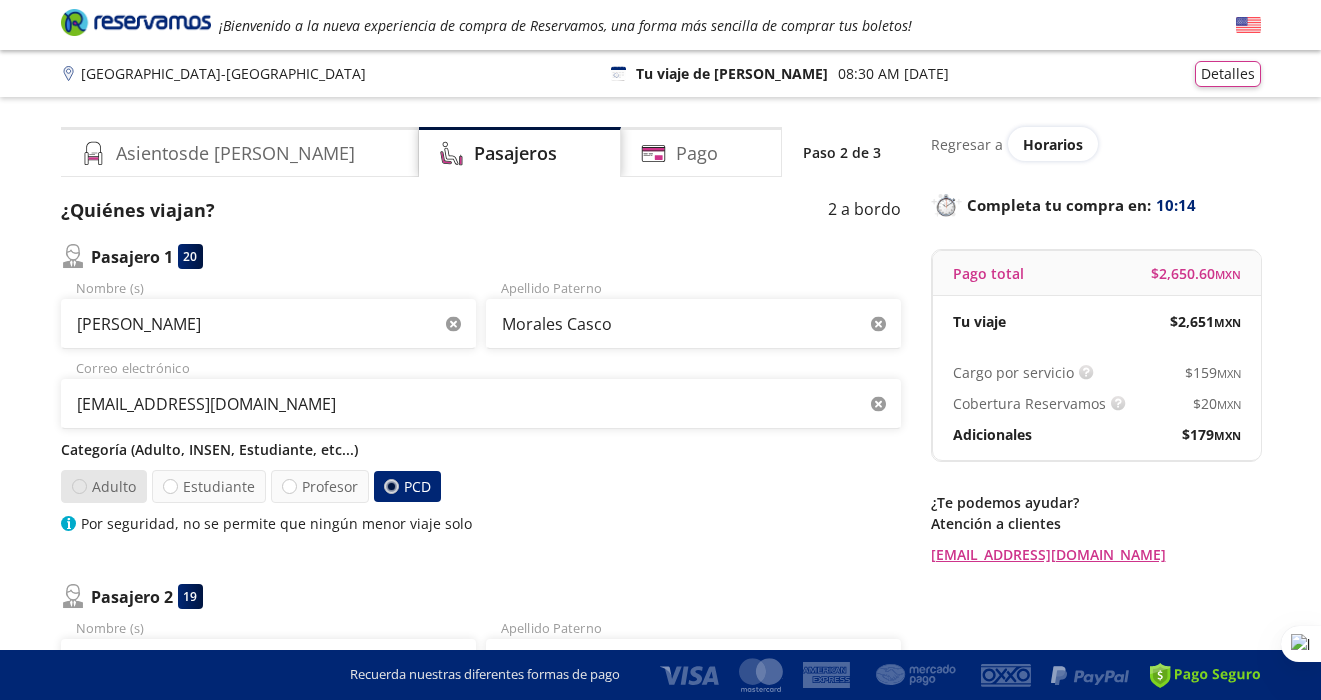 click at bounding box center (78, 486) 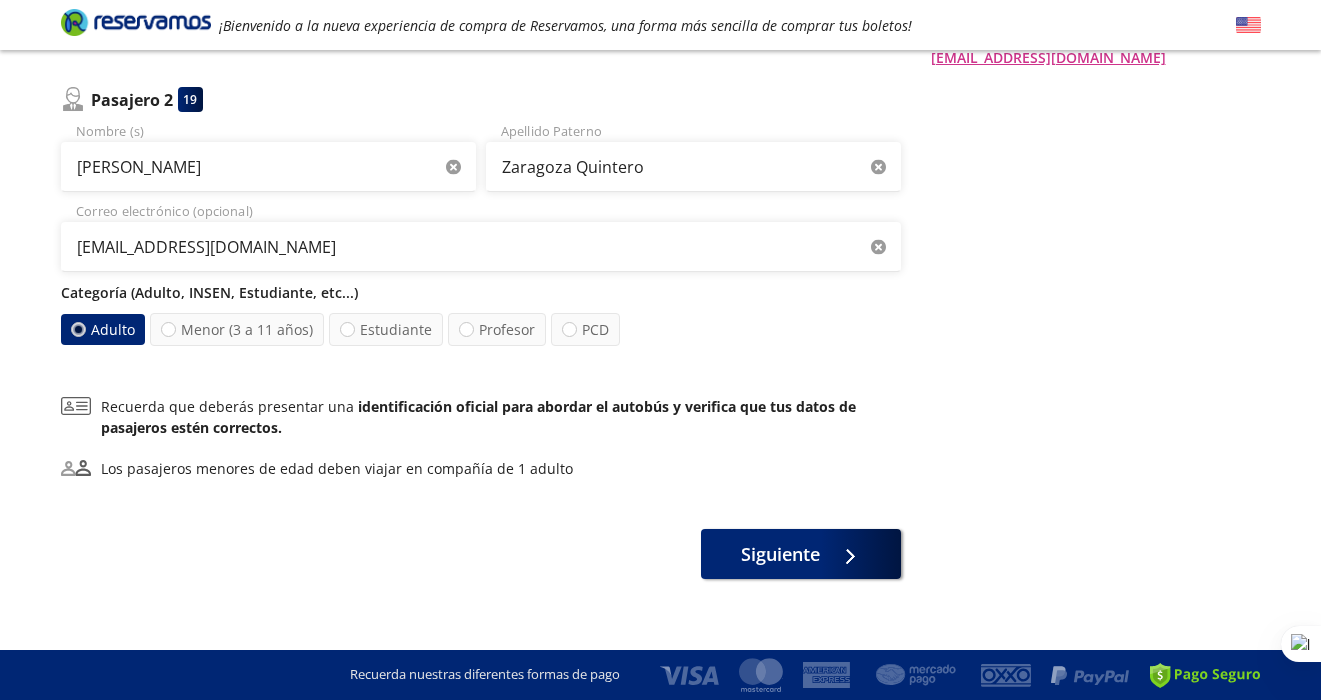 scroll, scrollTop: 506, scrollLeft: 0, axis: vertical 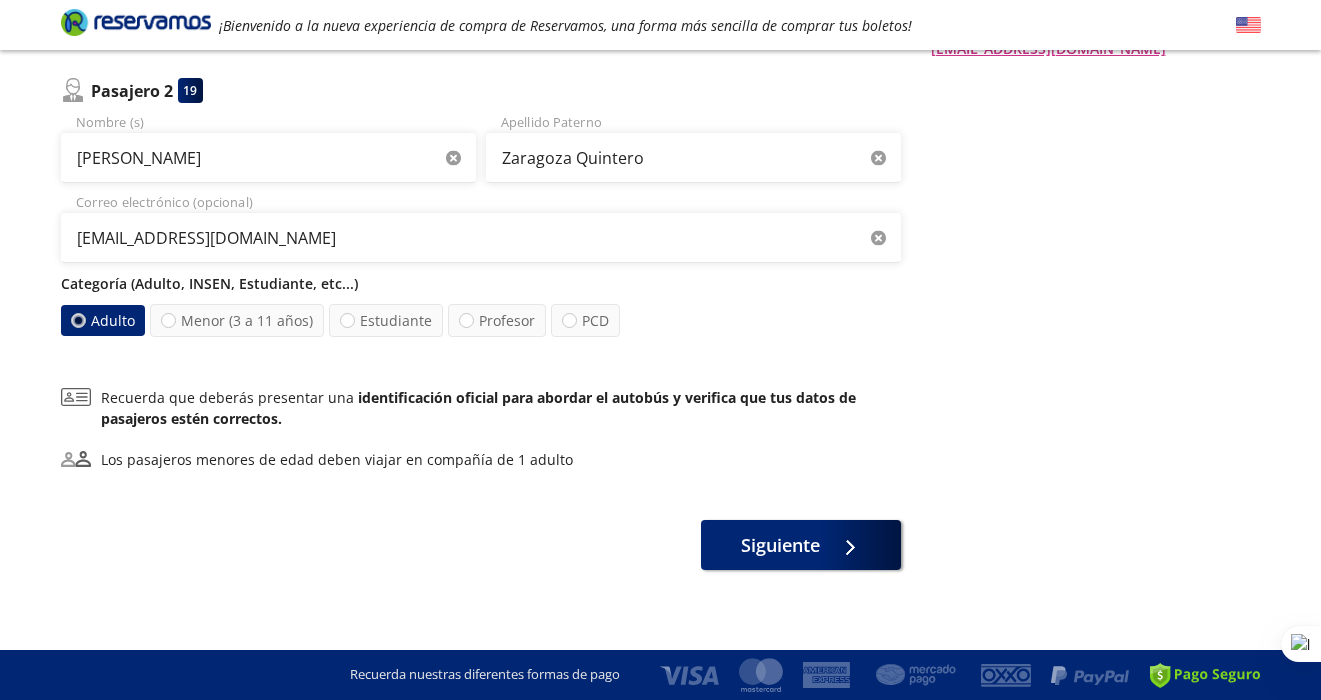 click on "Adulto" at bounding box center [102, 320] 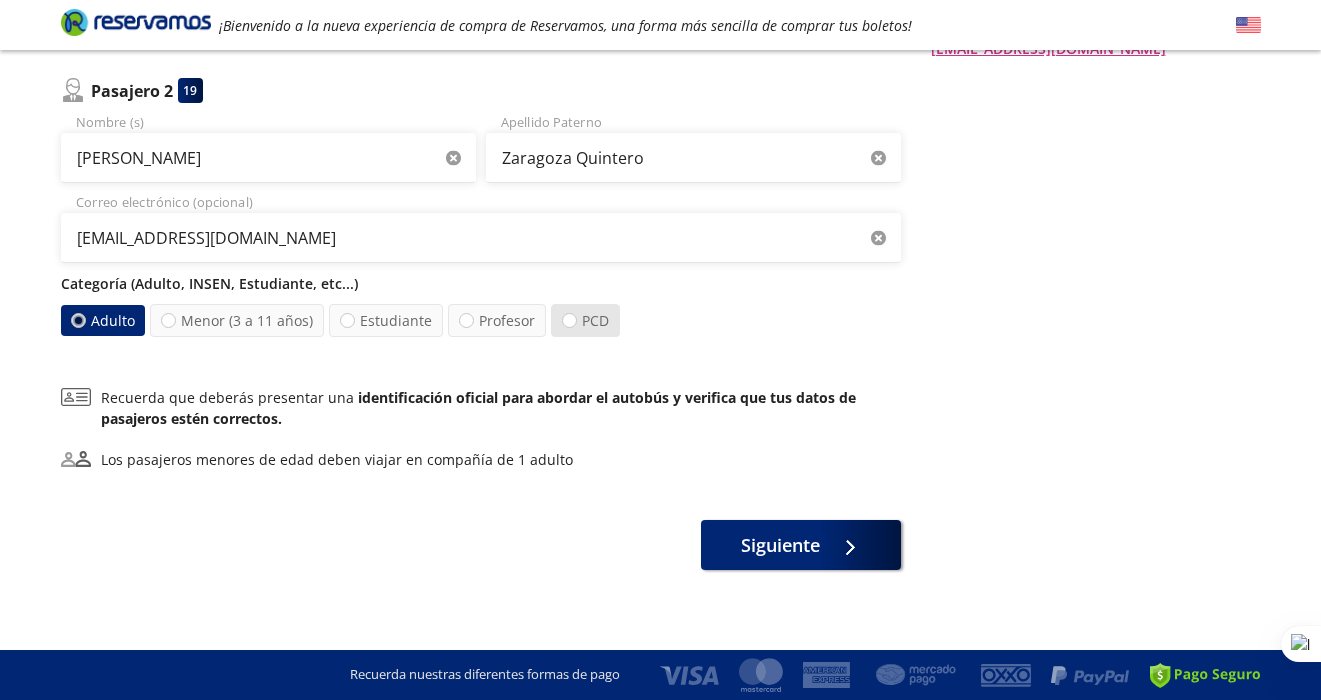 click on "PCD" at bounding box center [585, 320] 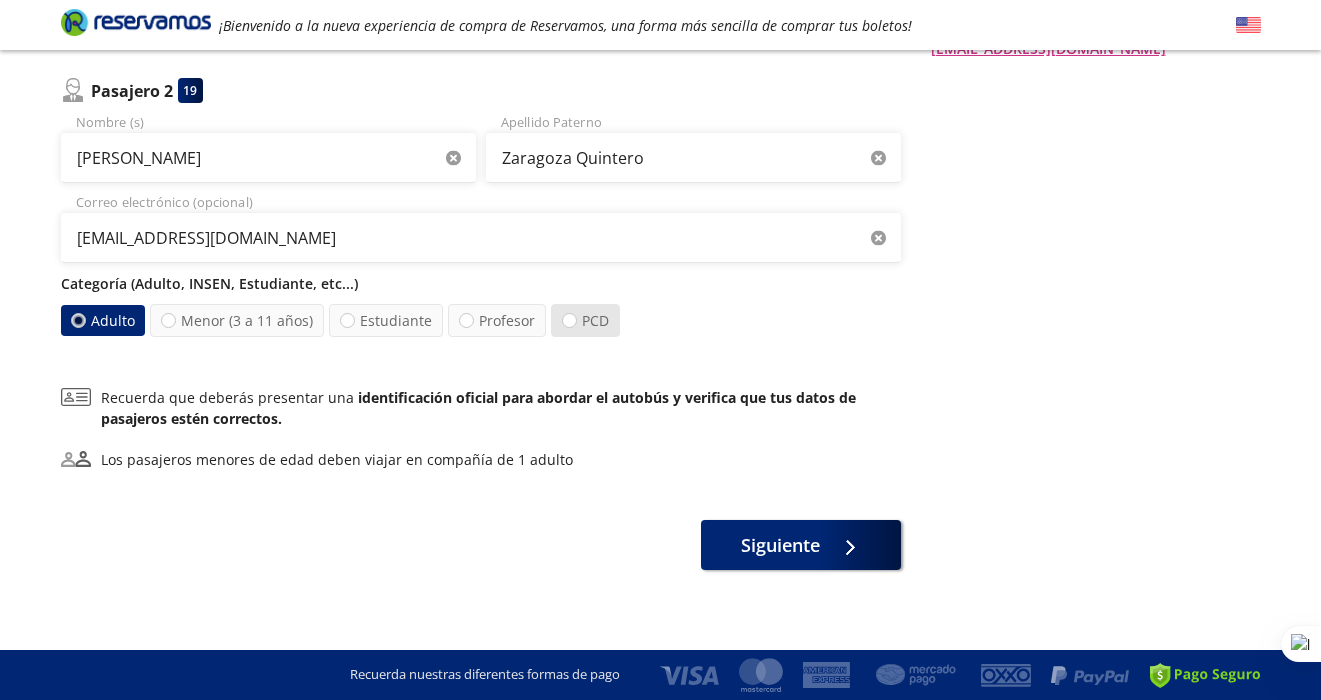 click on "PCD" at bounding box center (569, 320) 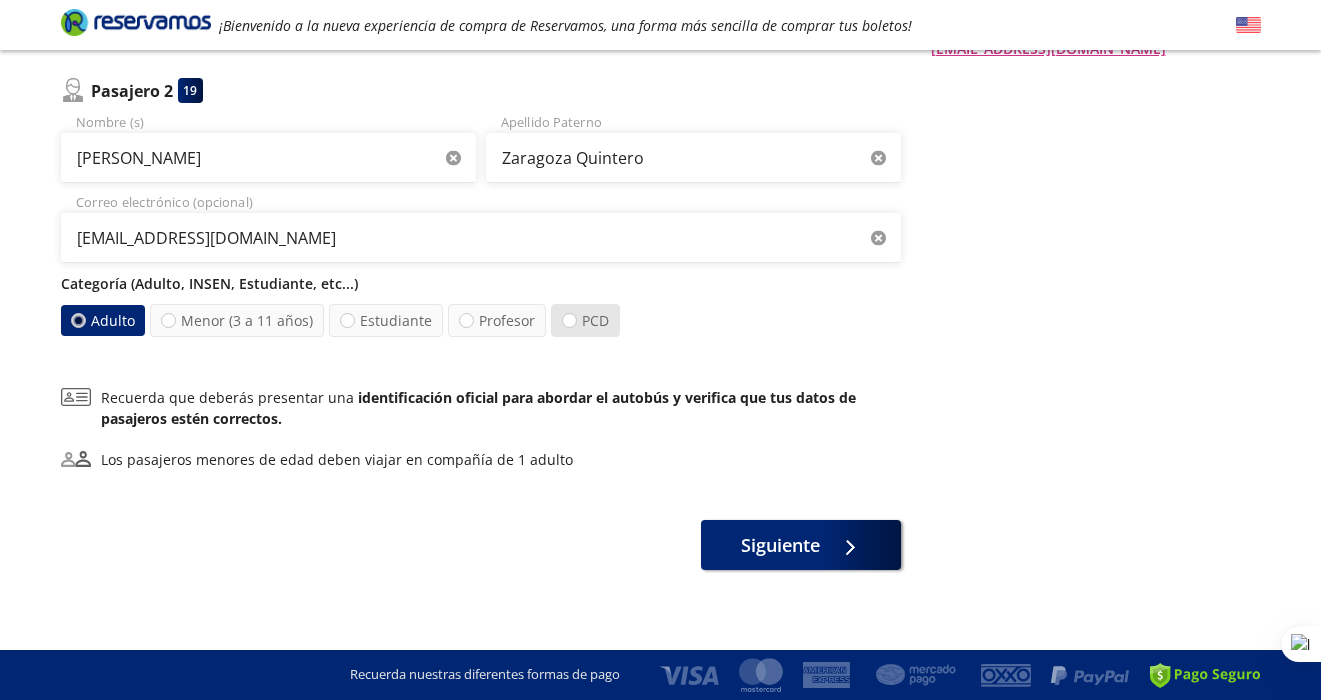 radio on "true" 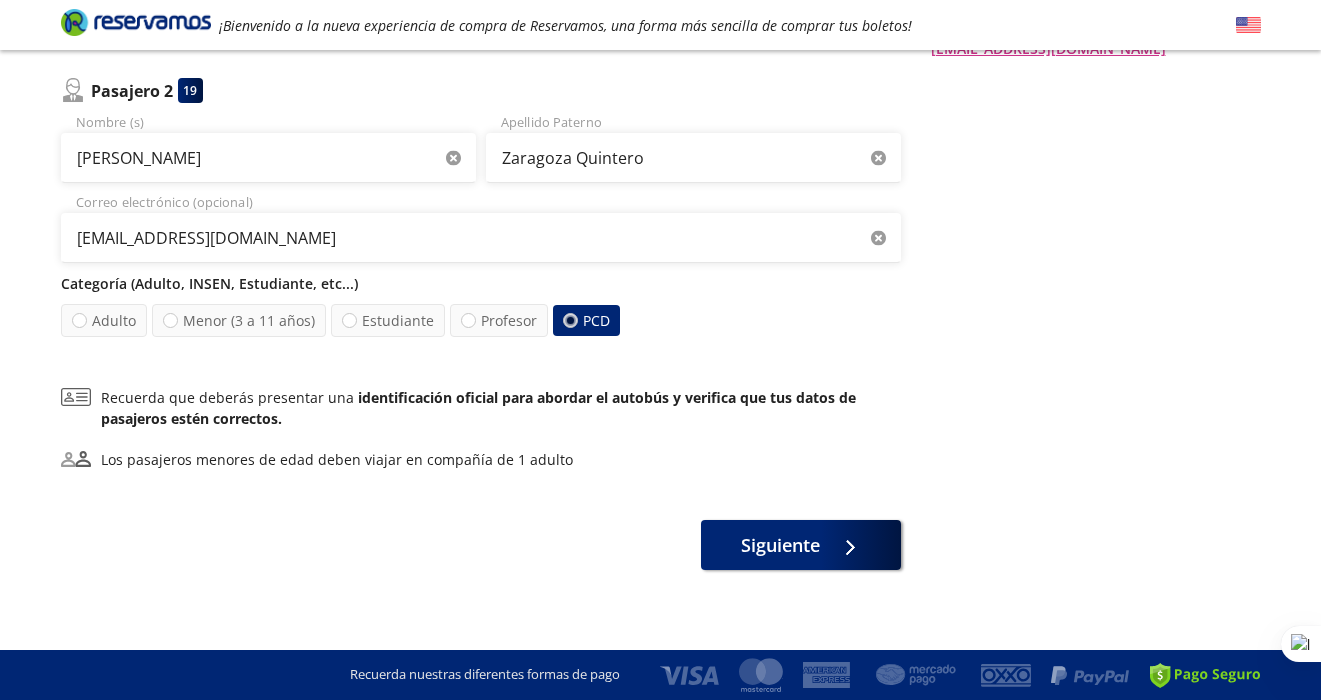 click on "PCD" at bounding box center (585, 320) 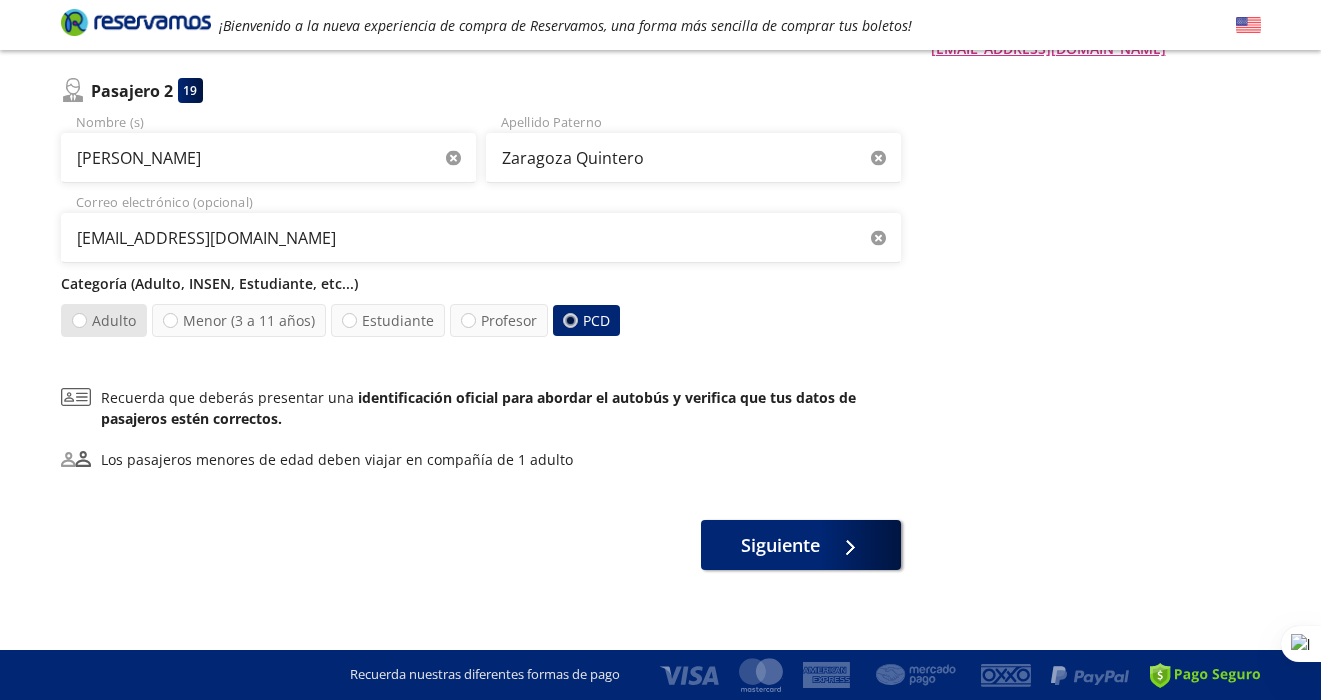 click on "Adulto" at bounding box center (103, 320) 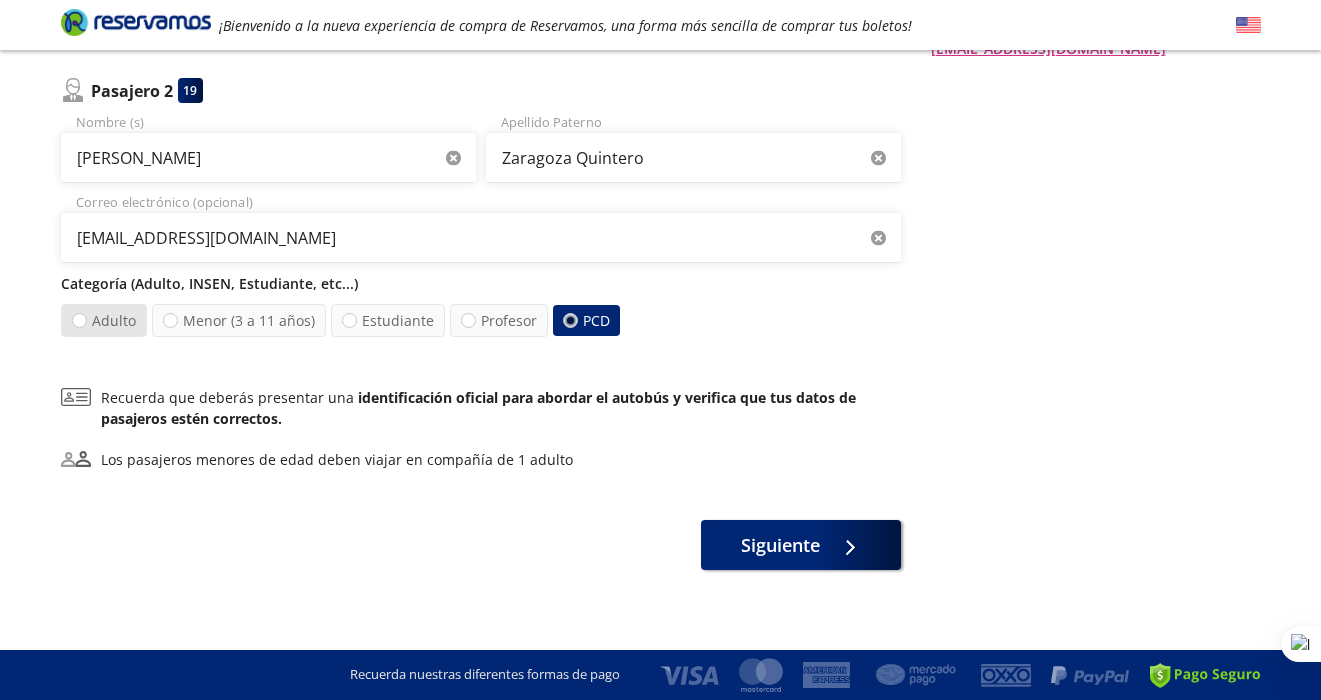 click on "Adulto" at bounding box center (79, 320) 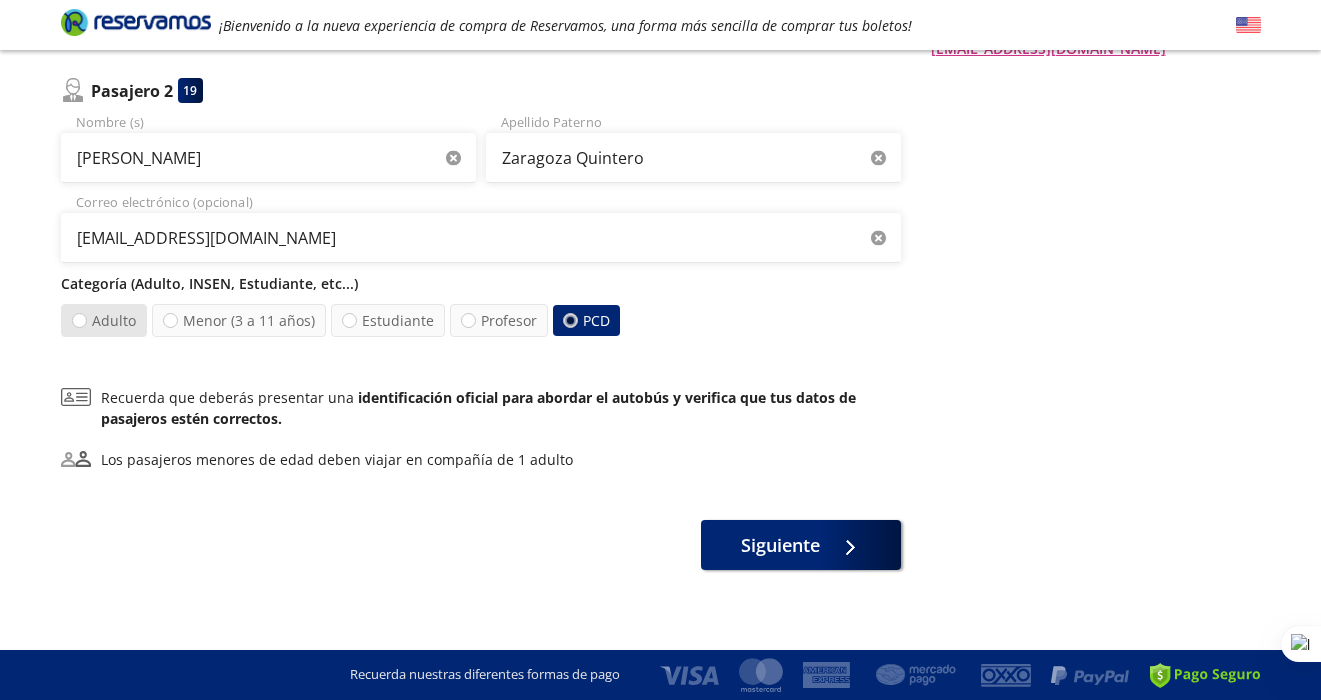radio on "false" 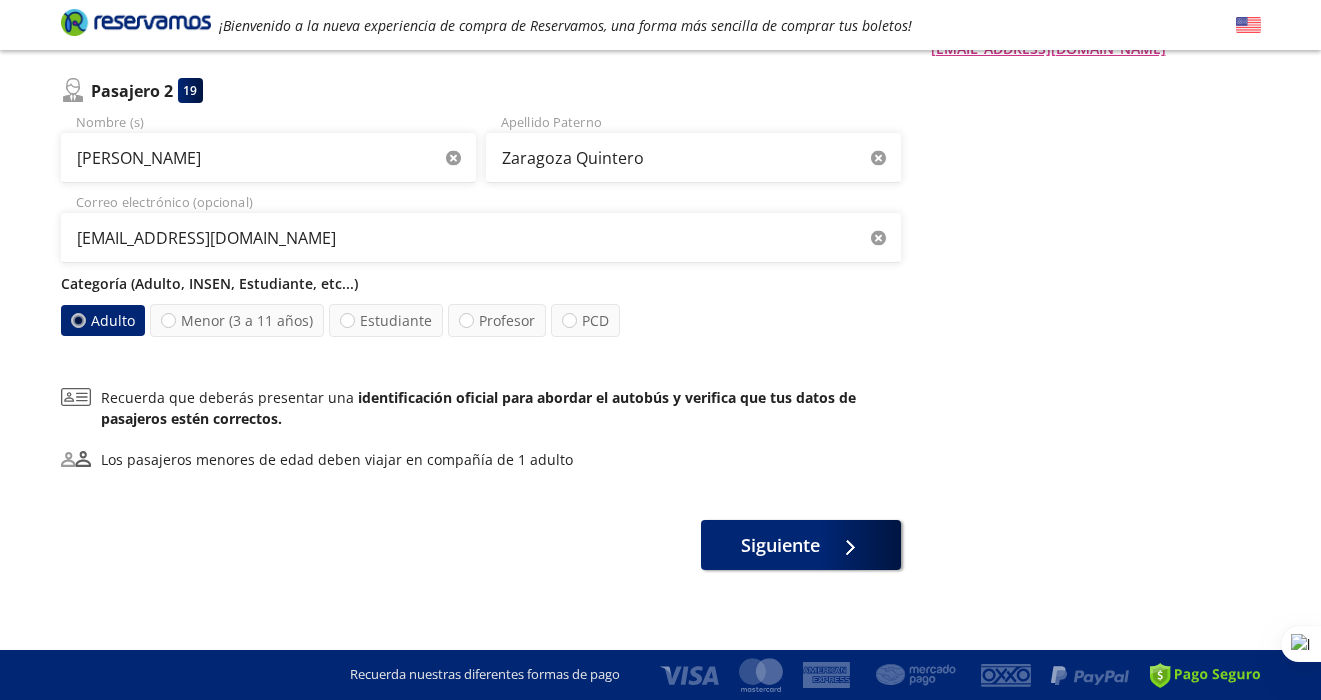 click at bounding box center (77, 320) 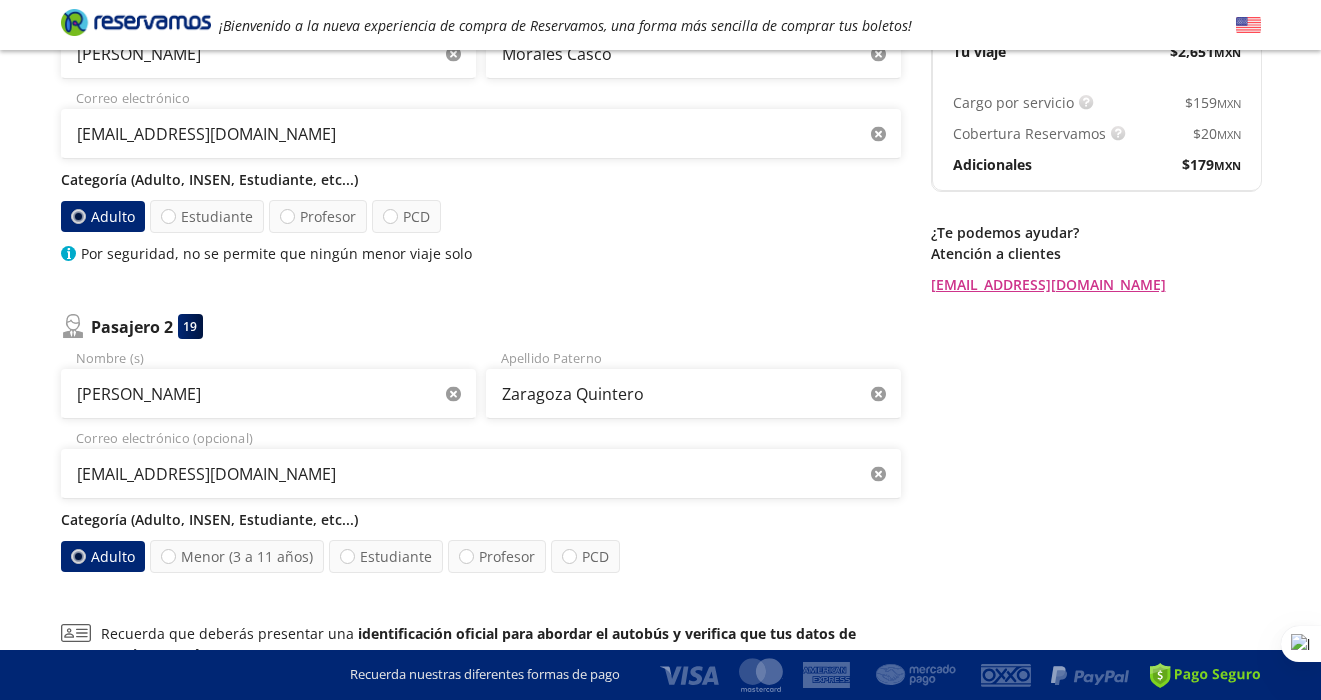 scroll, scrollTop: 179, scrollLeft: 0, axis: vertical 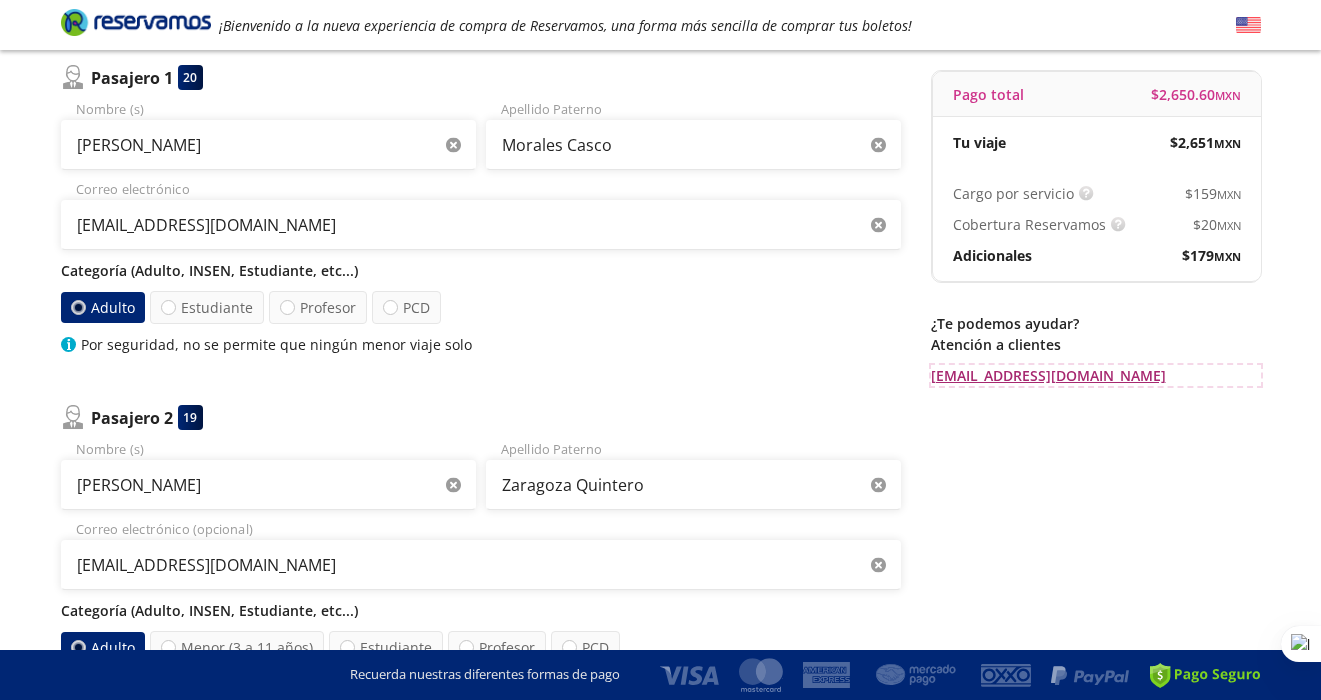 click on "[EMAIL_ADDRESS][DOMAIN_NAME]" at bounding box center (1096, 375) 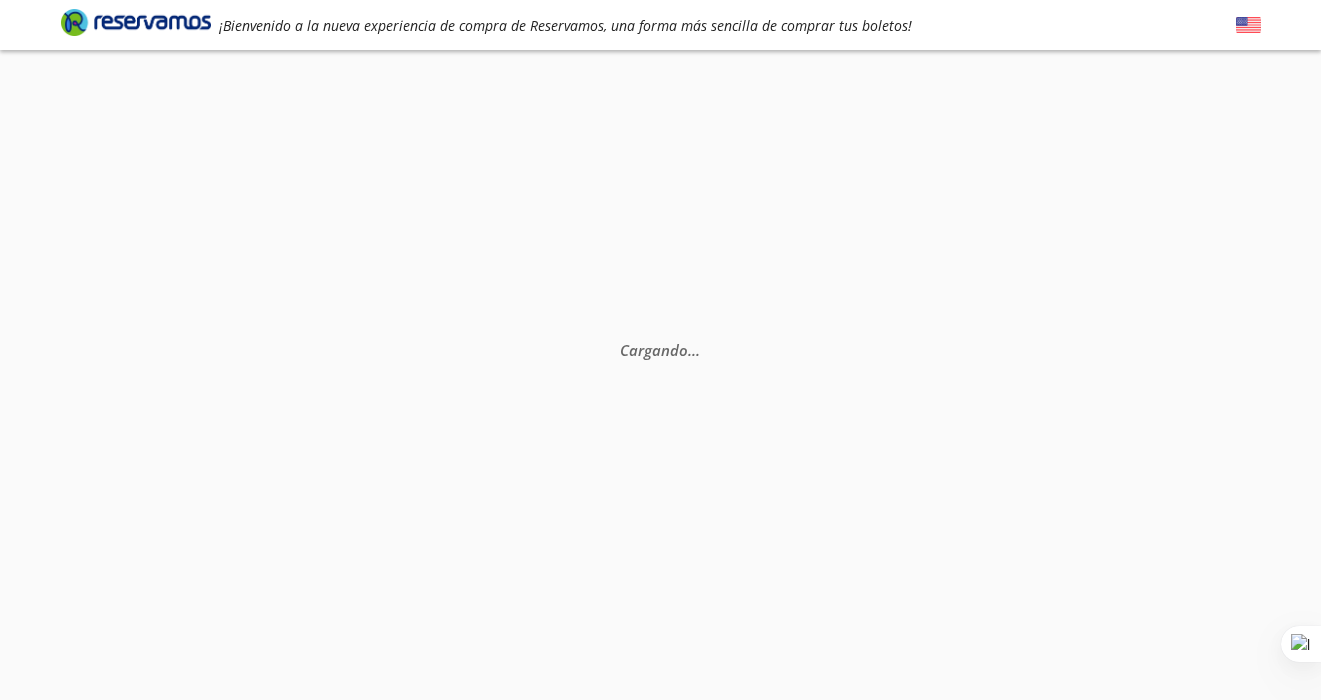 scroll, scrollTop: 0, scrollLeft: 0, axis: both 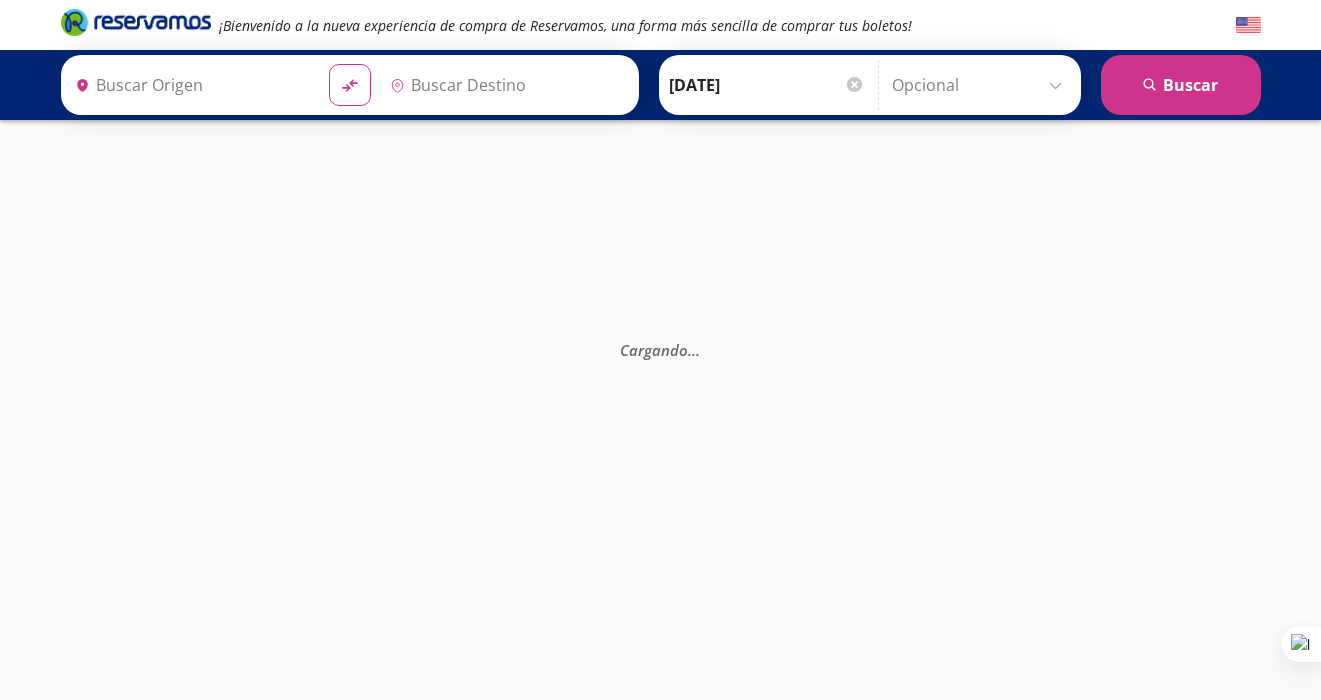 type on "[GEOGRAPHIC_DATA], [GEOGRAPHIC_DATA]" 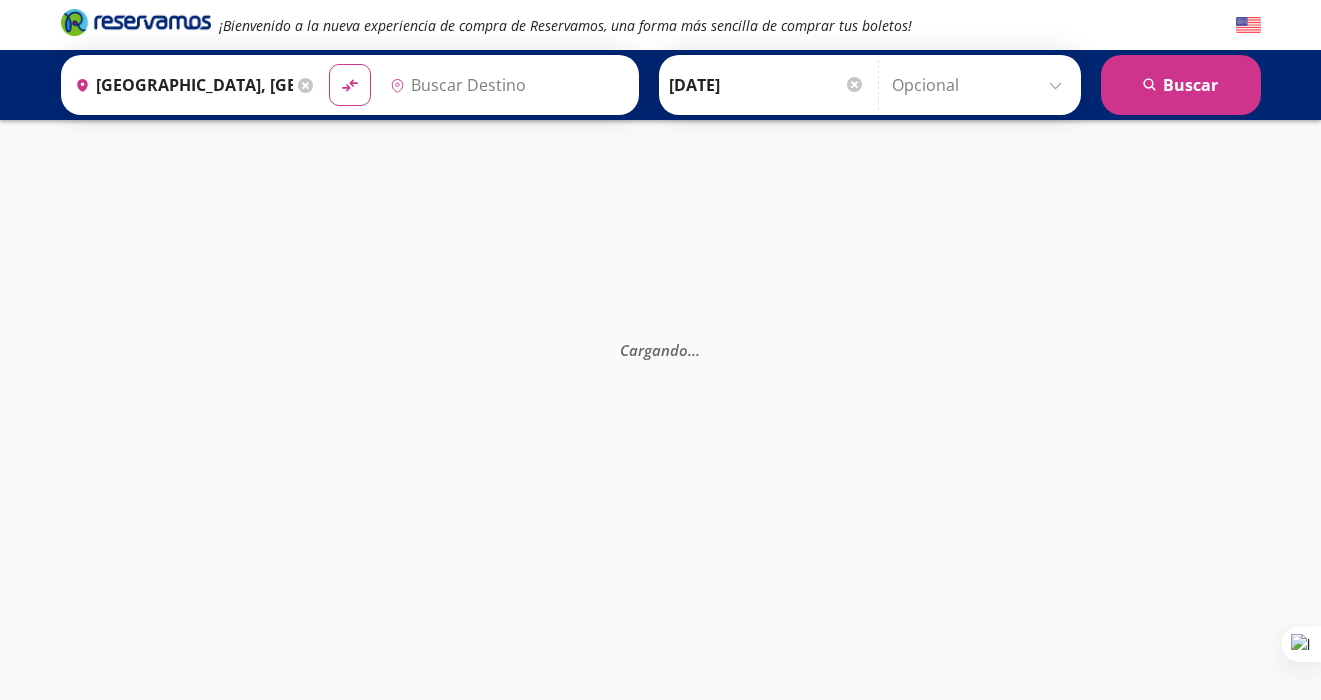 type on "[GEOGRAPHIC_DATA], [GEOGRAPHIC_DATA]" 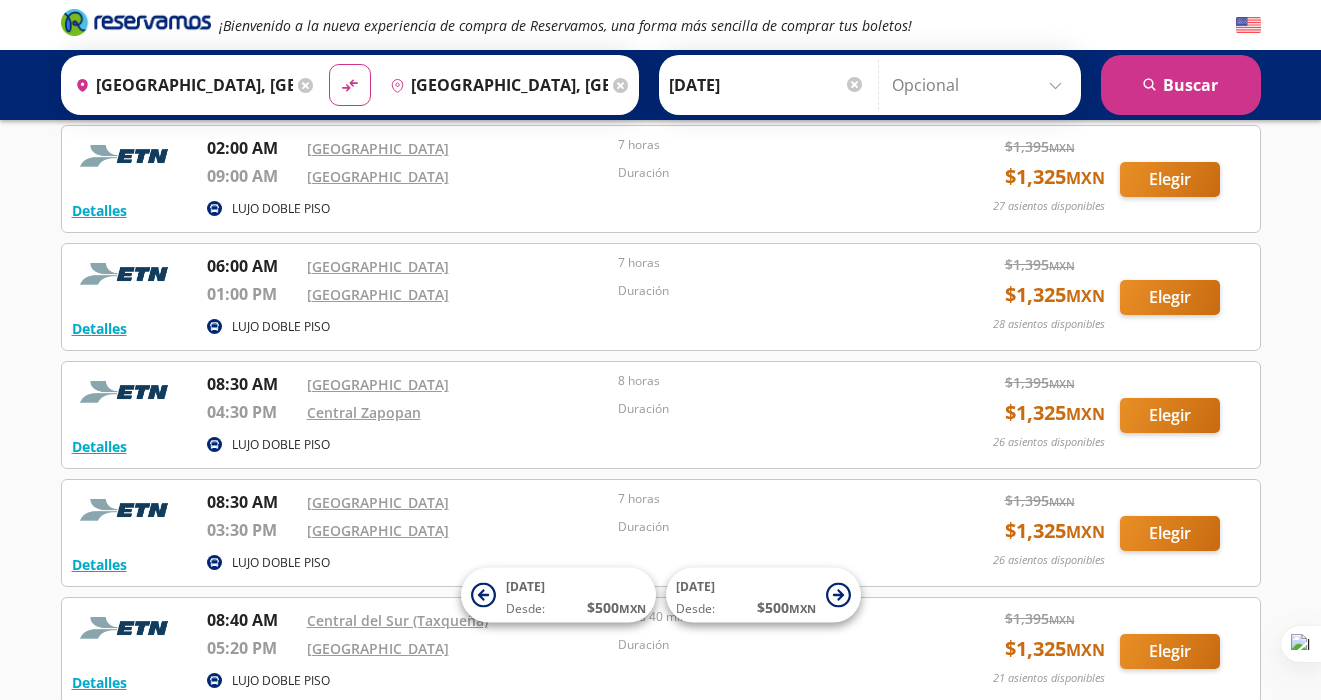 scroll, scrollTop: 116, scrollLeft: 0, axis: vertical 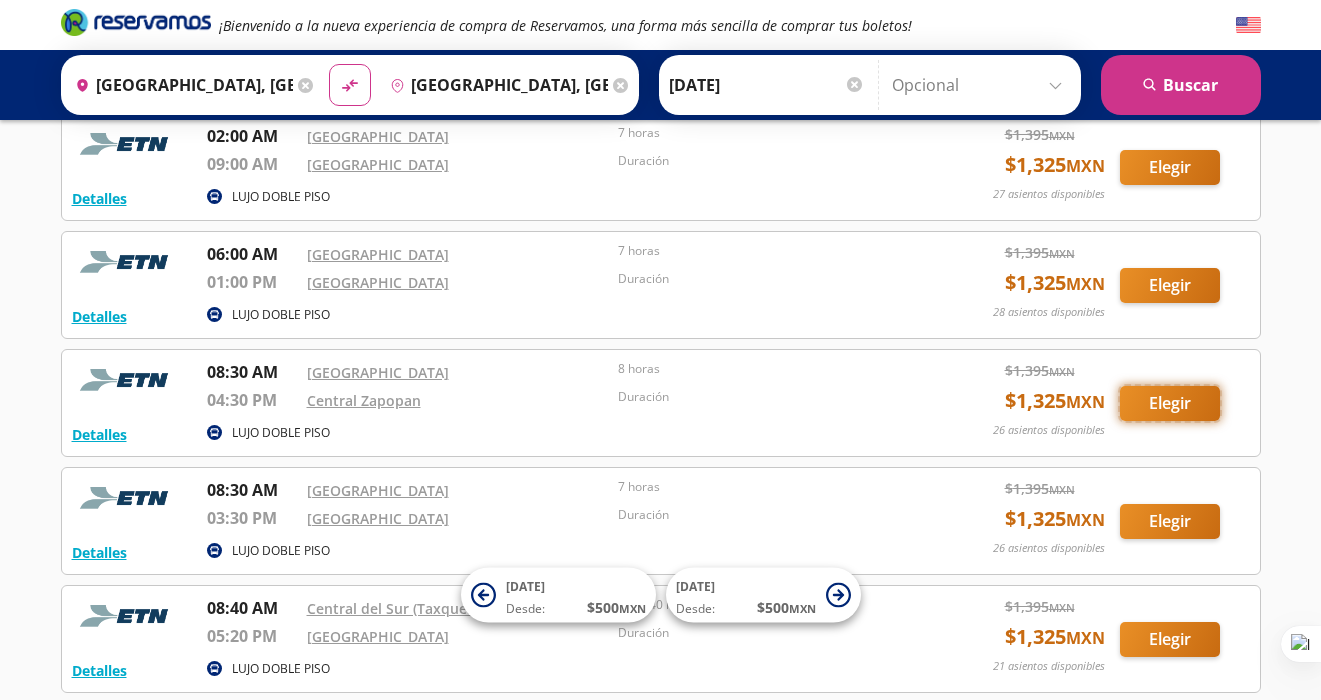 click on "Elegir" at bounding box center [1170, 403] 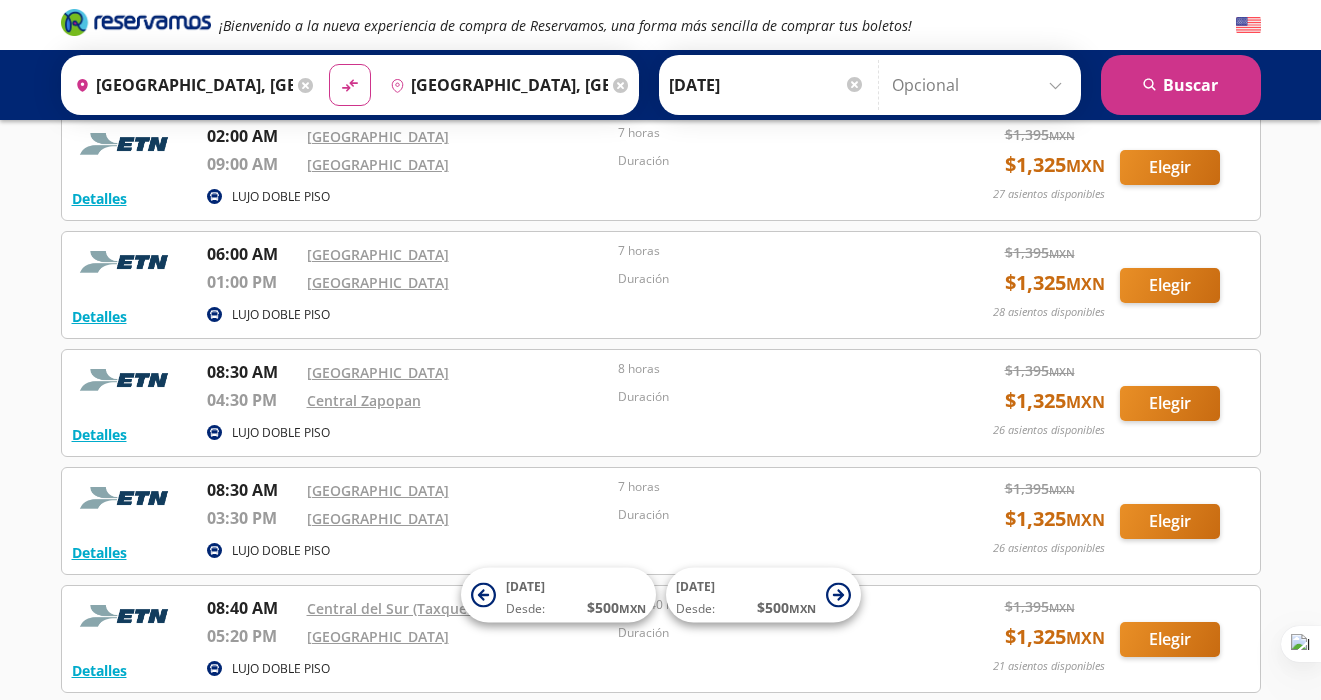 scroll, scrollTop: 0, scrollLeft: 0, axis: both 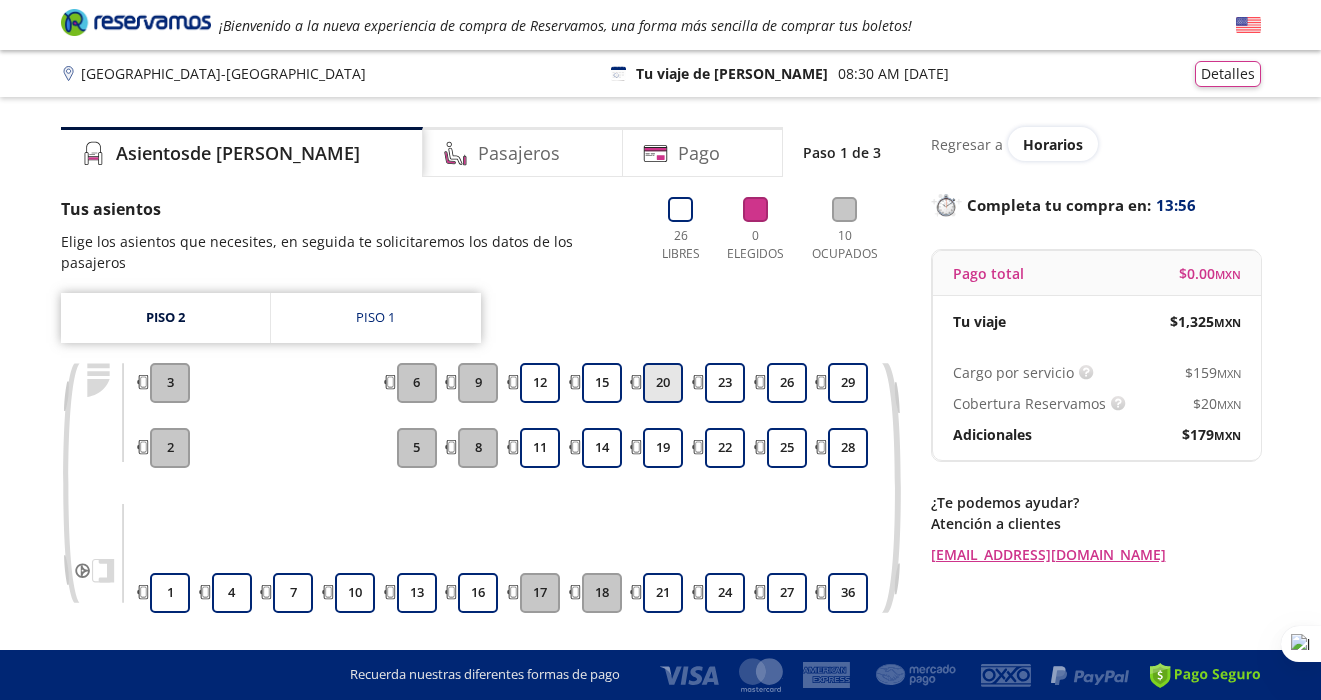 click on "20" at bounding box center [663, 383] 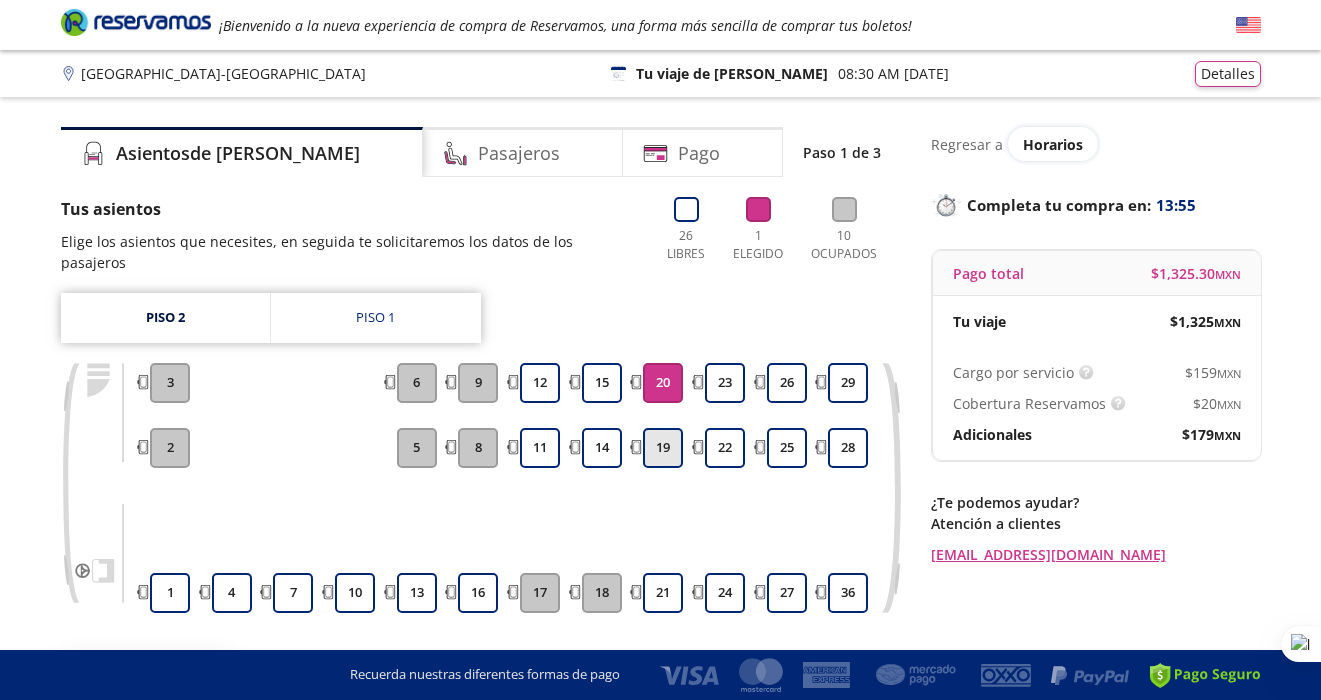 click on "19" at bounding box center [663, 448] 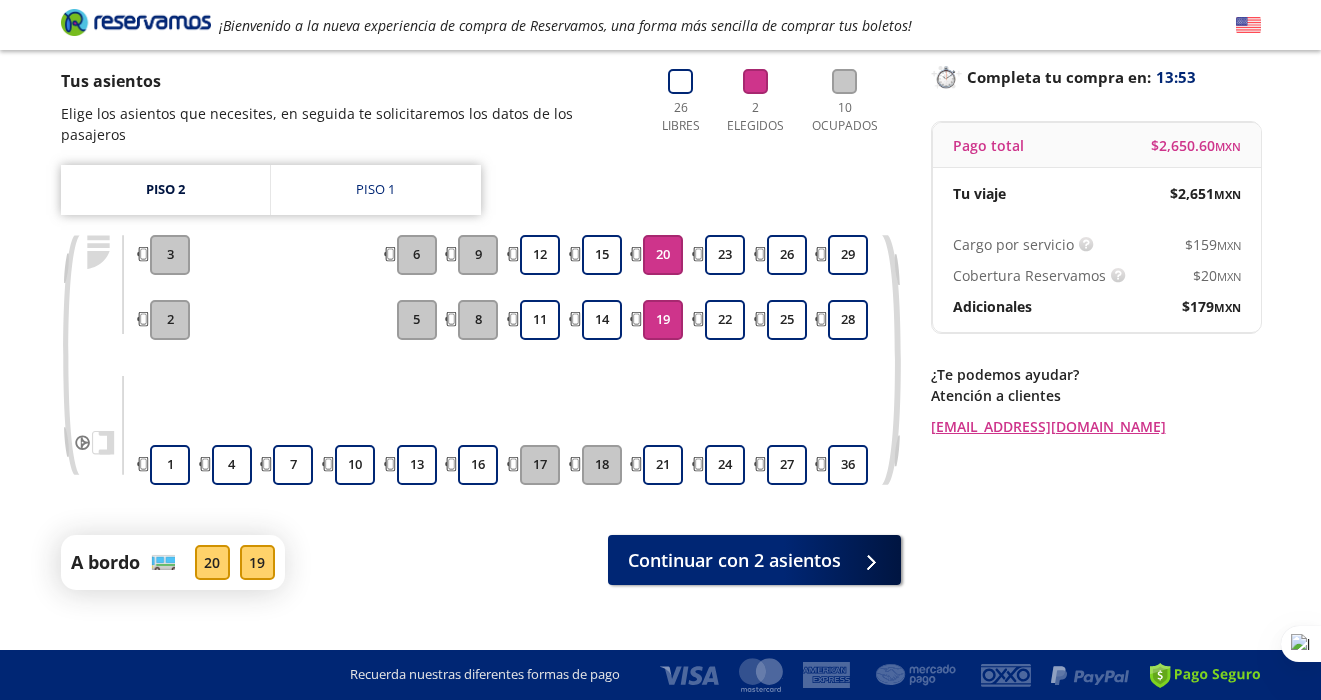 scroll, scrollTop: 137, scrollLeft: 0, axis: vertical 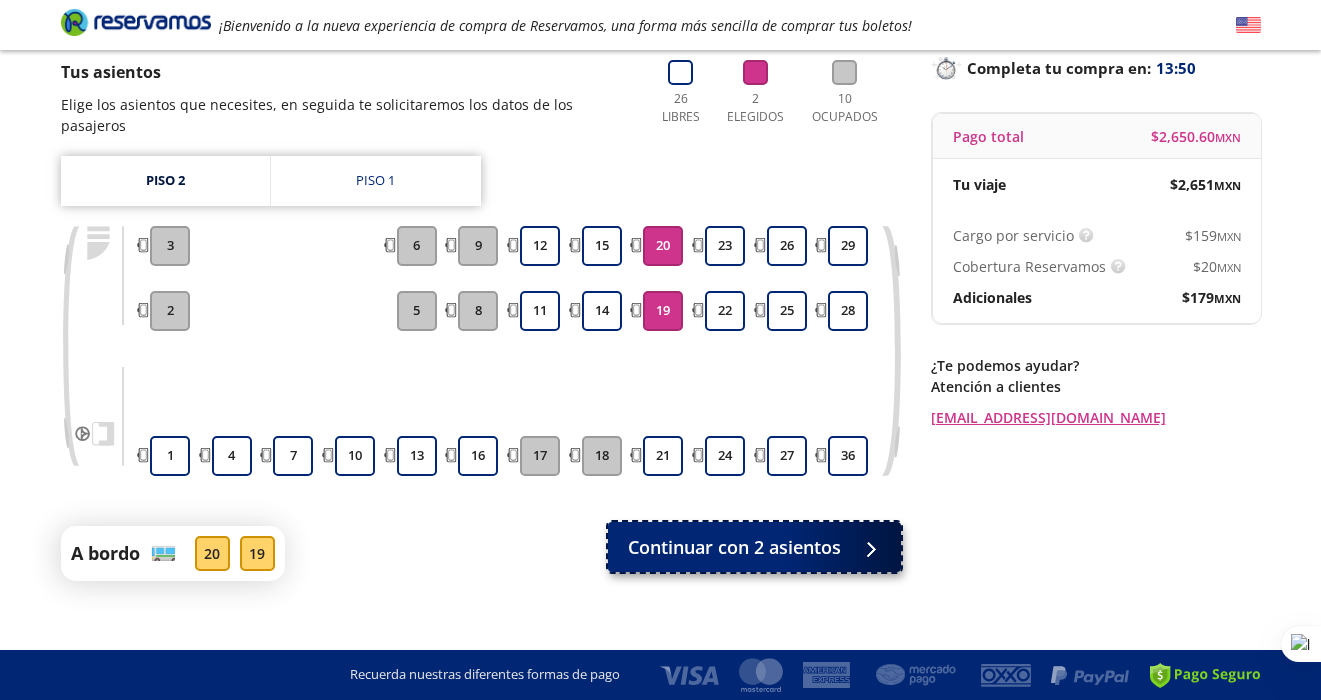 click on "Continuar con 2 asientos" at bounding box center (734, 547) 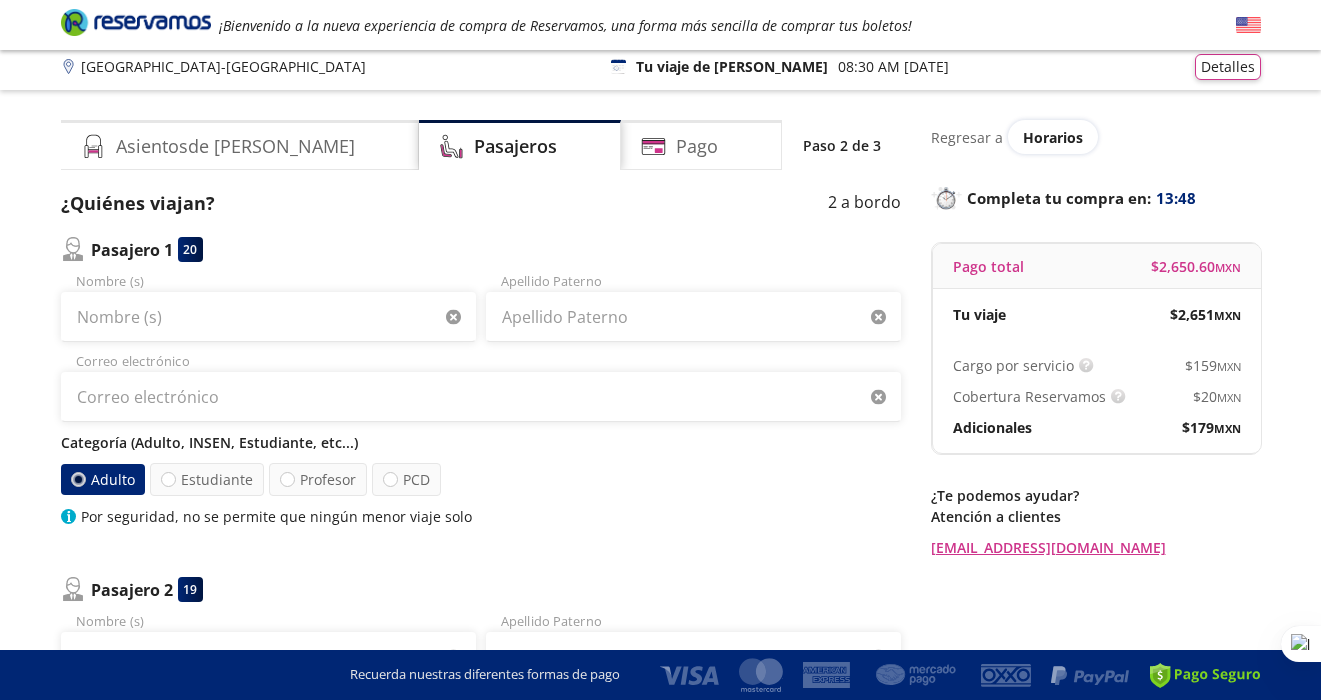 scroll, scrollTop: 8, scrollLeft: 0, axis: vertical 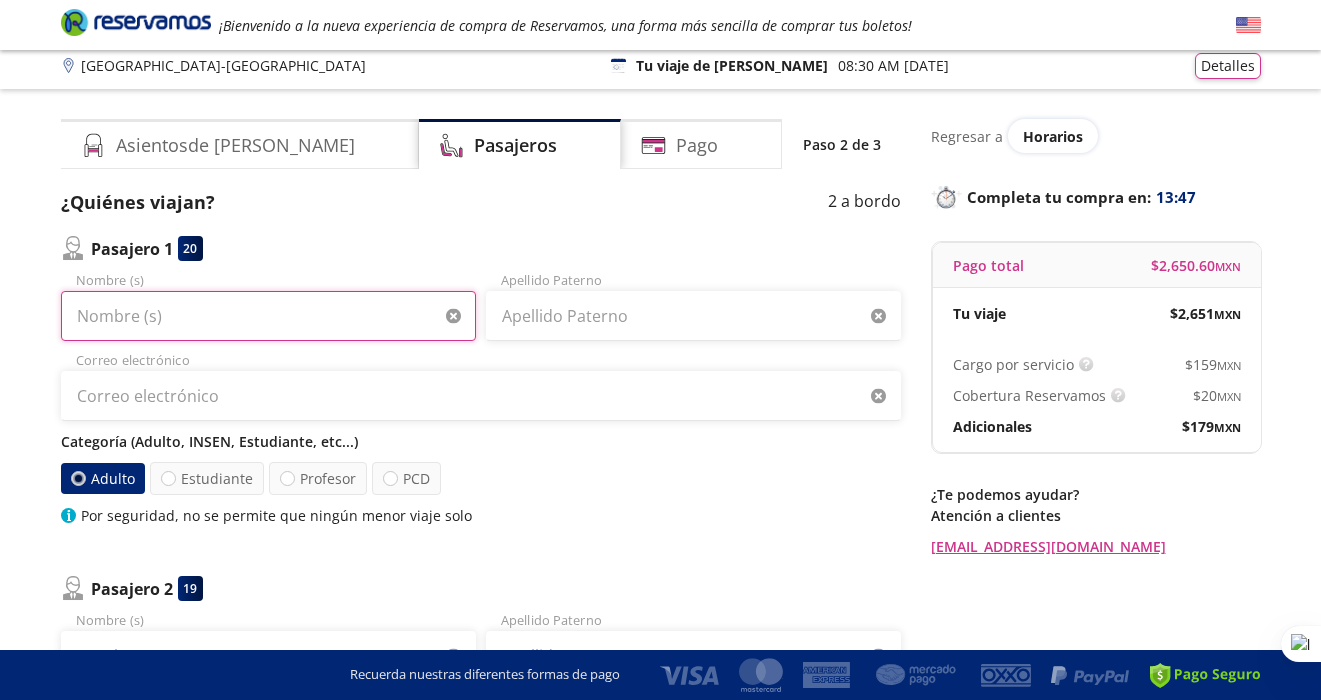 click on "Nombre (s)" at bounding box center (268, 316) 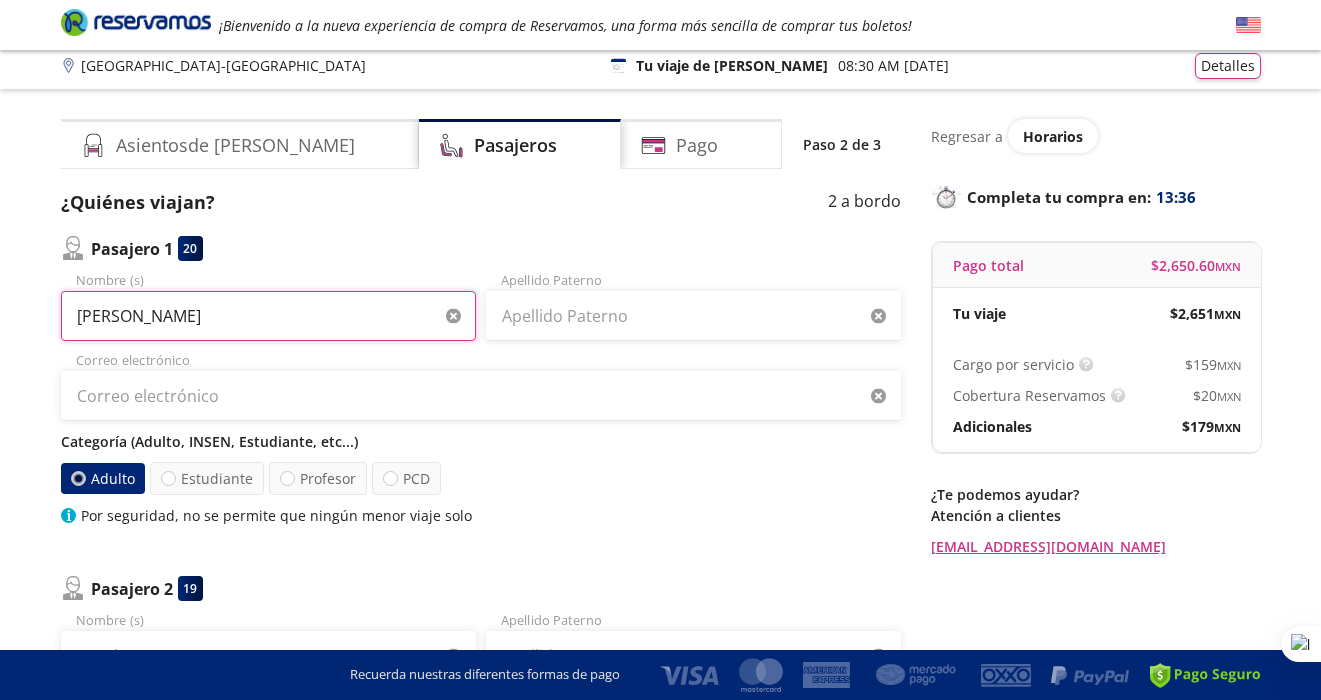 type on "[PERSON_NAME]" 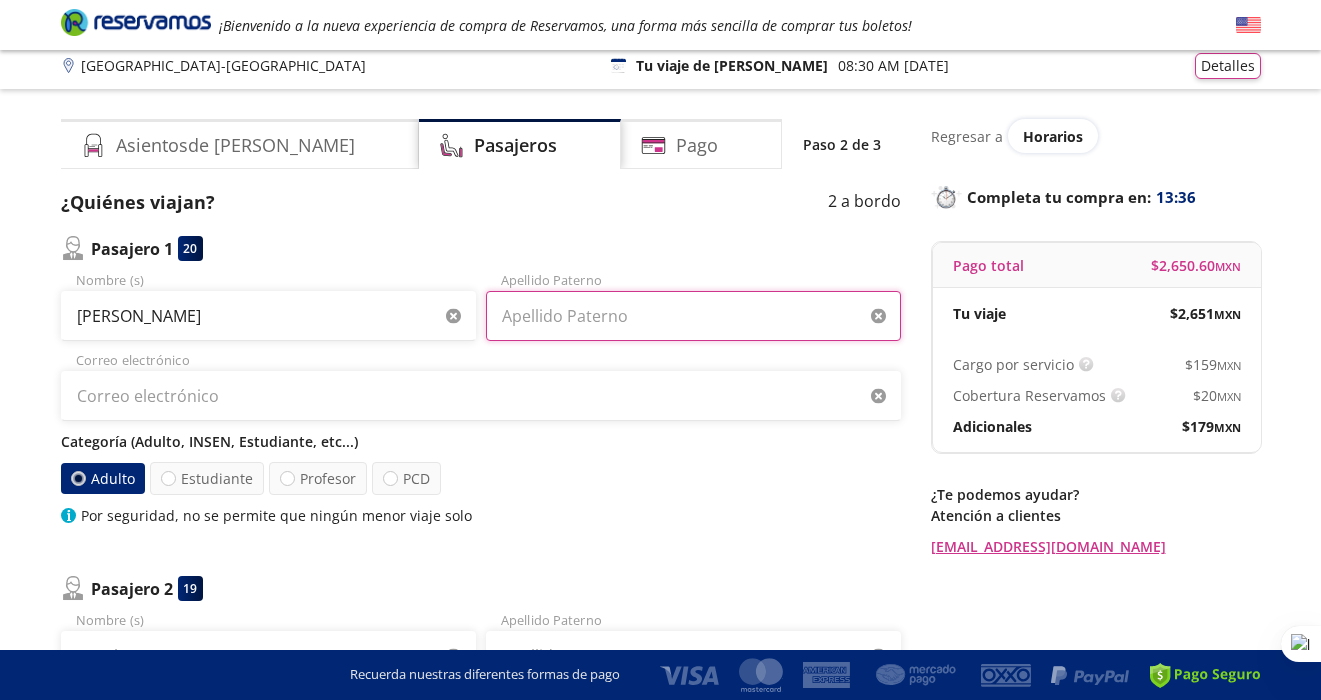 click on "Apellido Paterno" at bounding box center [693, 316] 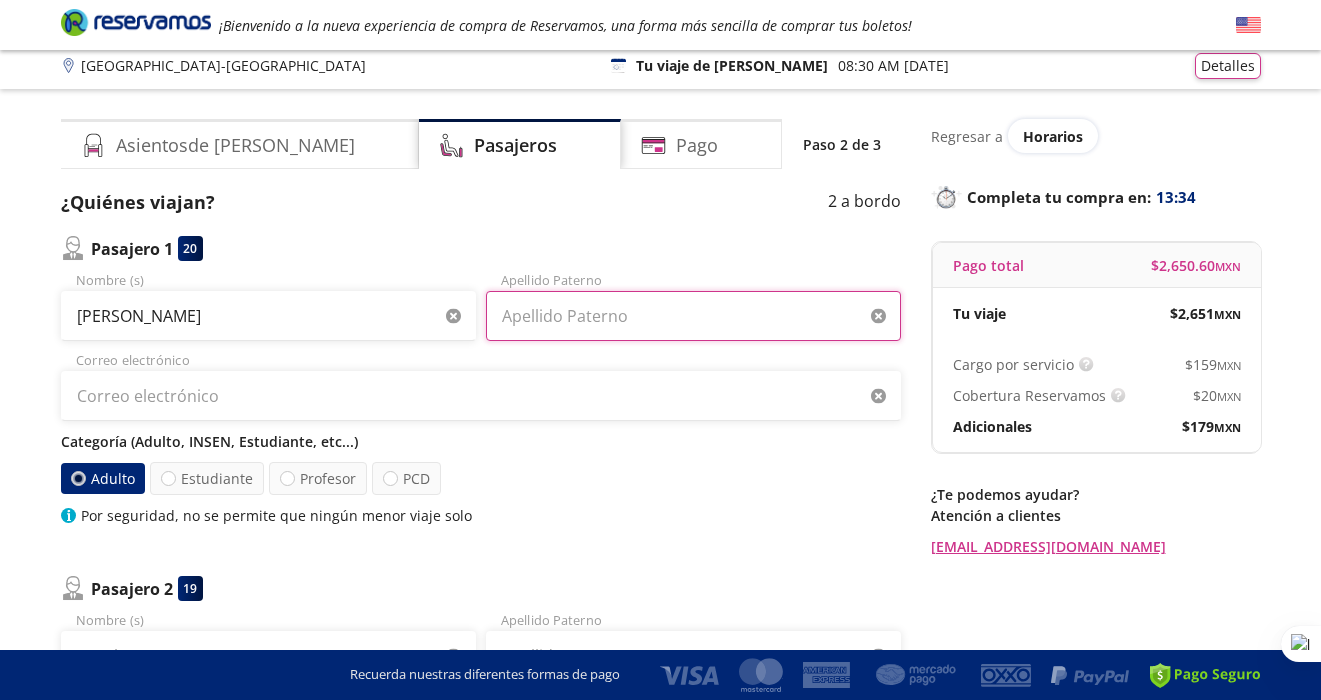 type on "[PERSON_NAME][GEOGRAPHIC_DATA]" 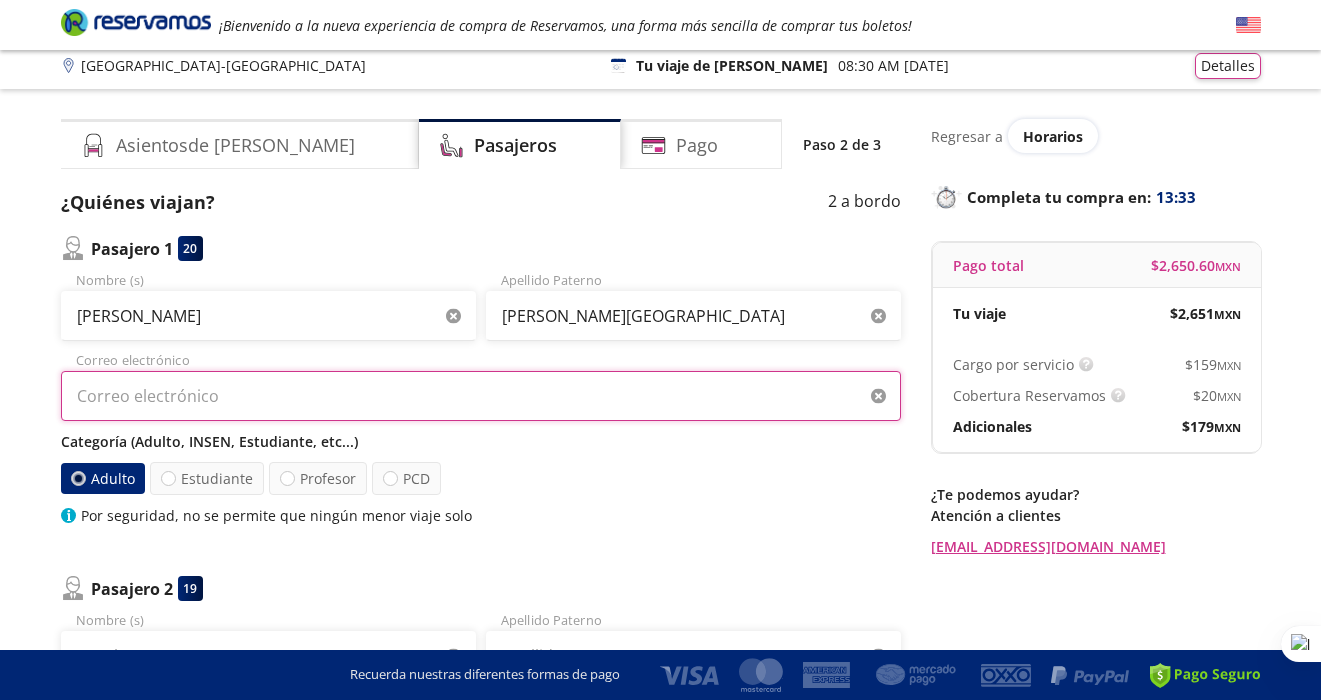 click on "Correo electrónico" at bounding box center (481, 396) 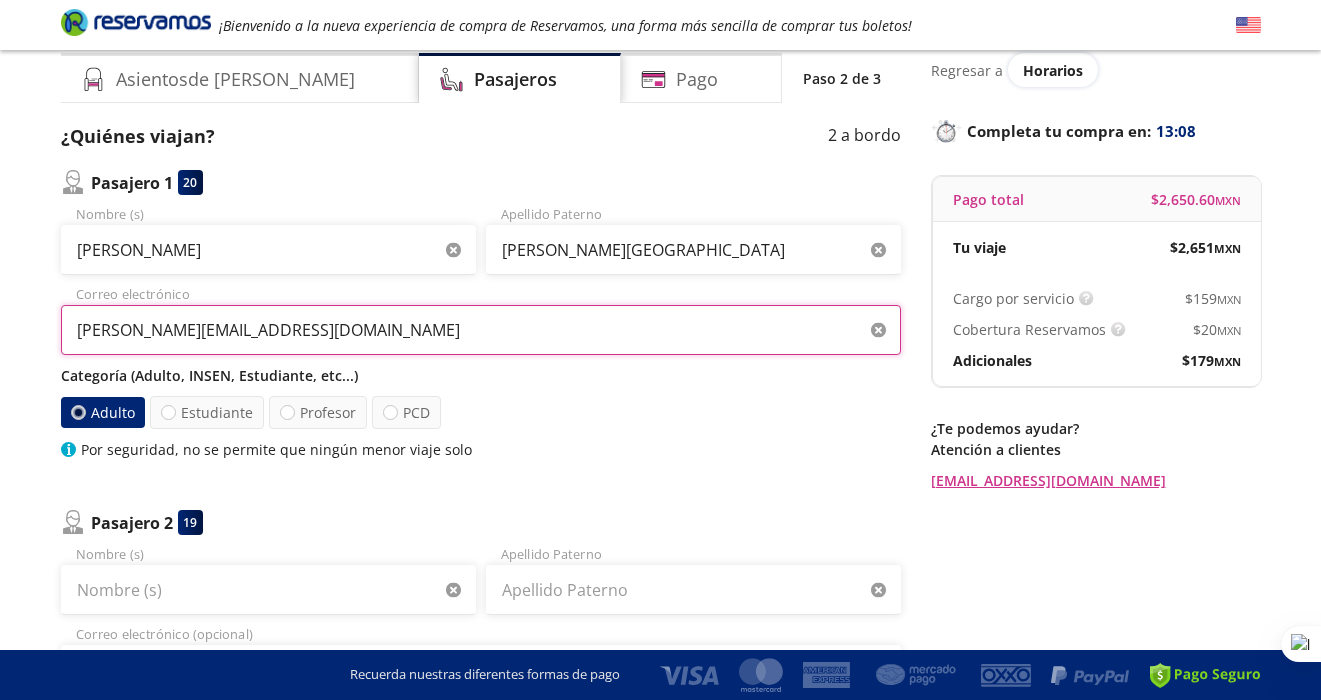 scroll, scrollTop: 151, scrollLeft: 0, axis: vertical 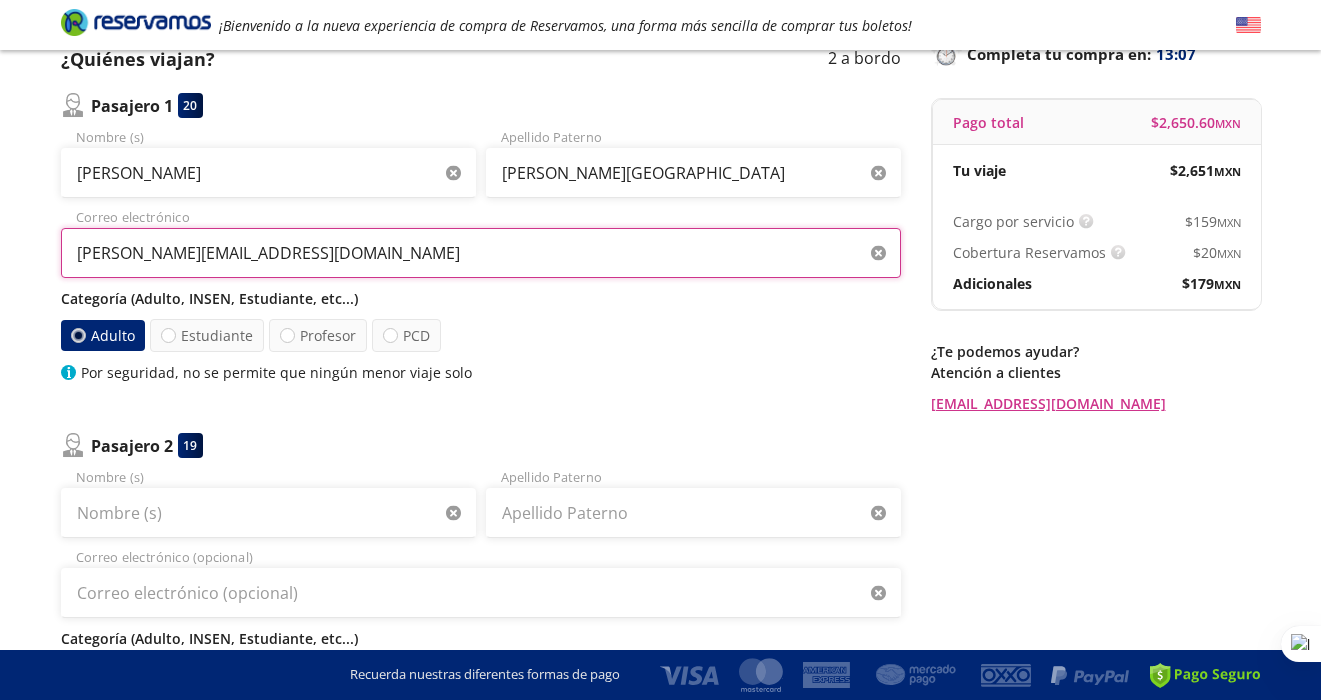 type on "[PERSON_NAME][EMAIL_ADDRESS][DOMAIN_NAME]" 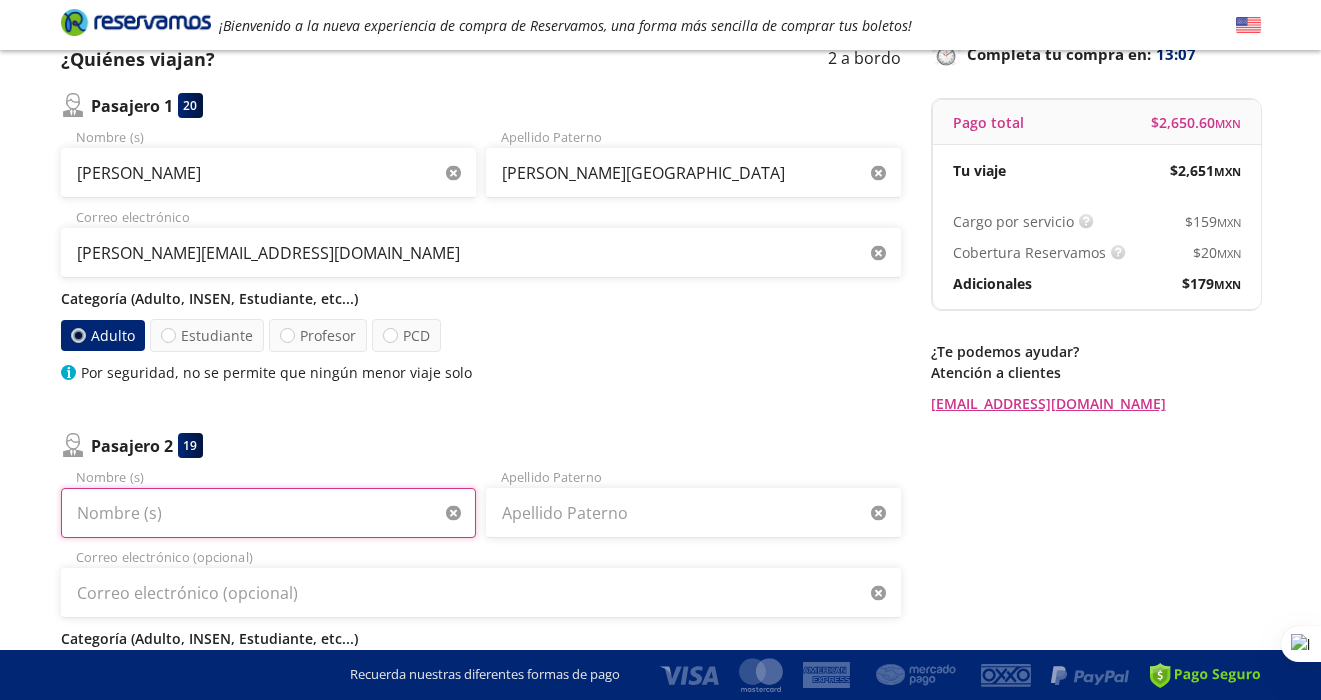 click on "Nombre (s)" at bounding box center [268, 513] 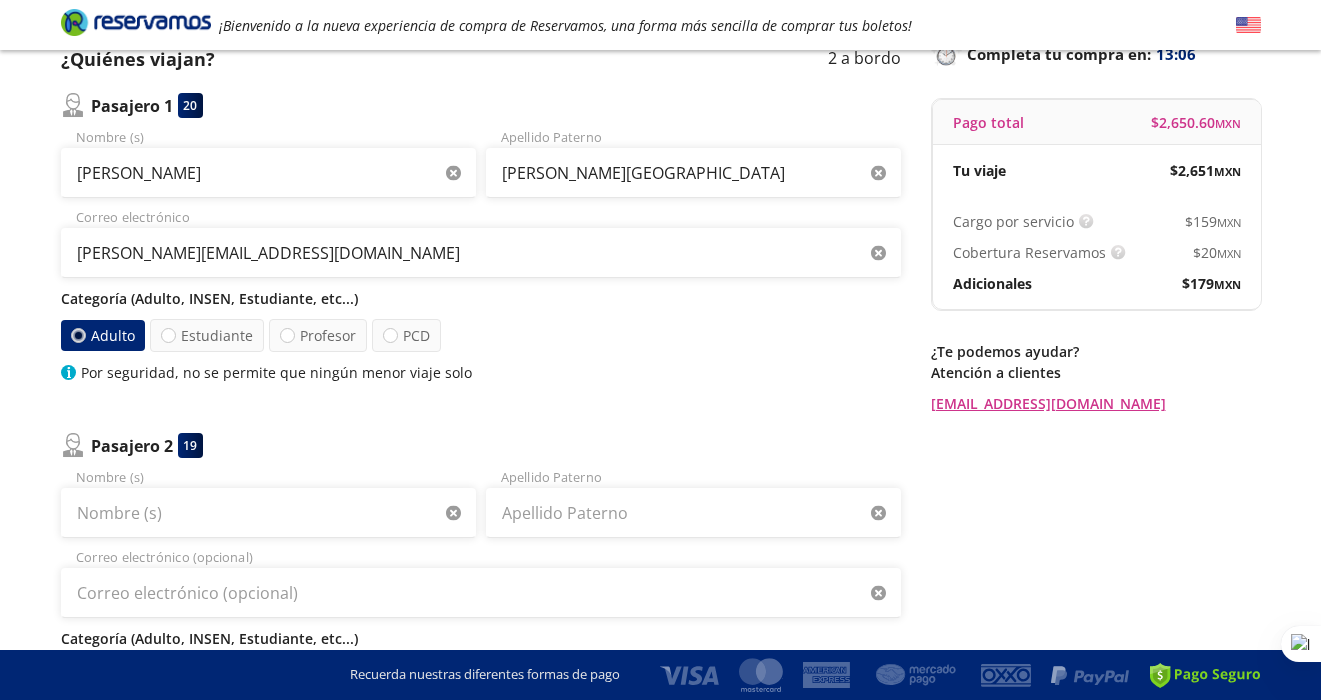 click on "Categoría (Adulto, INSEN, Estudiante, etc...)" at bounding box center (481, 298) 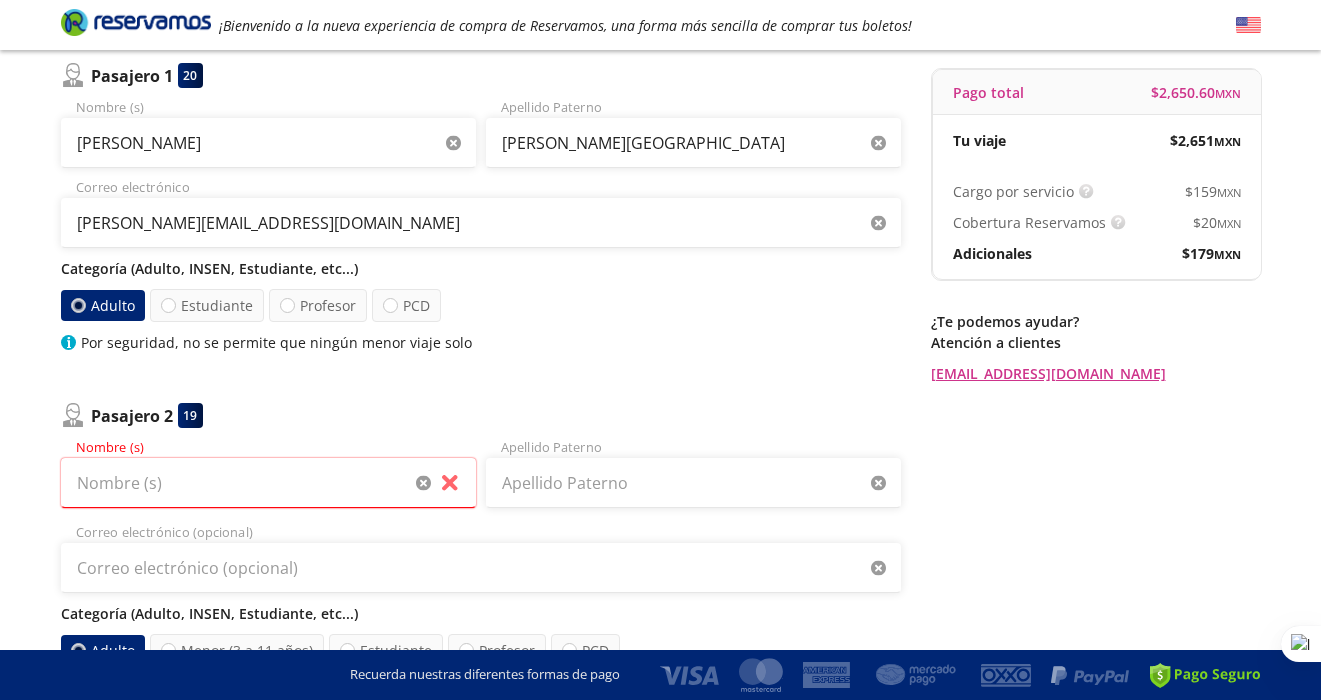 scroll, scrollTop: 184, scrollLeft: 0, axis: vertical 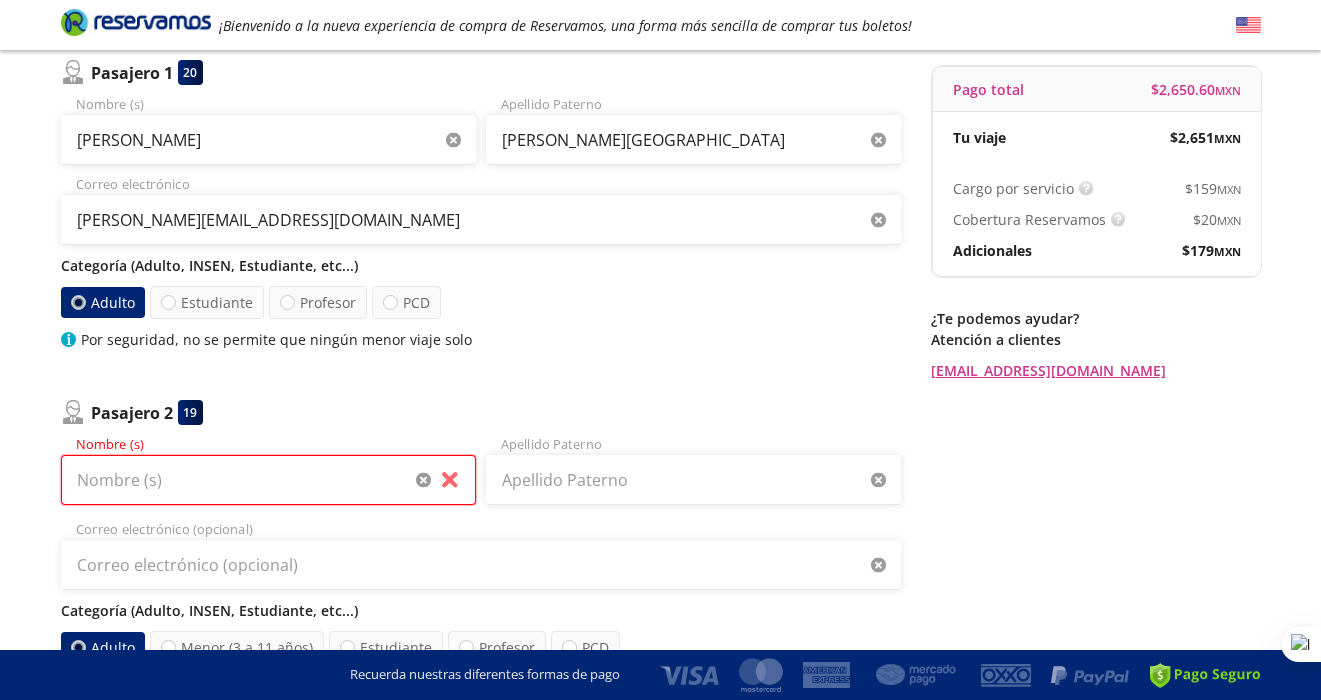 click on "Nombre (s)" at bounding box center (268, 480) 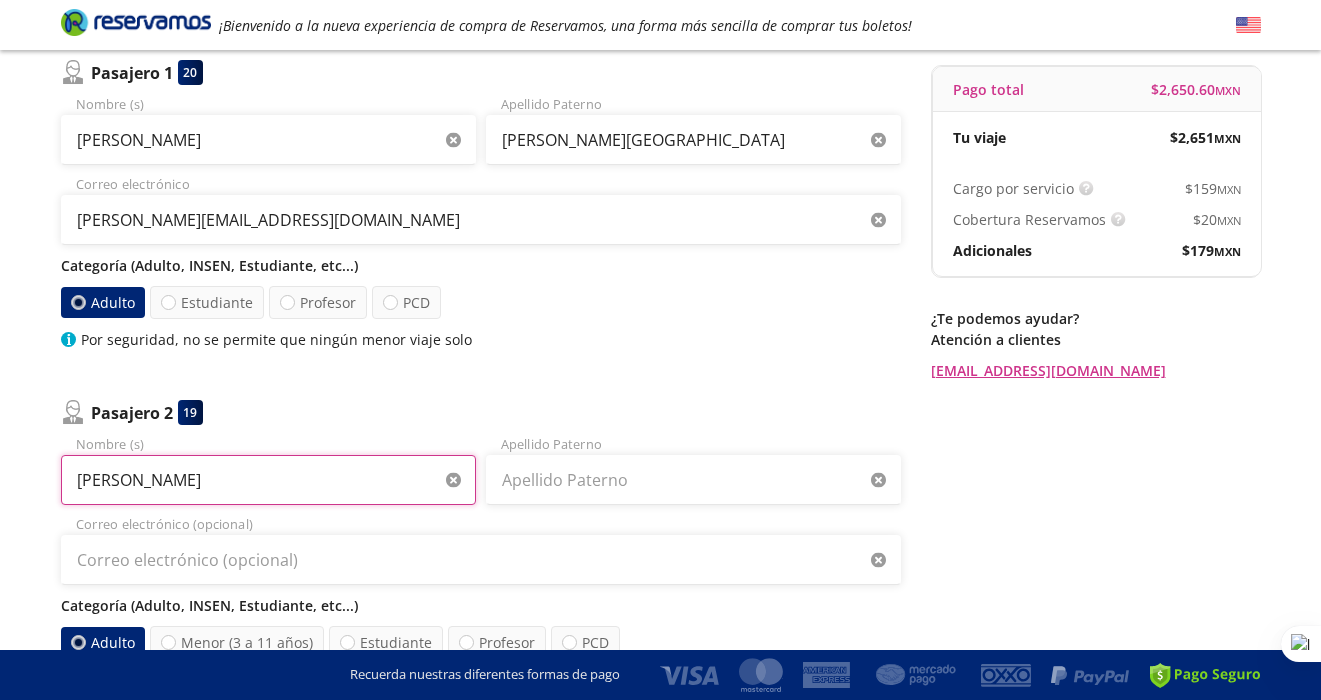 type on "[PERSON_NAME]" 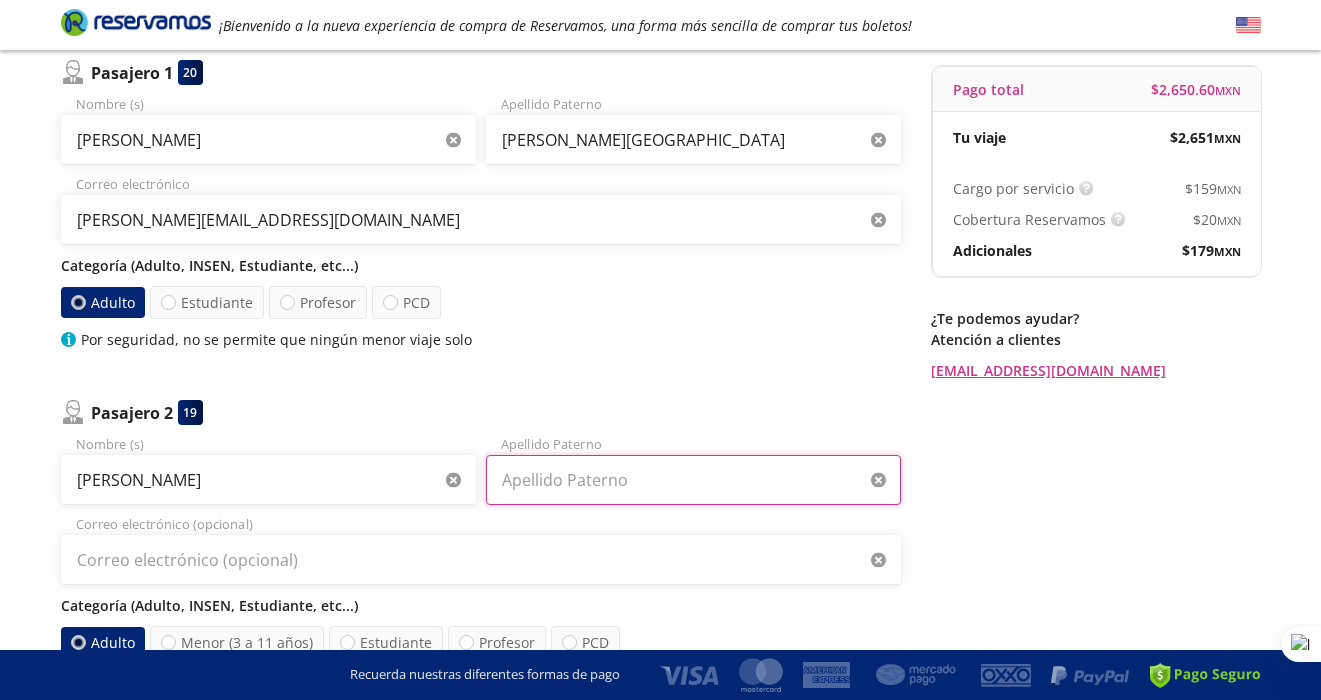 click on "Apellido Paterno" at bounding box center [693, 480] 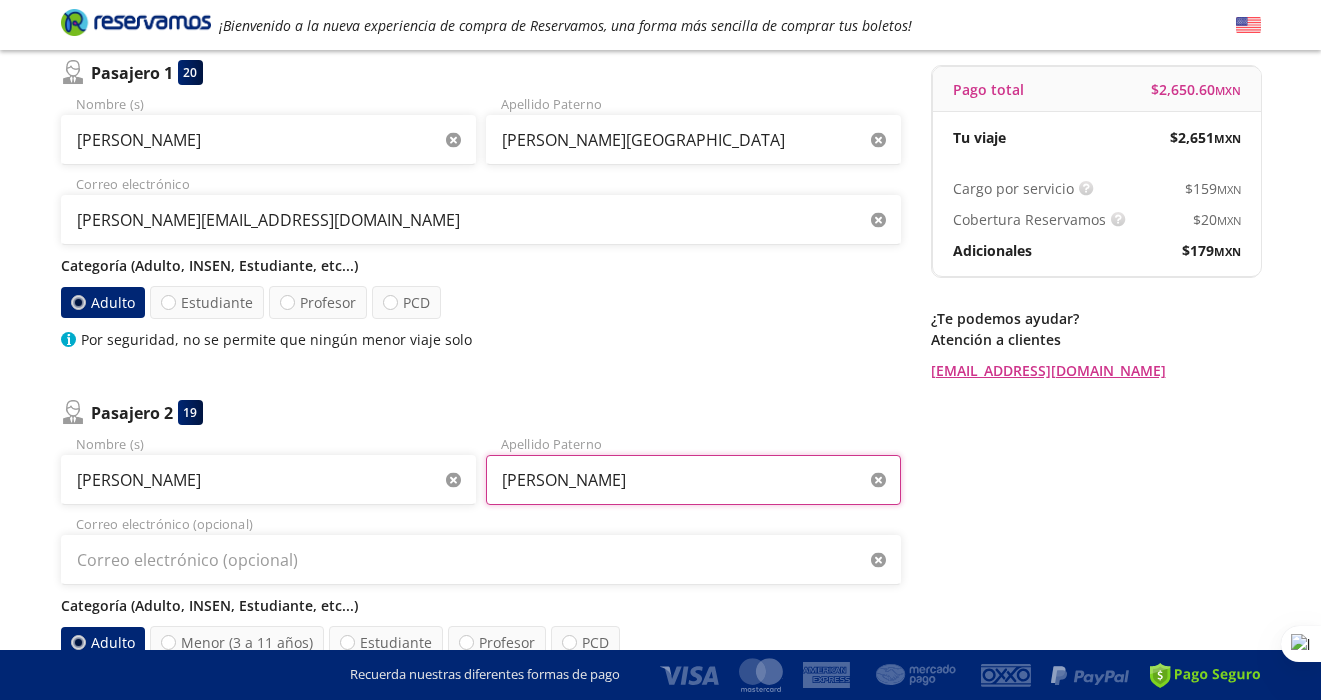 type on "[PERSON_NAME]" 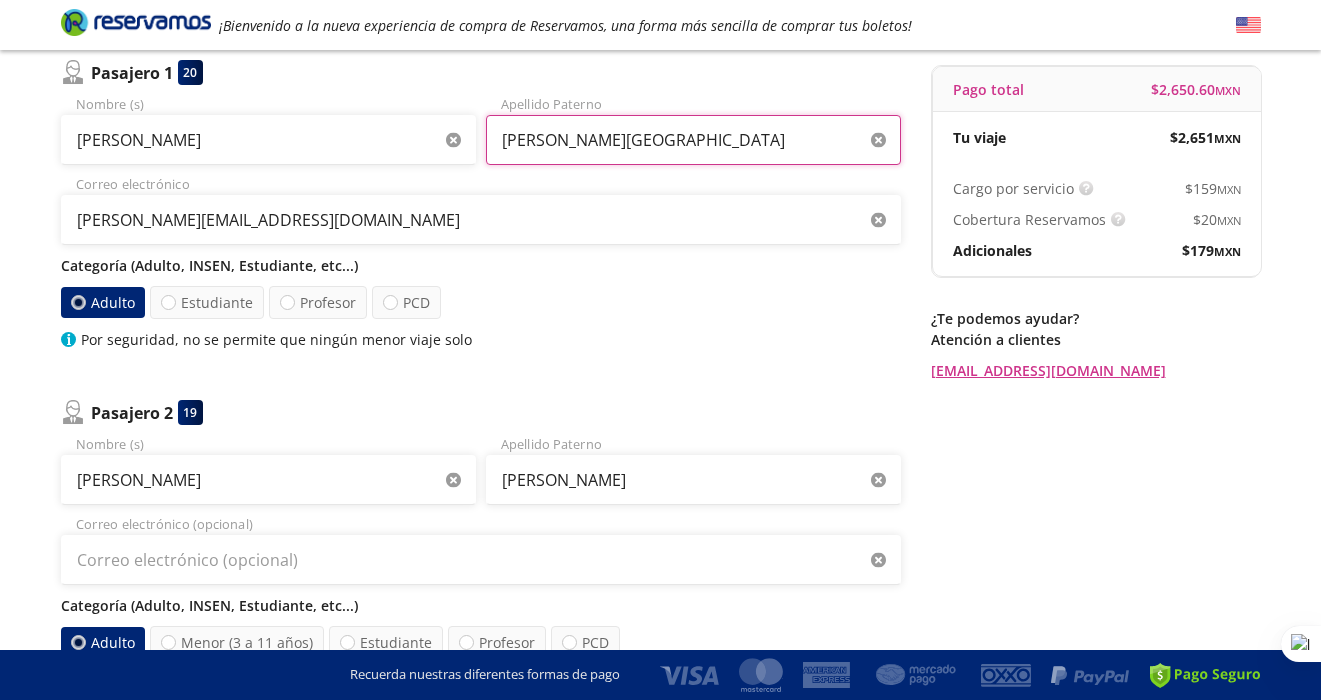drag, startPoint x: 567, startPoint y: 144, endPoint x: 733, endPoint y: 153, distance: 166.24379 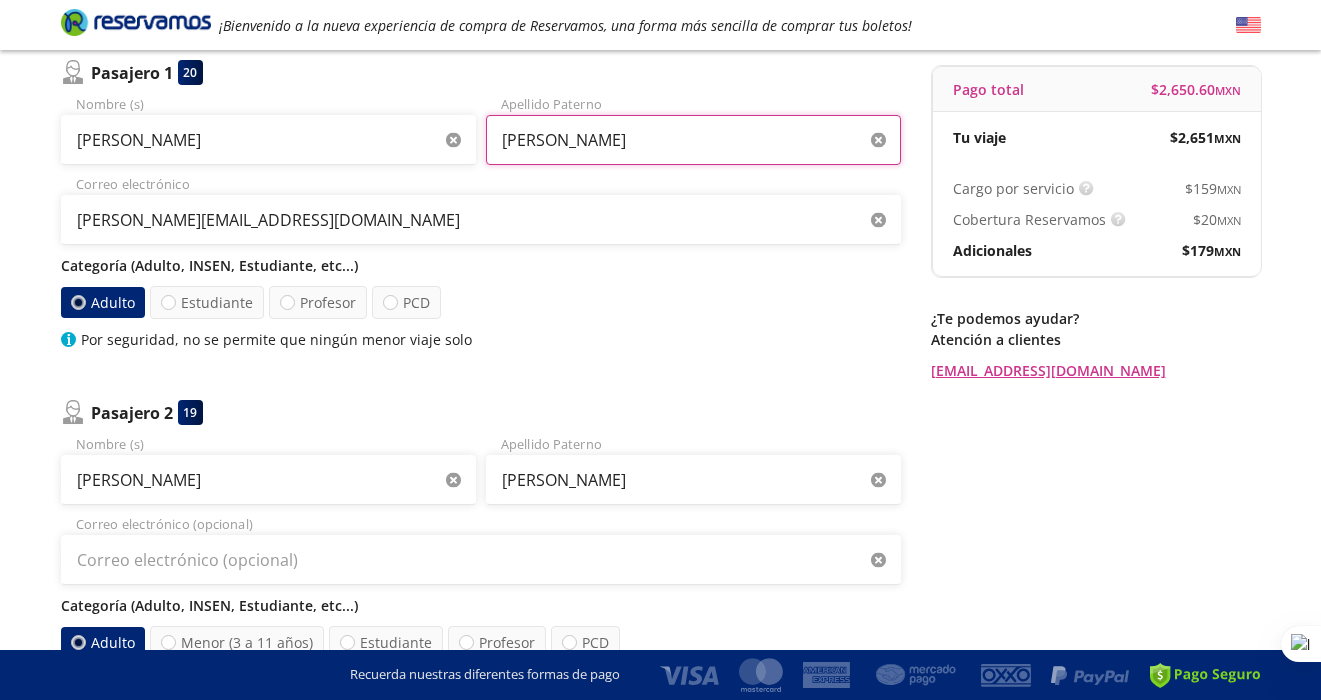 type on "[PERSON_NAME]" 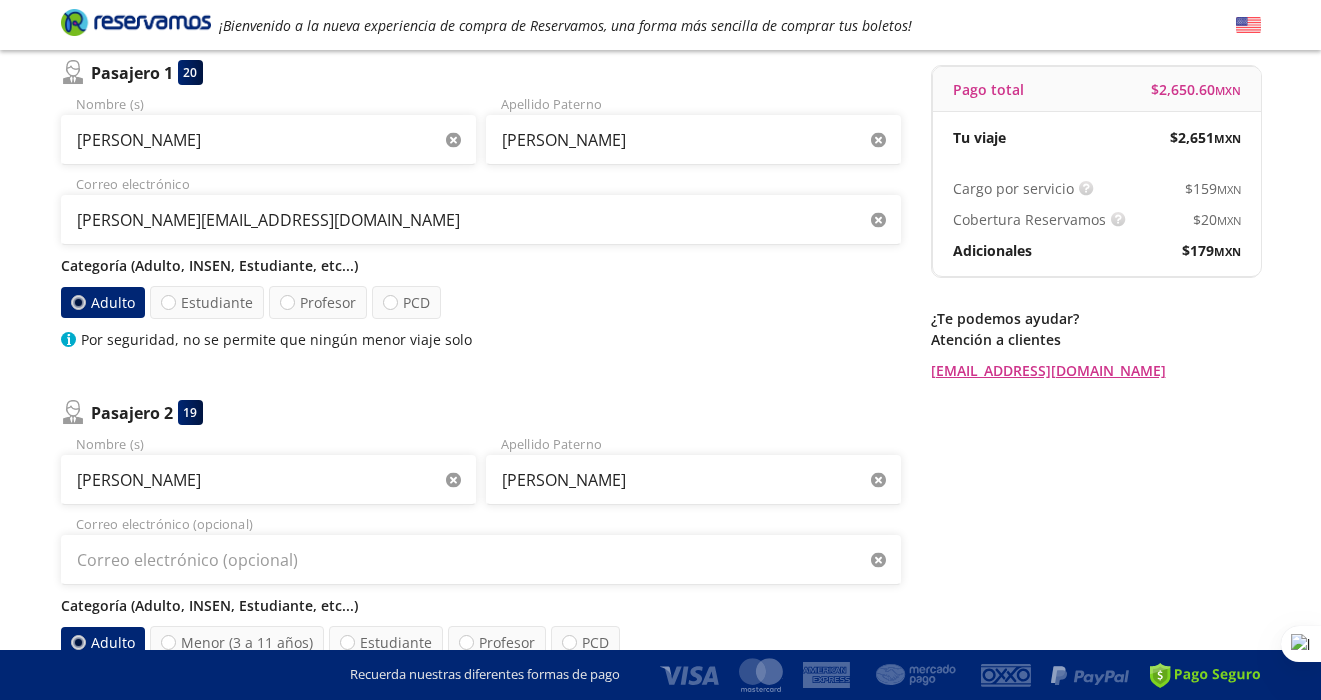 click on "Categoría (Adulto, INSEN, Estudiante, etc...) Adulto Estudiante Profesor PCD Por seguridad, no se permite que ningún menor viaje solo" at bounding box center [481, 302] 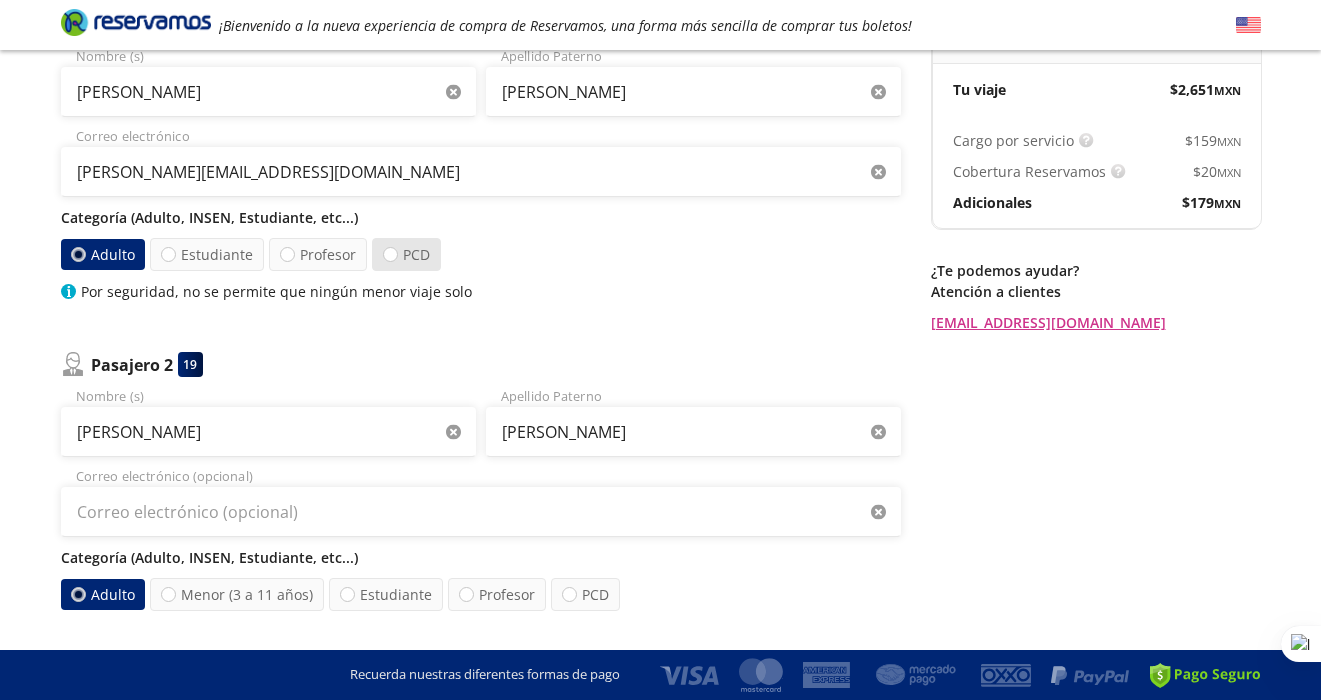 scroll, scrollTop: 261, scrollLeft: 0, axis: vertical 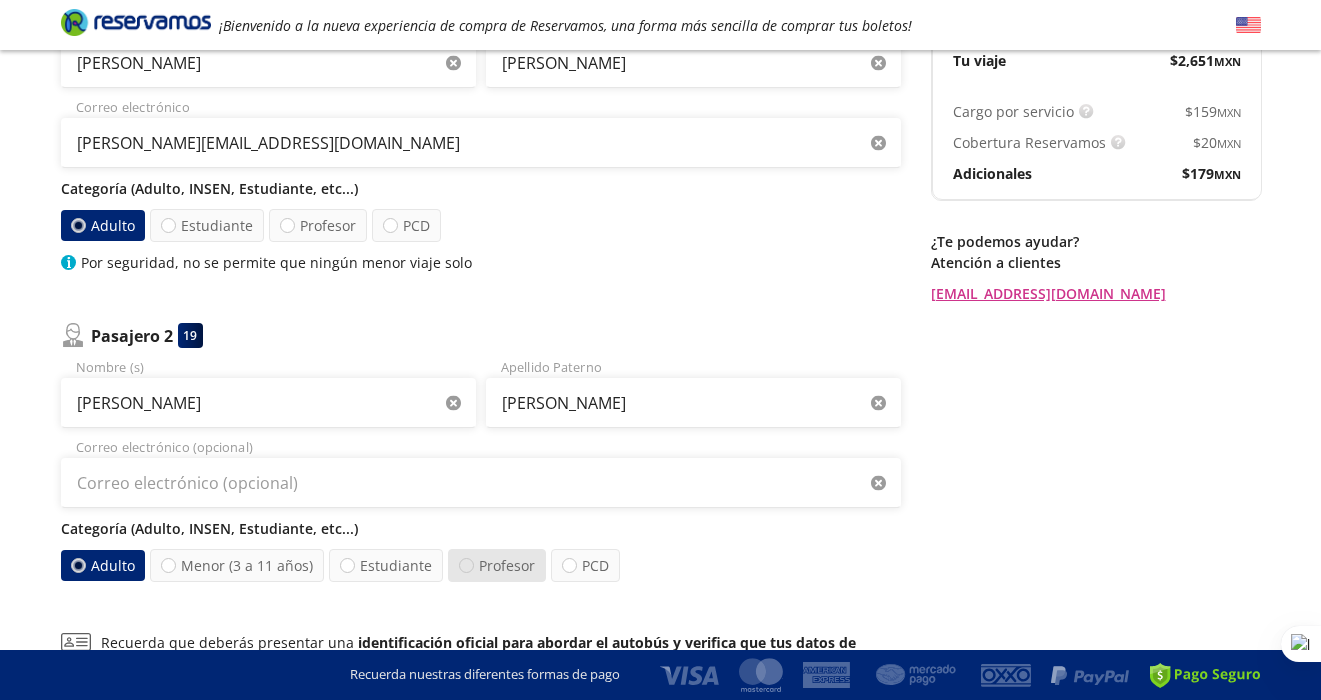 click at bounding box center (466, 565) 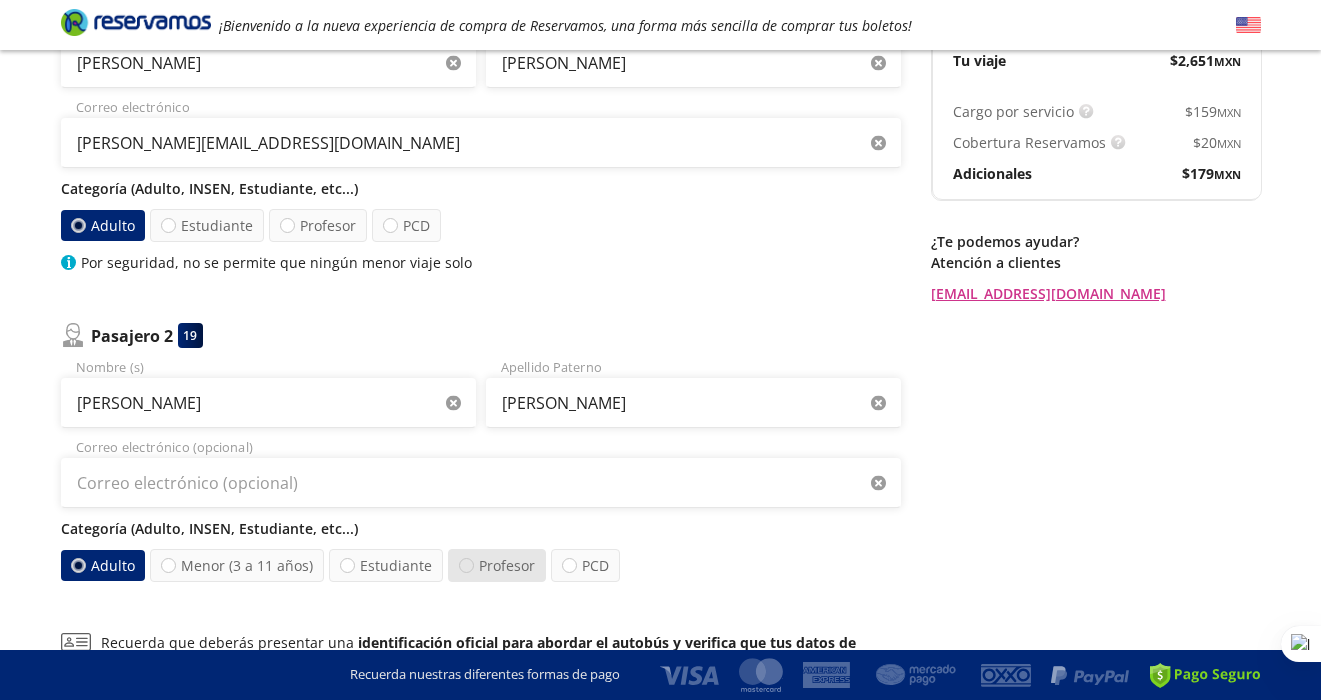 radio on "true" 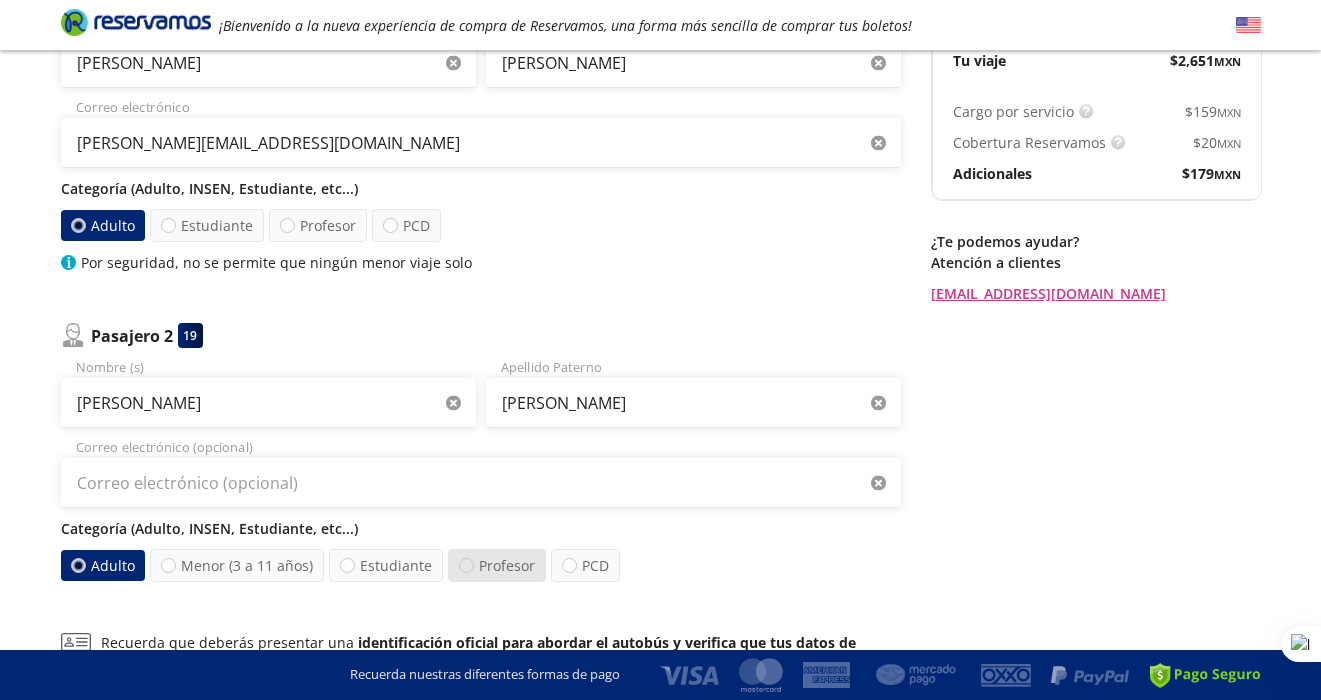 radio on "false" 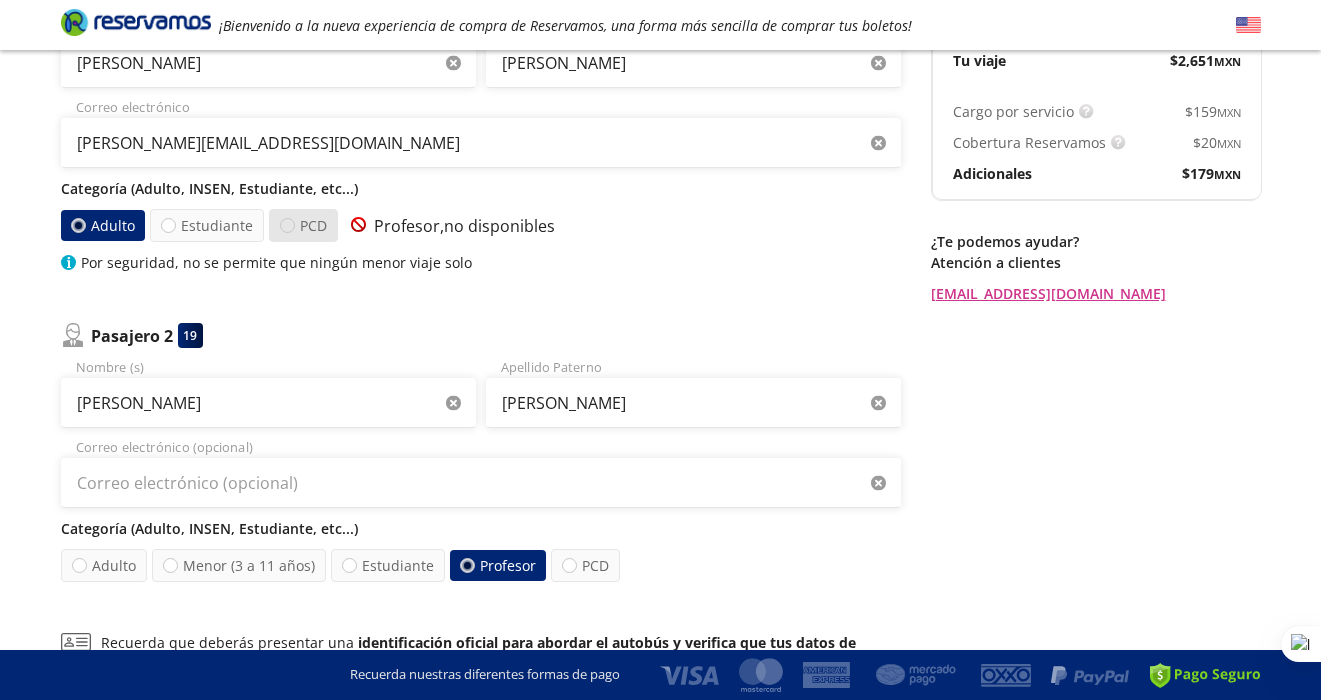 click at bounding box center (287, 225) 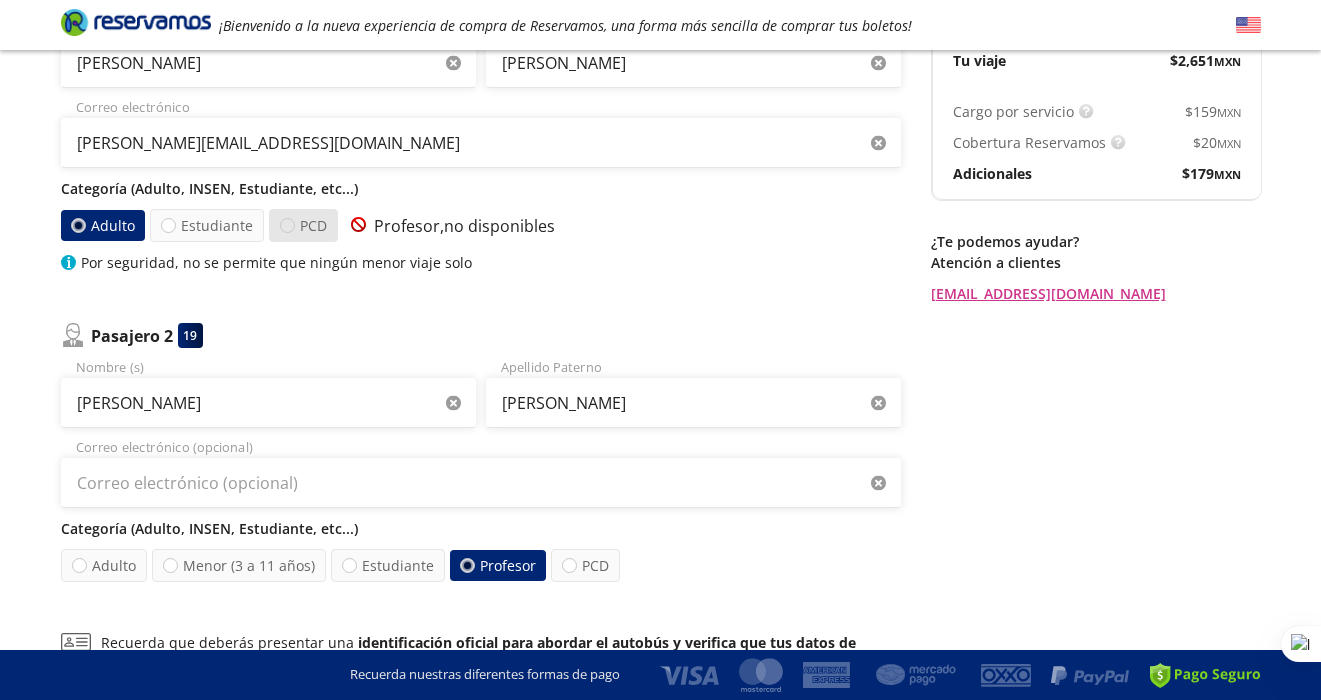 click on "PCD" at bounding box center (287, 225) 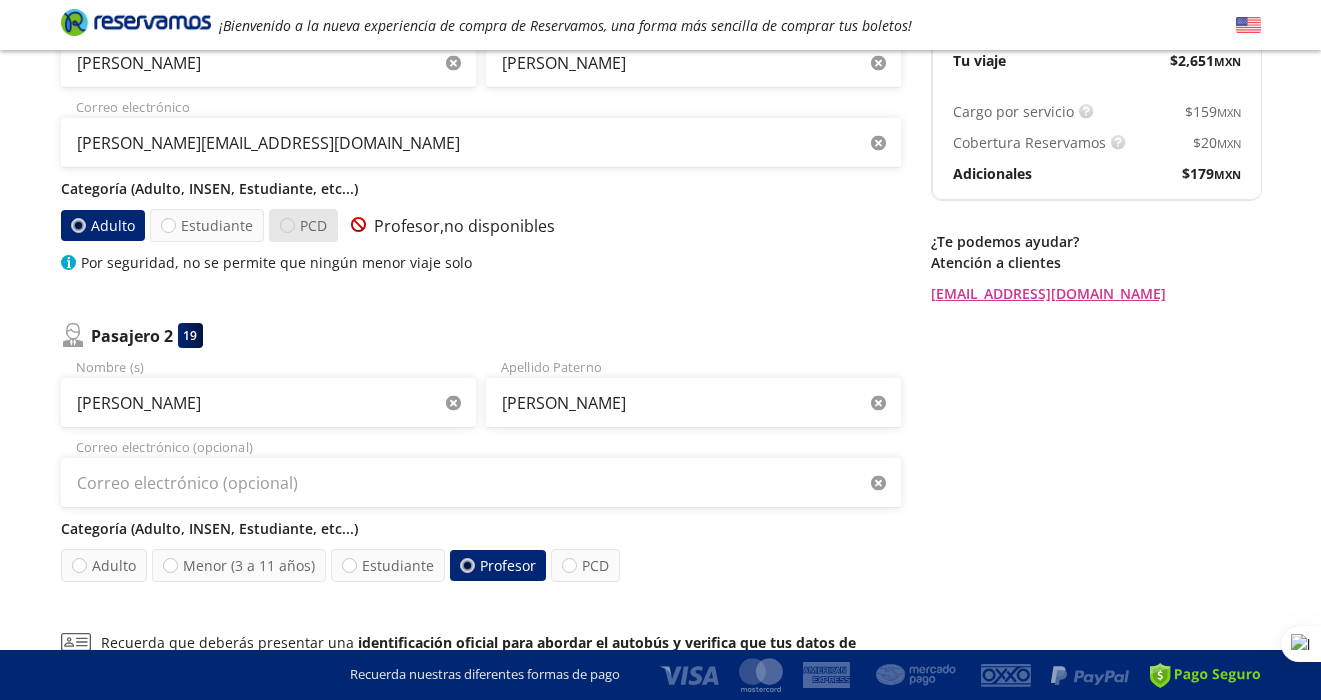 radio on "true" 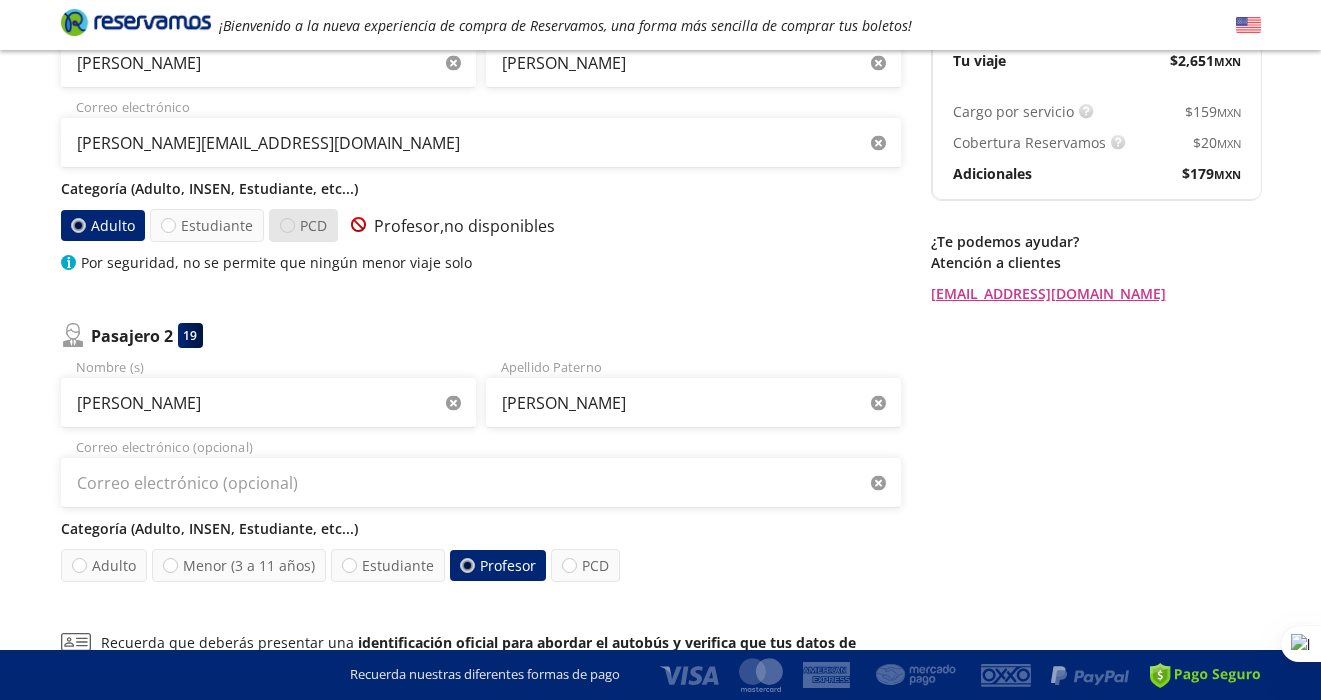 radio on "false" 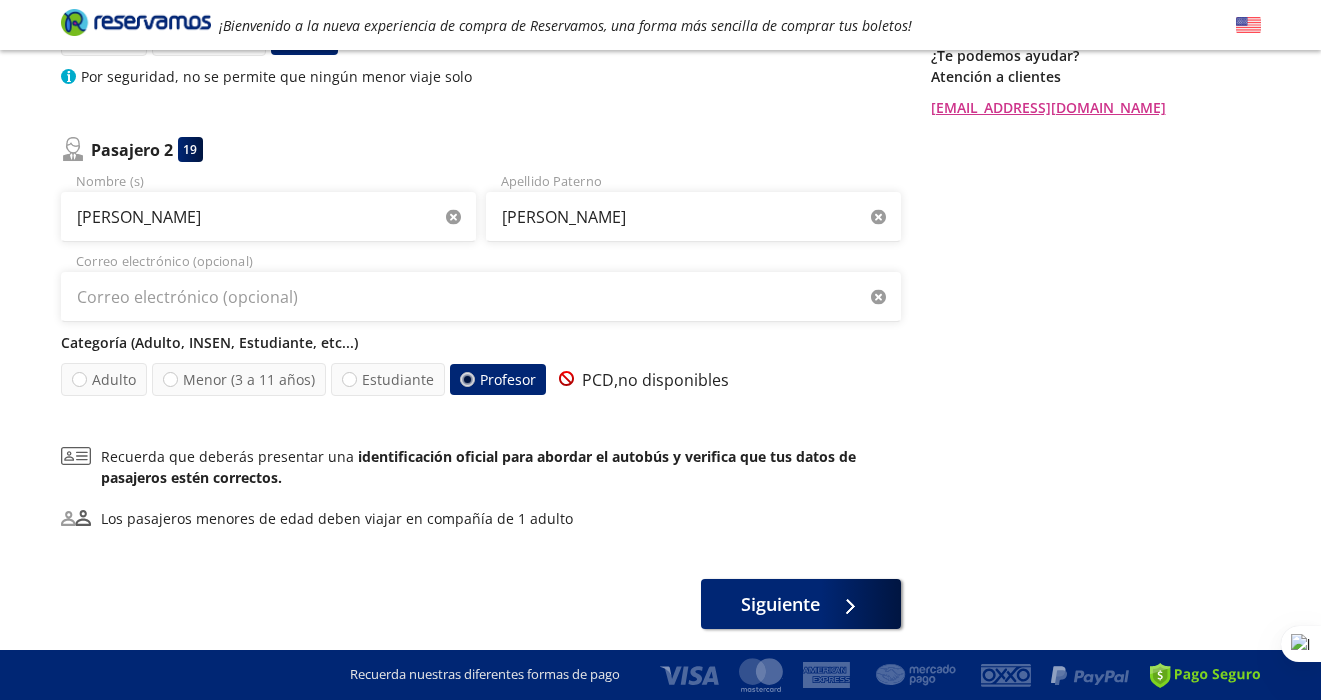 scroll, scrollTop: 516, scrollLeft: 0, axis: vertical 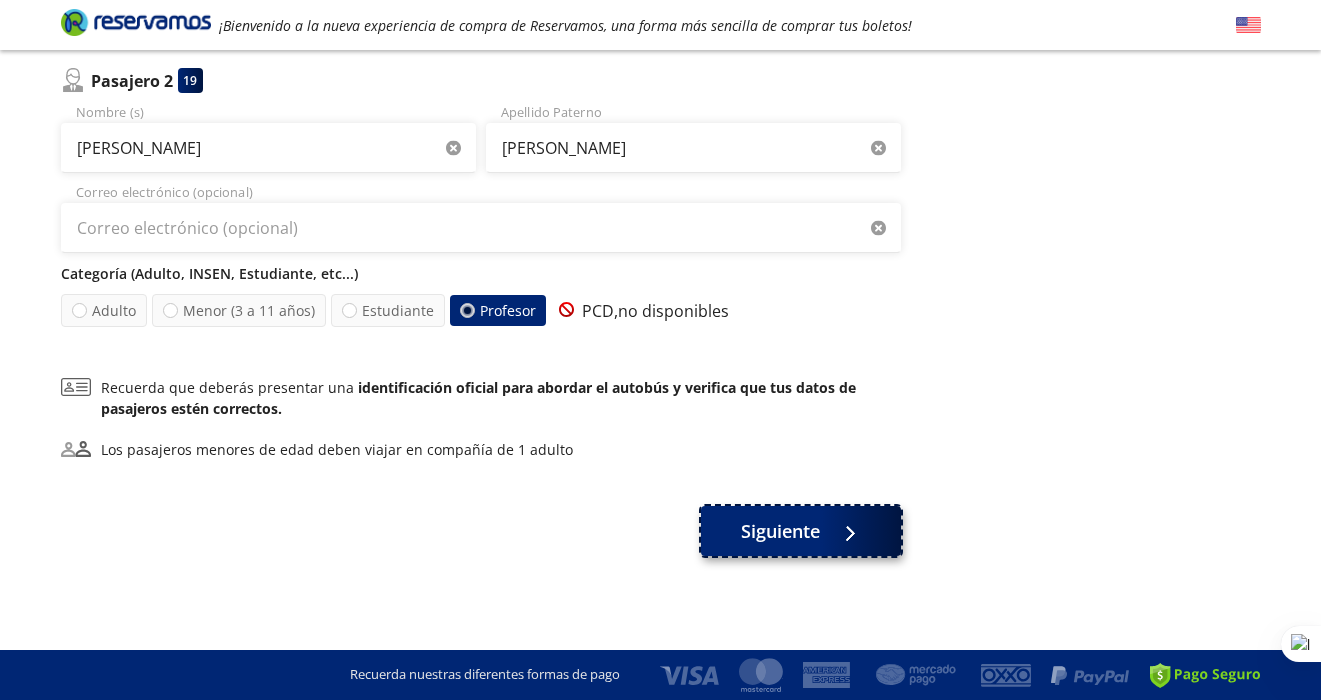 click on "Siguiente" at bounding box center [780, 531] 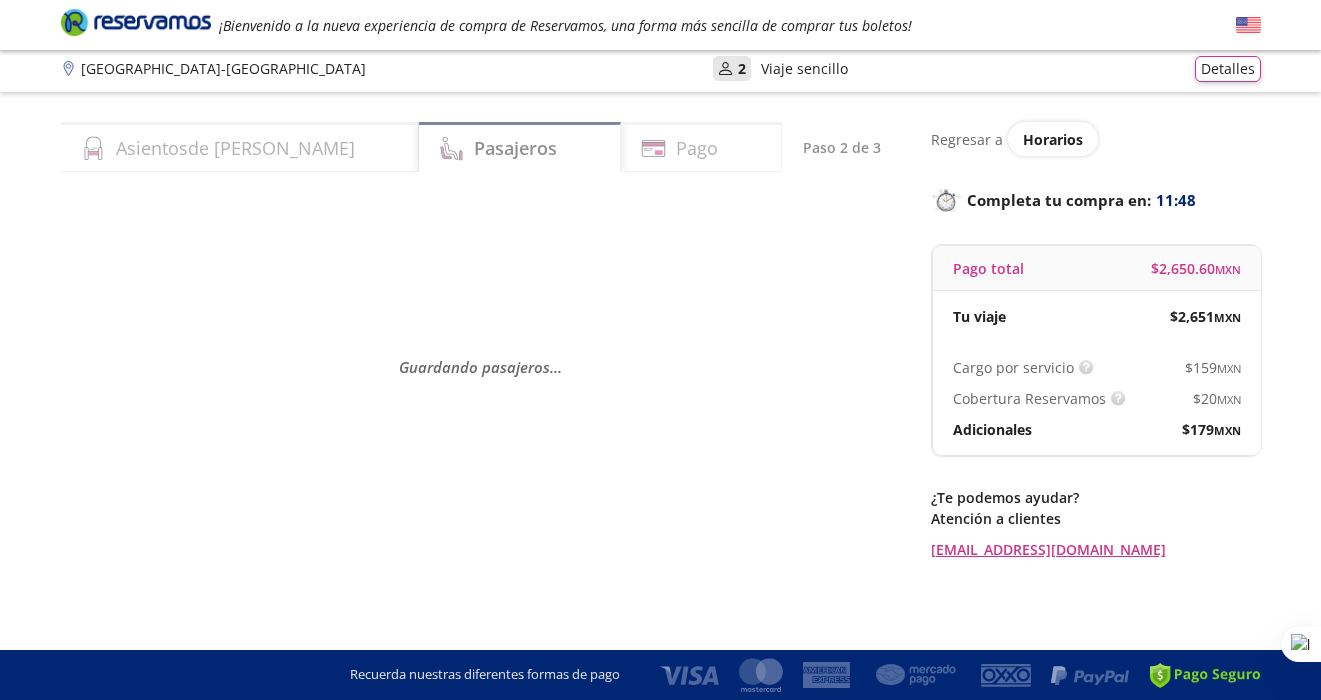 scroll, scrollTop: 0, scrollLeft: 0, axis: both 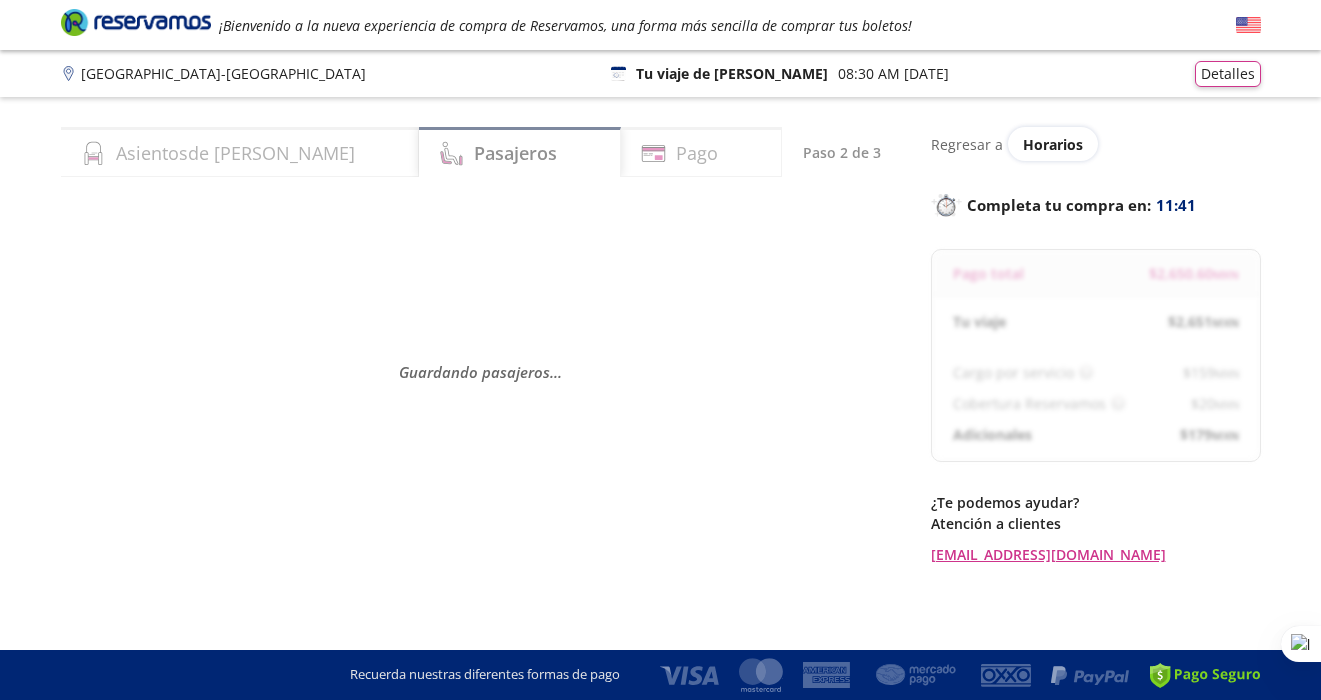 select on "MX" 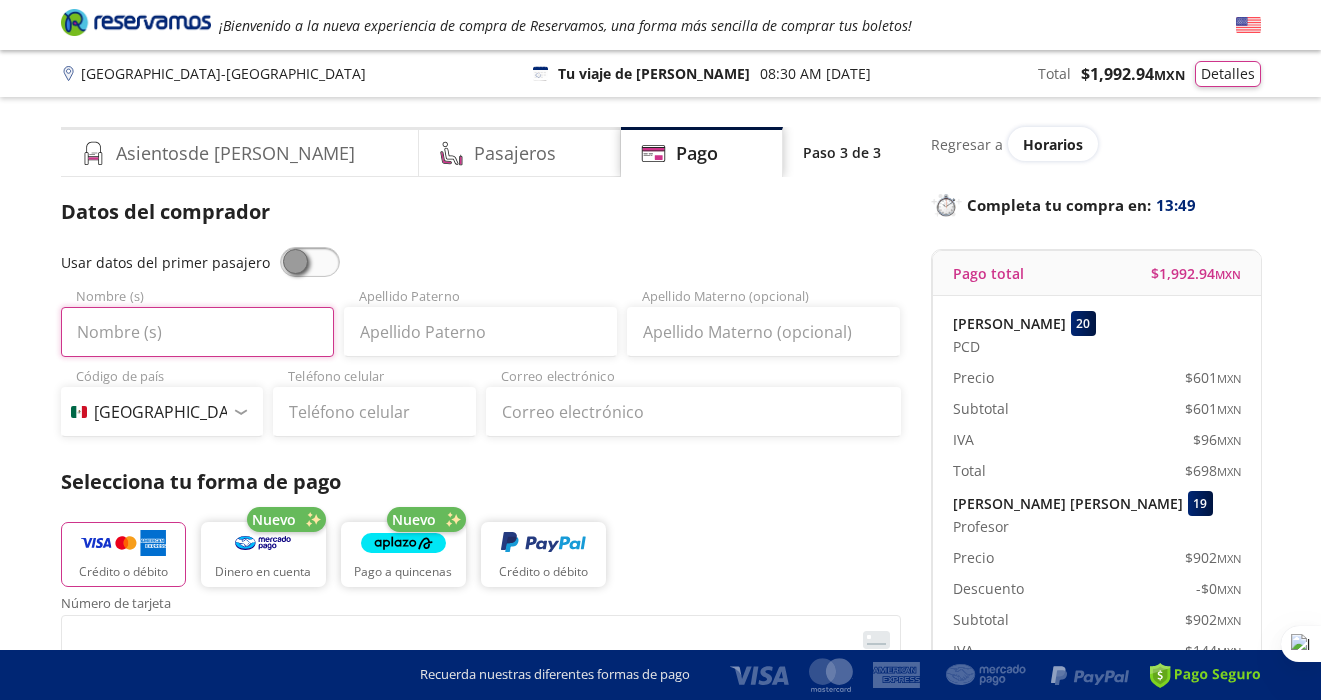 click on "Nombre (s)" at bounding box center (197, 332) 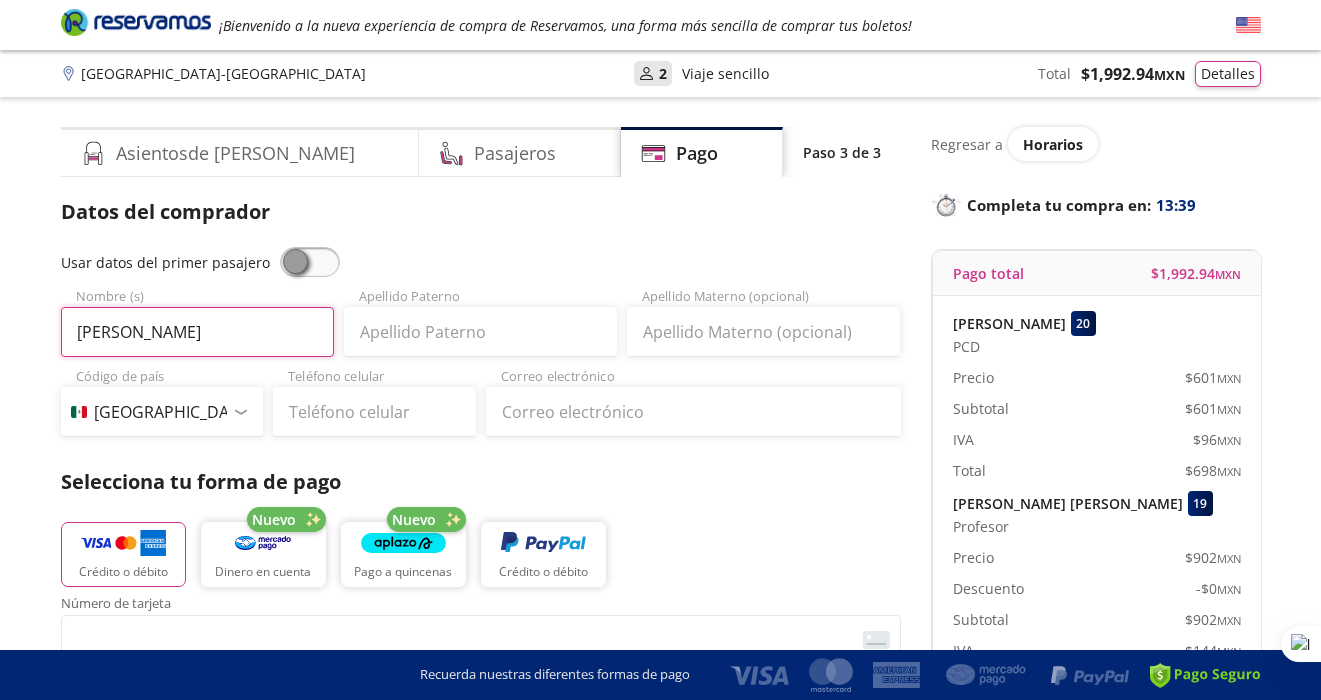 type on "[PERSON_NAME]" 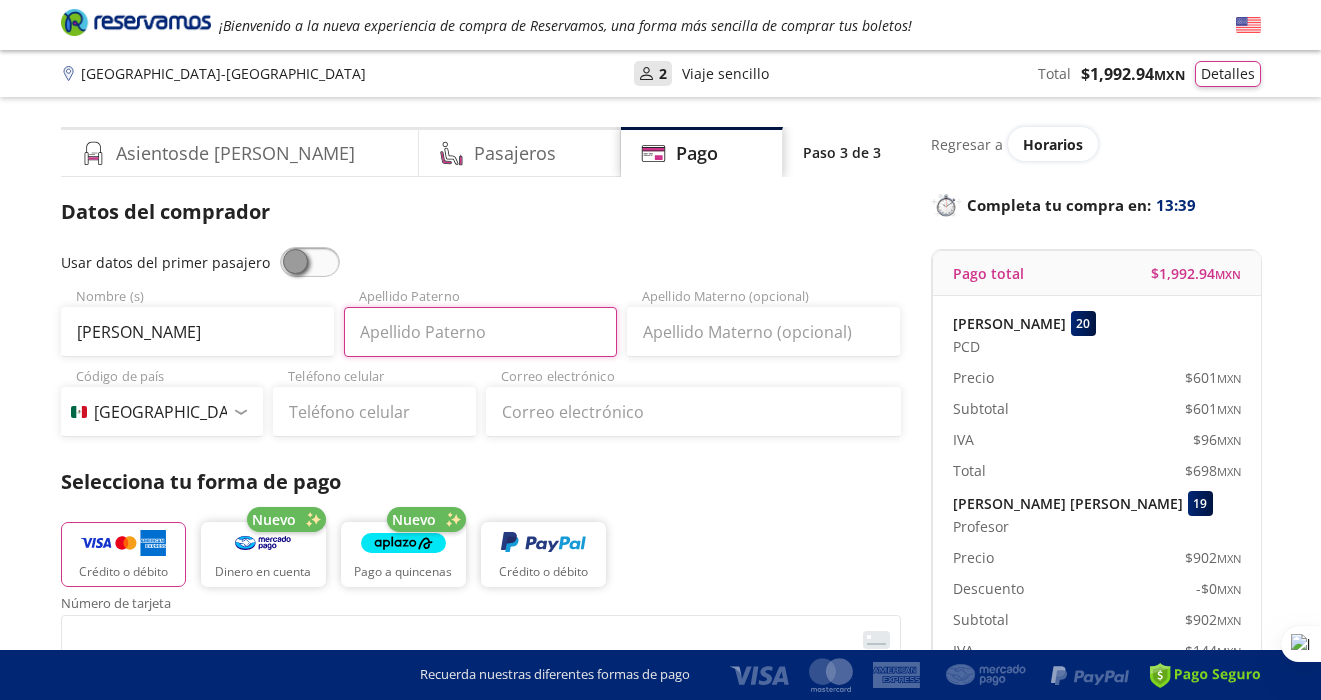 click on "Apellido Paterno" at bounding box center [480, 332] 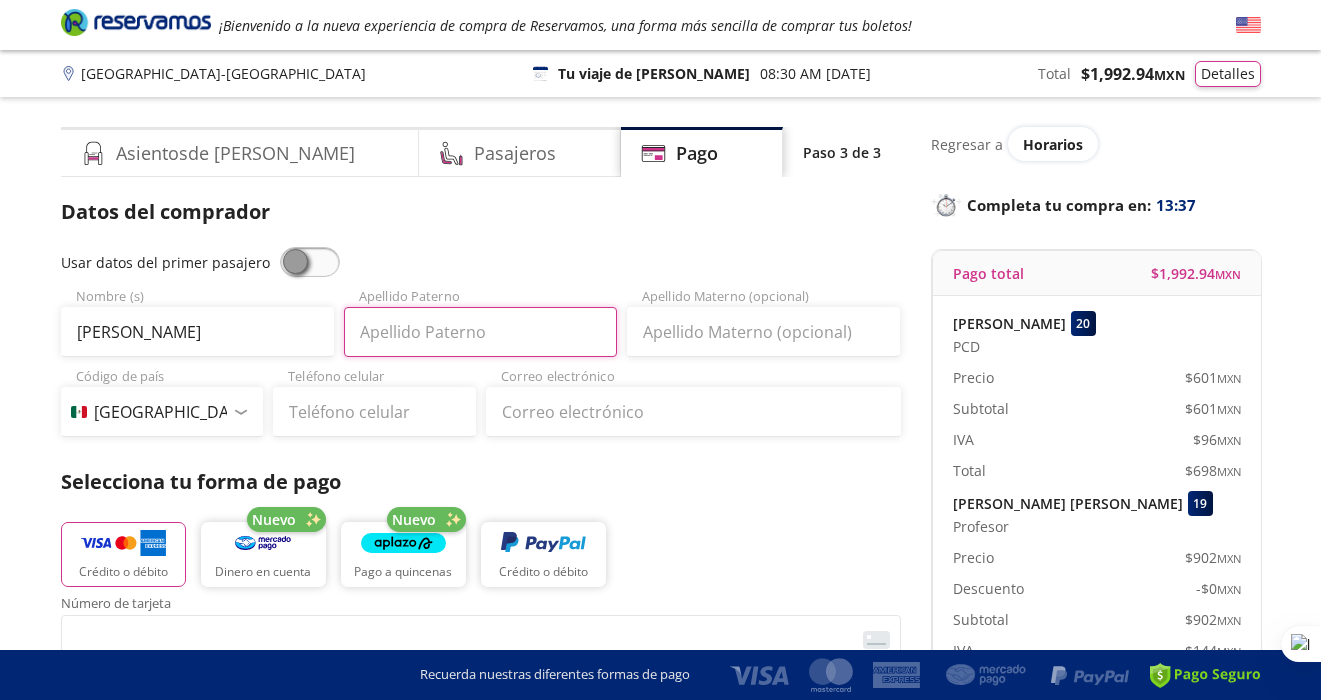 type on "[PERSON_NAME]" 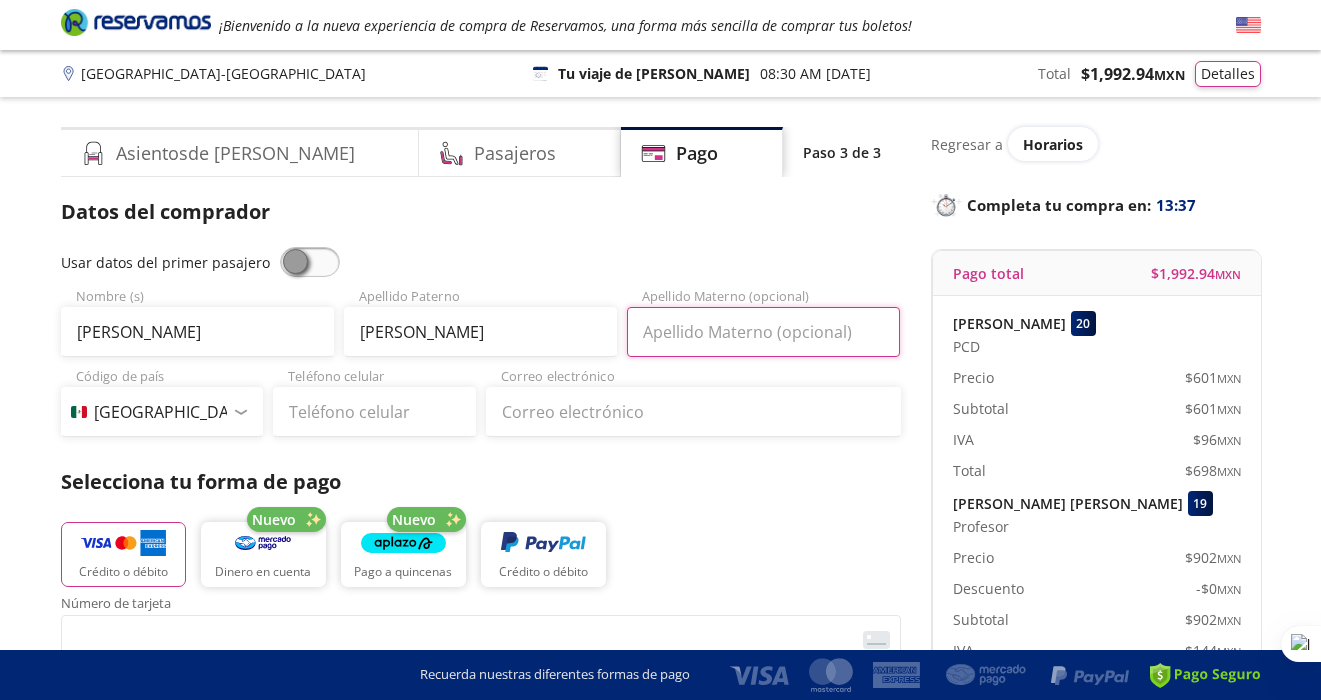 type on "[GEOGRAPHIC_DATA]" 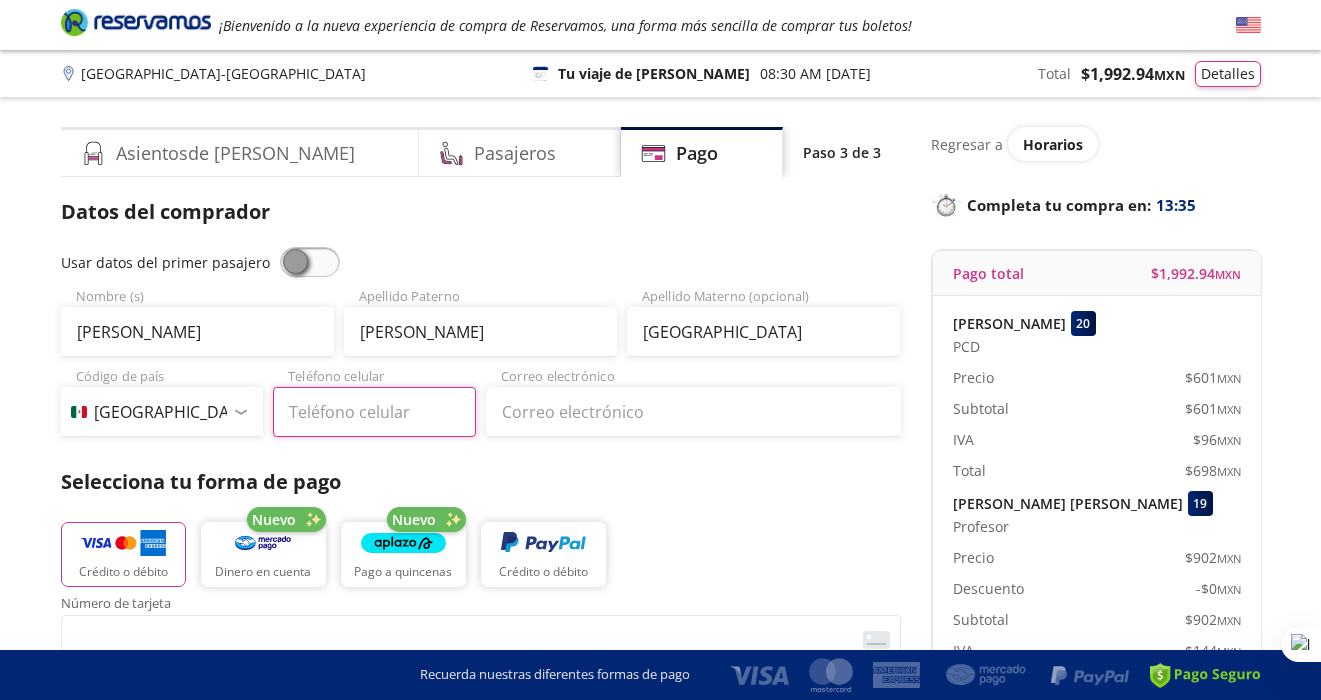 click on "Teléfono celular" at bounding box center [374, 412] 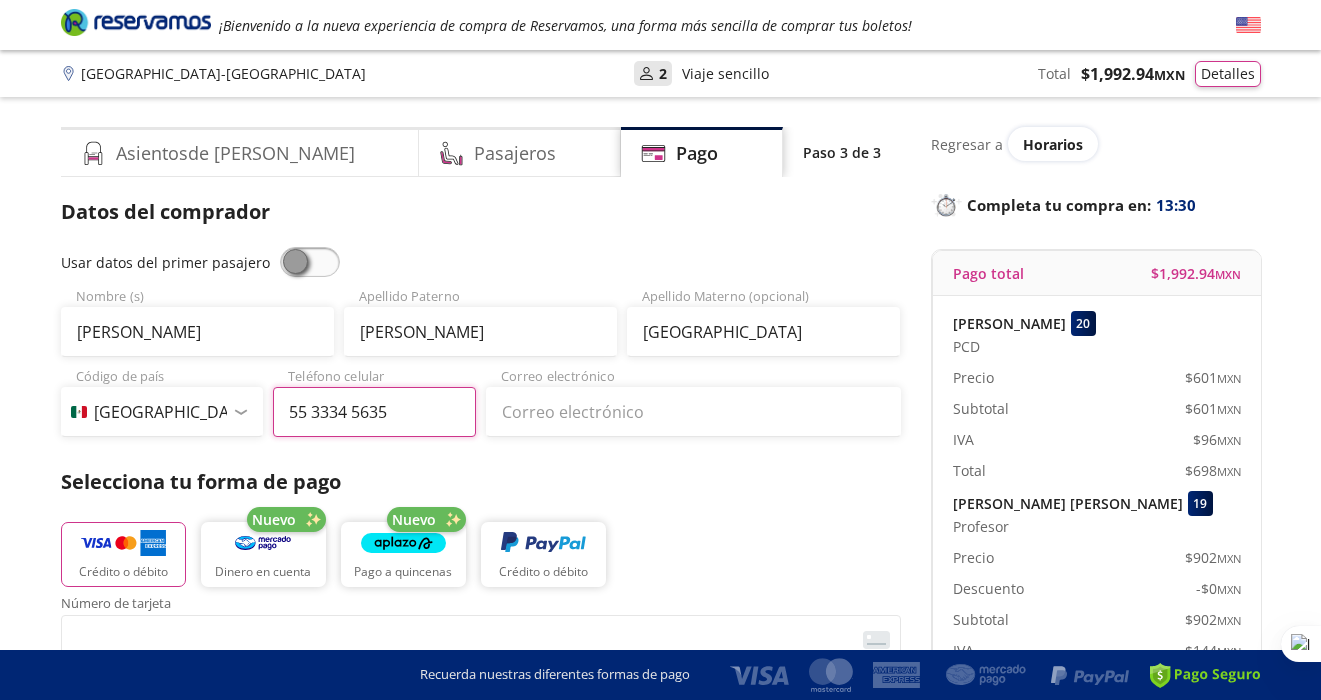 type on "55 3334 5635" 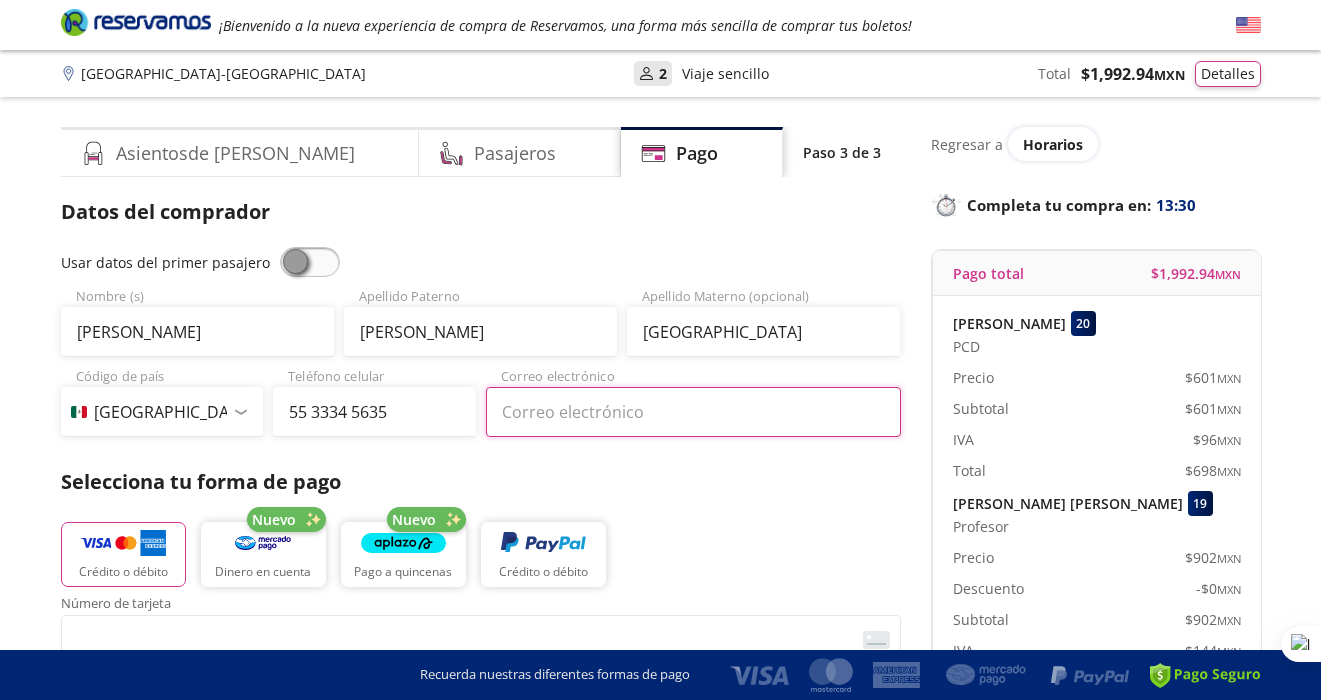 click on "Correo electrónico" at bounding box center [693, 412] 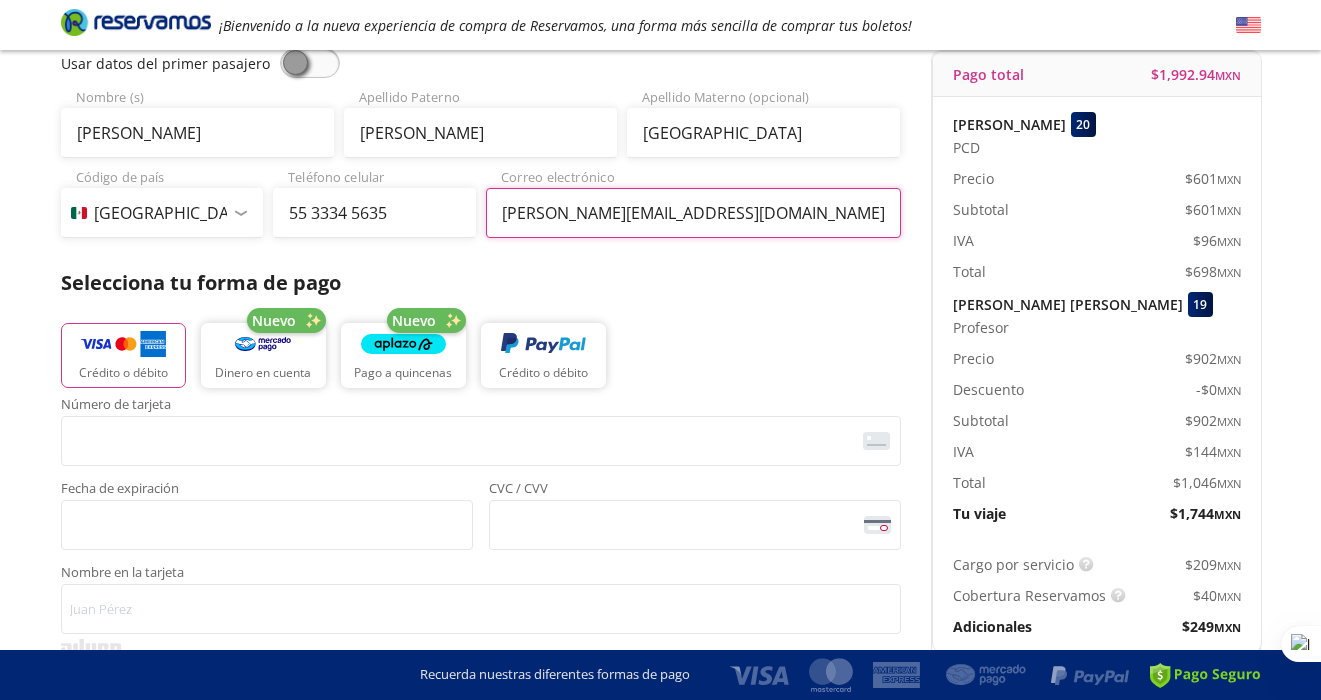 scroll, scrollTop: 201, scrollLeft: 0, axis: vertical 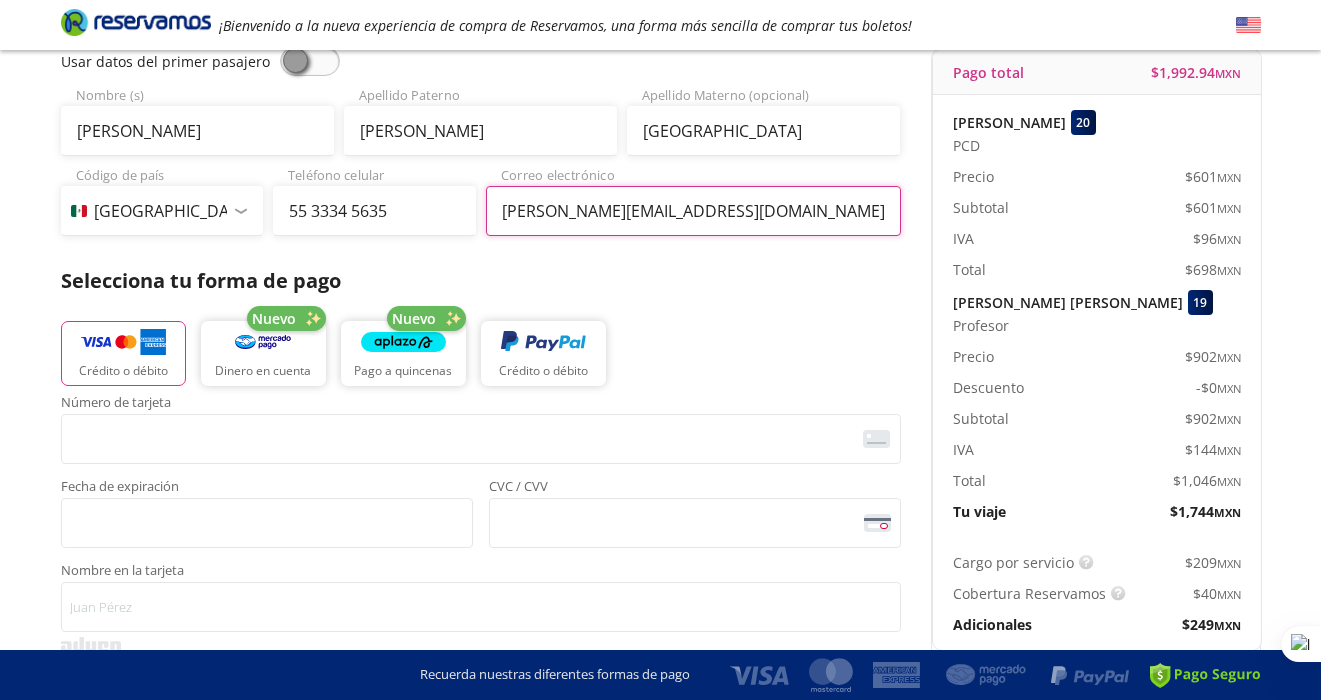 type on "[PERSON_NAME][EMAIL_ADDRESS][DOMAIN_NAME]" 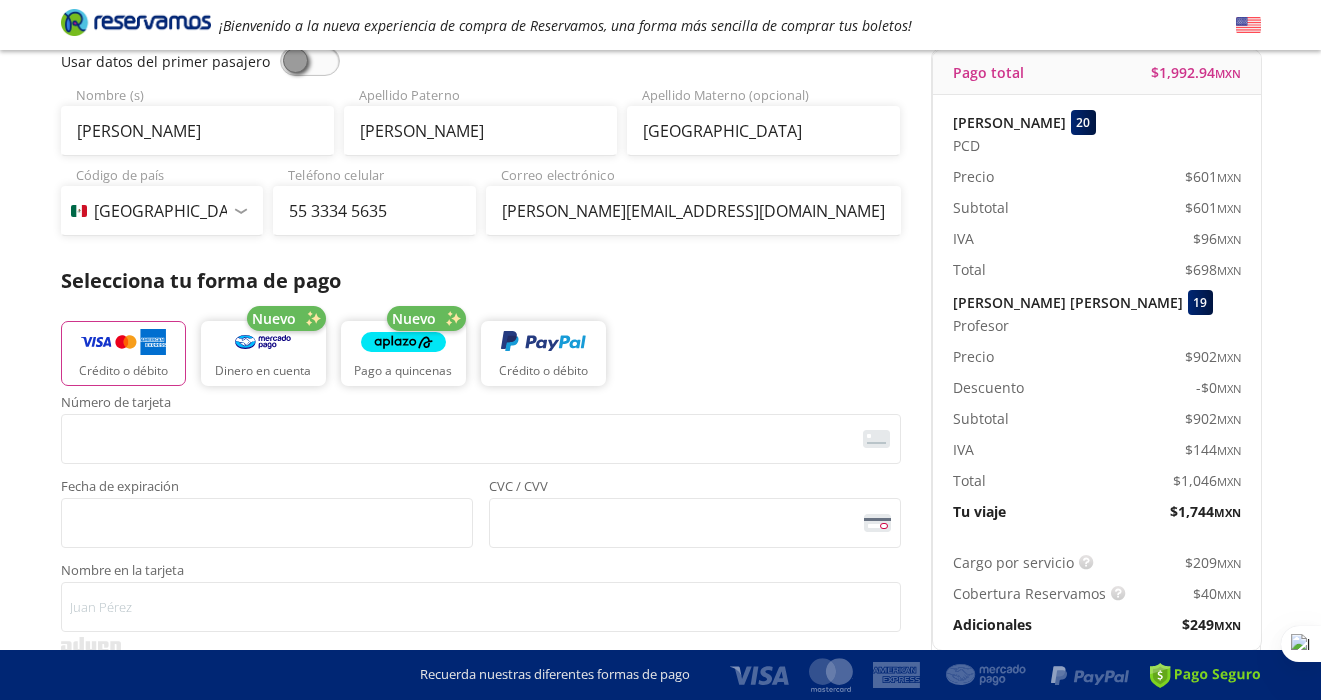 click on "PCD" at bounding box center (966, 145) 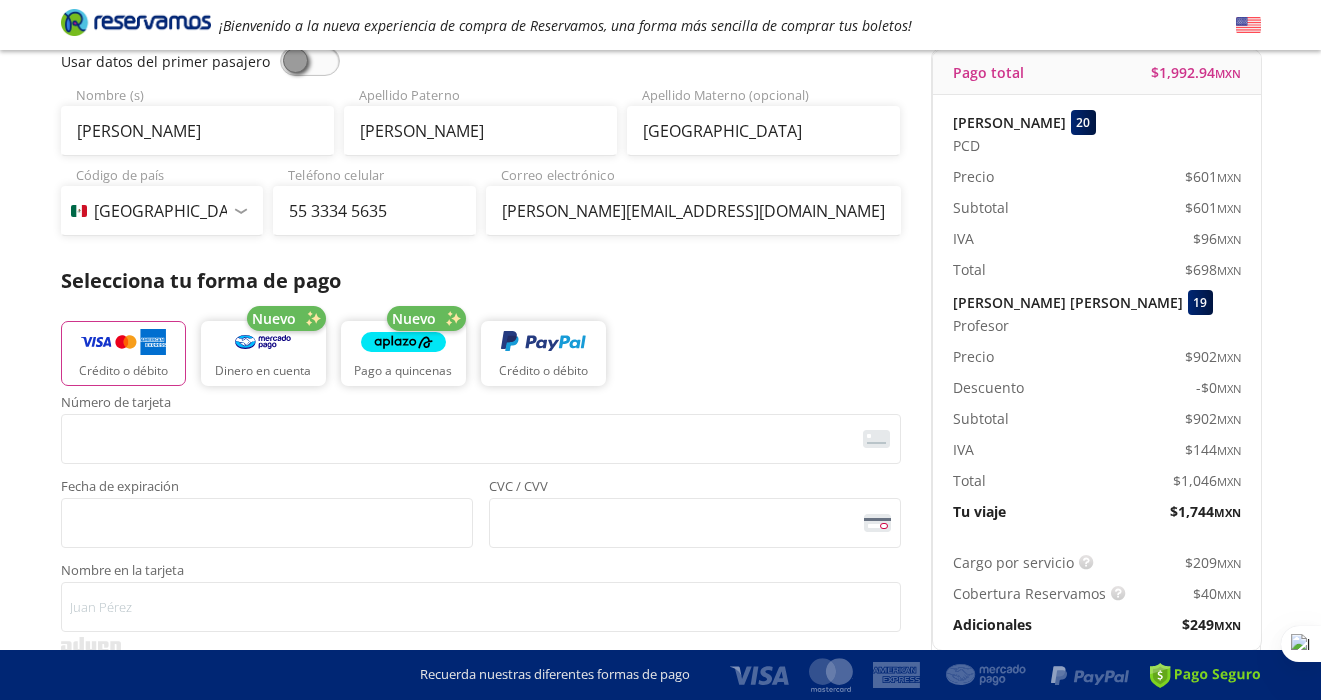 click on "PCD" at bounding box center [1097, 145] 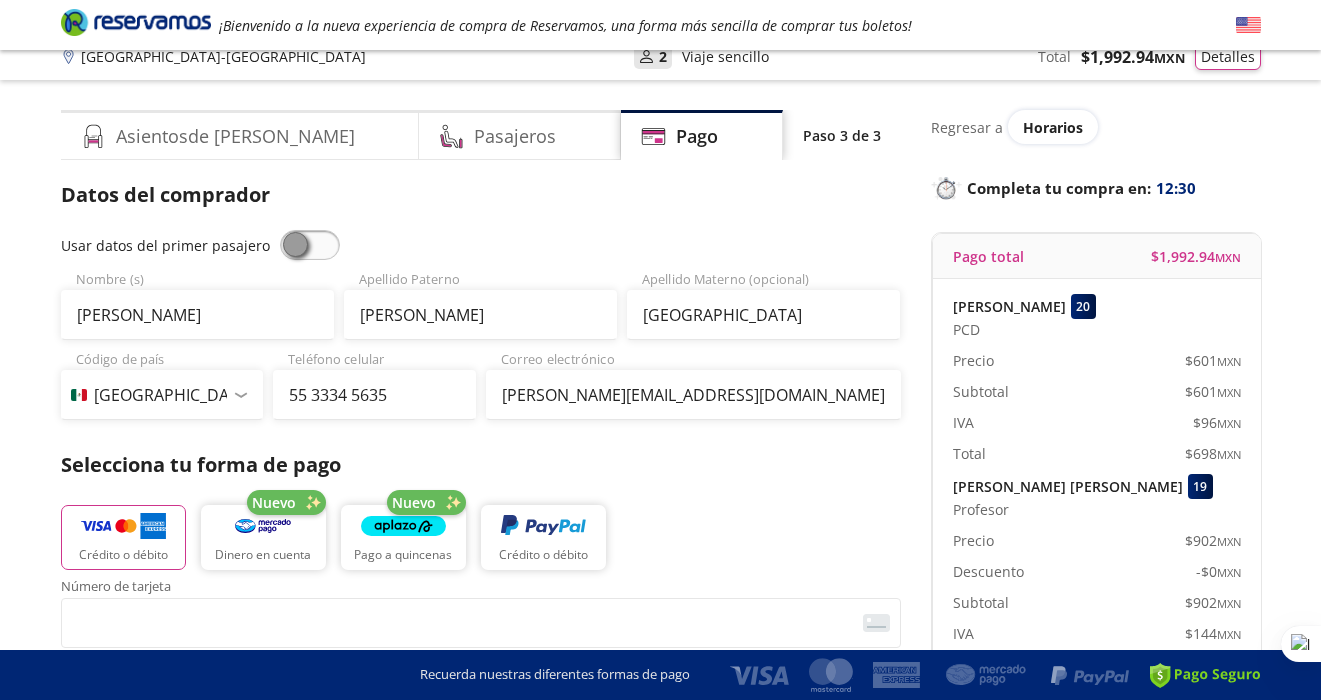 scroll, scrollTop: 16, scrollLeft: 0, axis: vertical 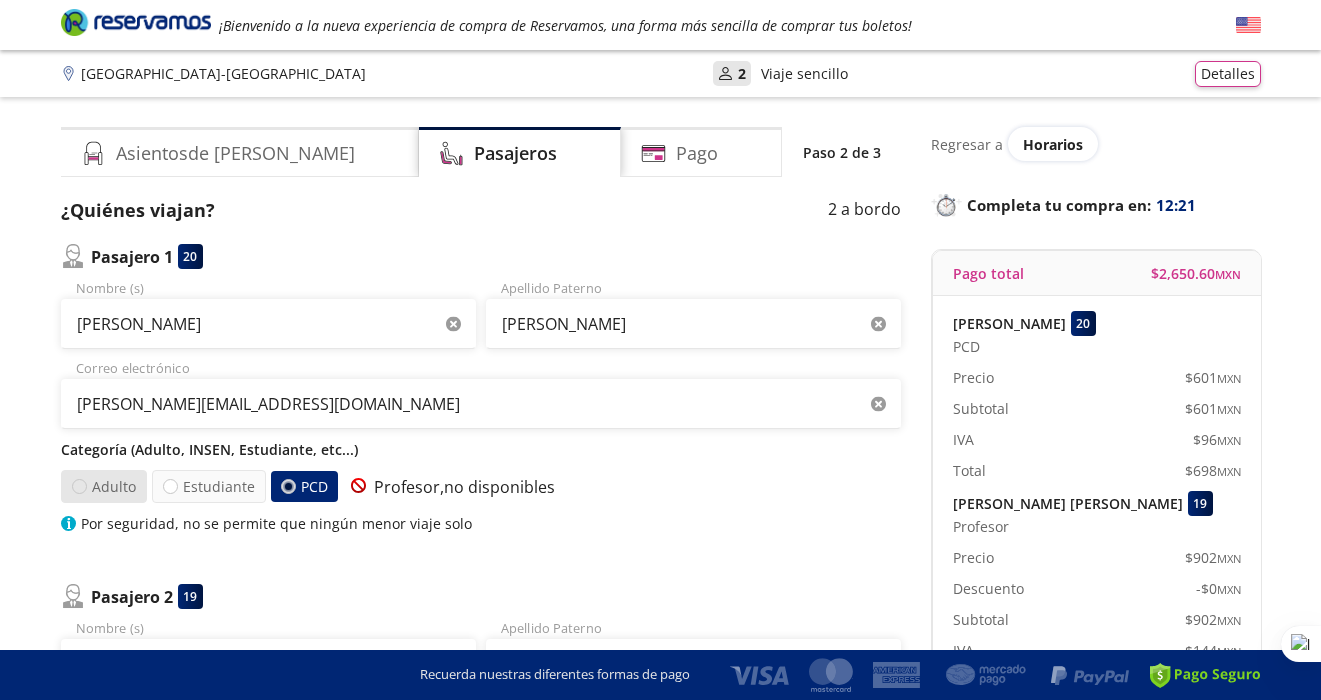 click at bounding box center (79, 486) 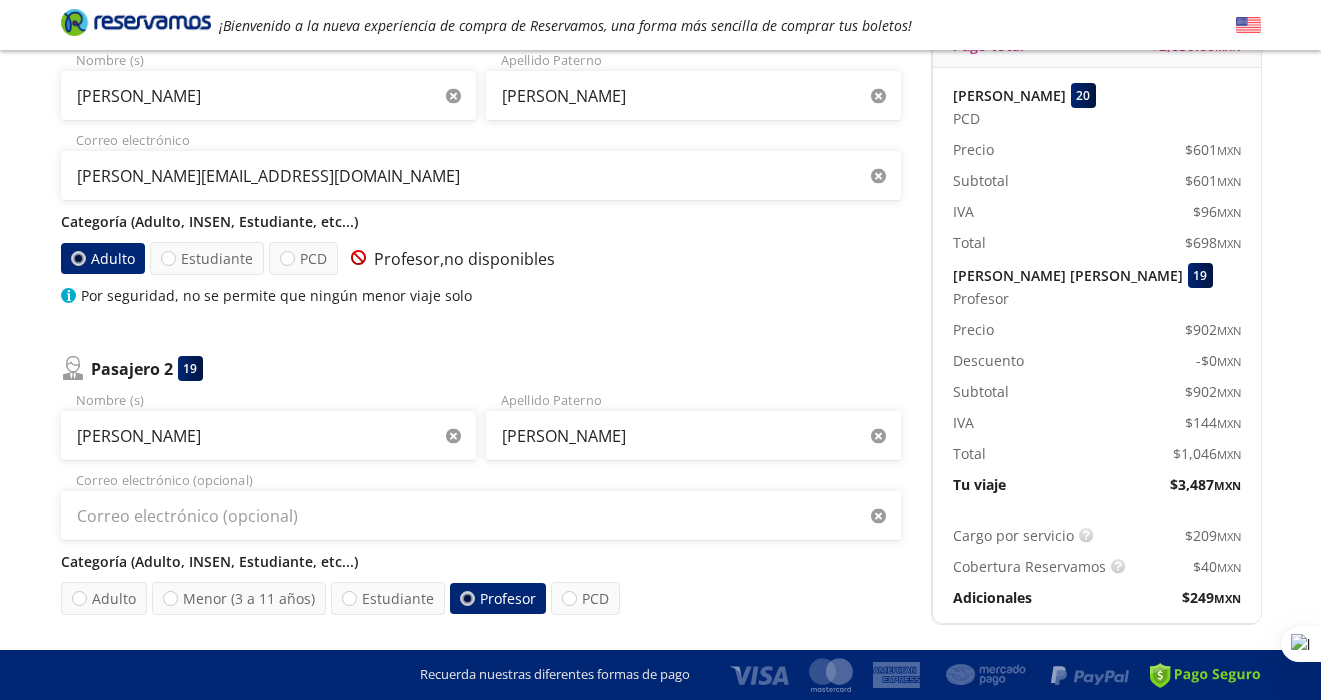 scroll, scrollTop: 283, scrollLeft: 0, axis: vertical 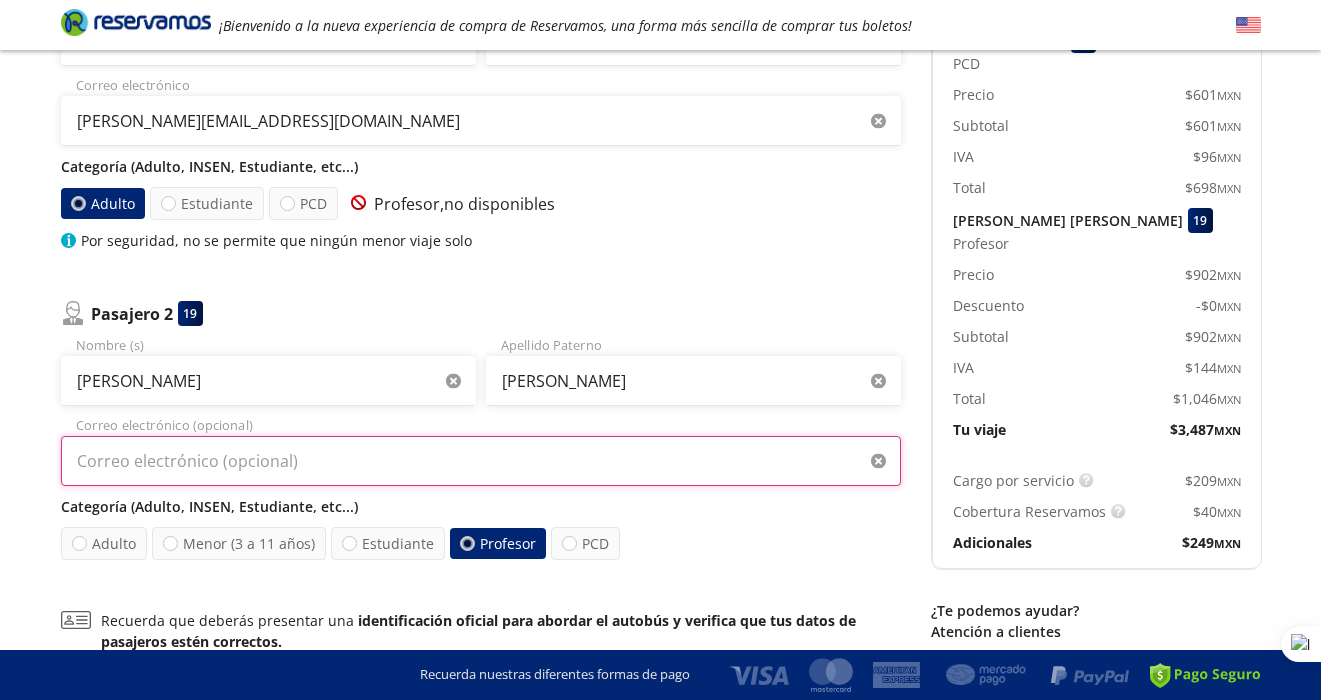 click on "Correo electrónico (opcional)" at bounding box center [481, 461] 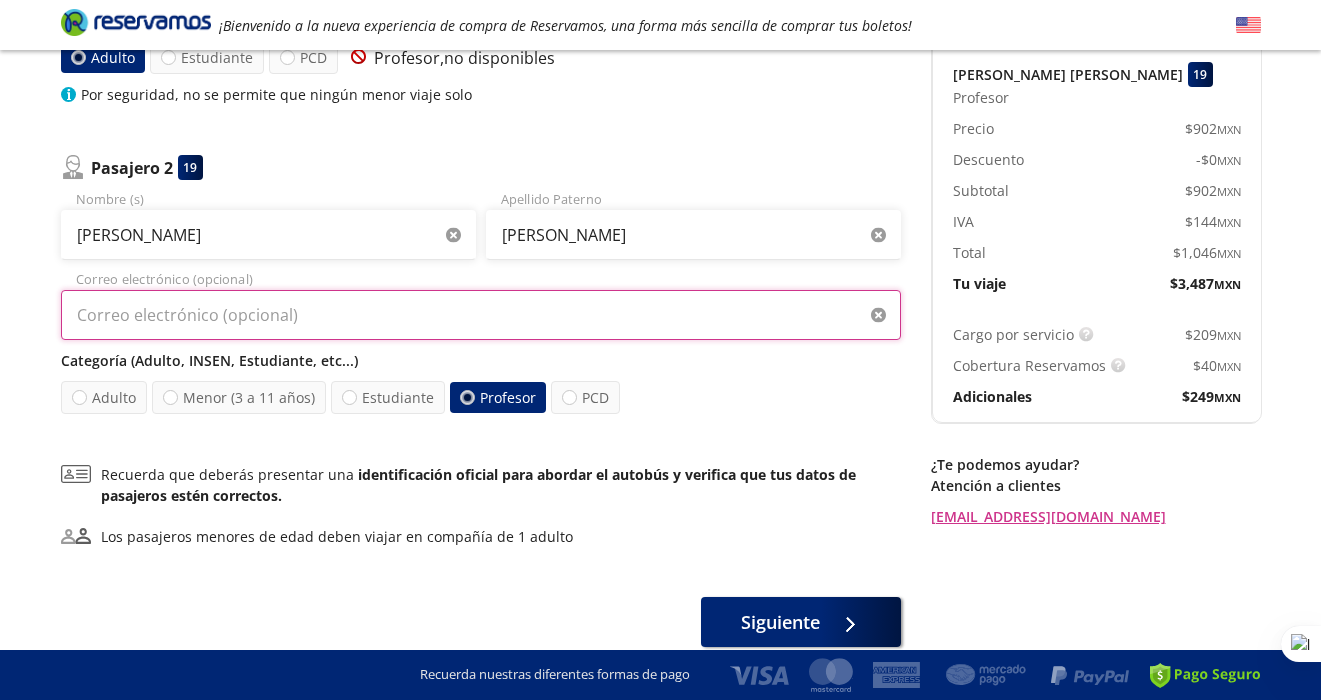 scroll, scrollTop: 435, scrollLeft: 0, axis: vertical 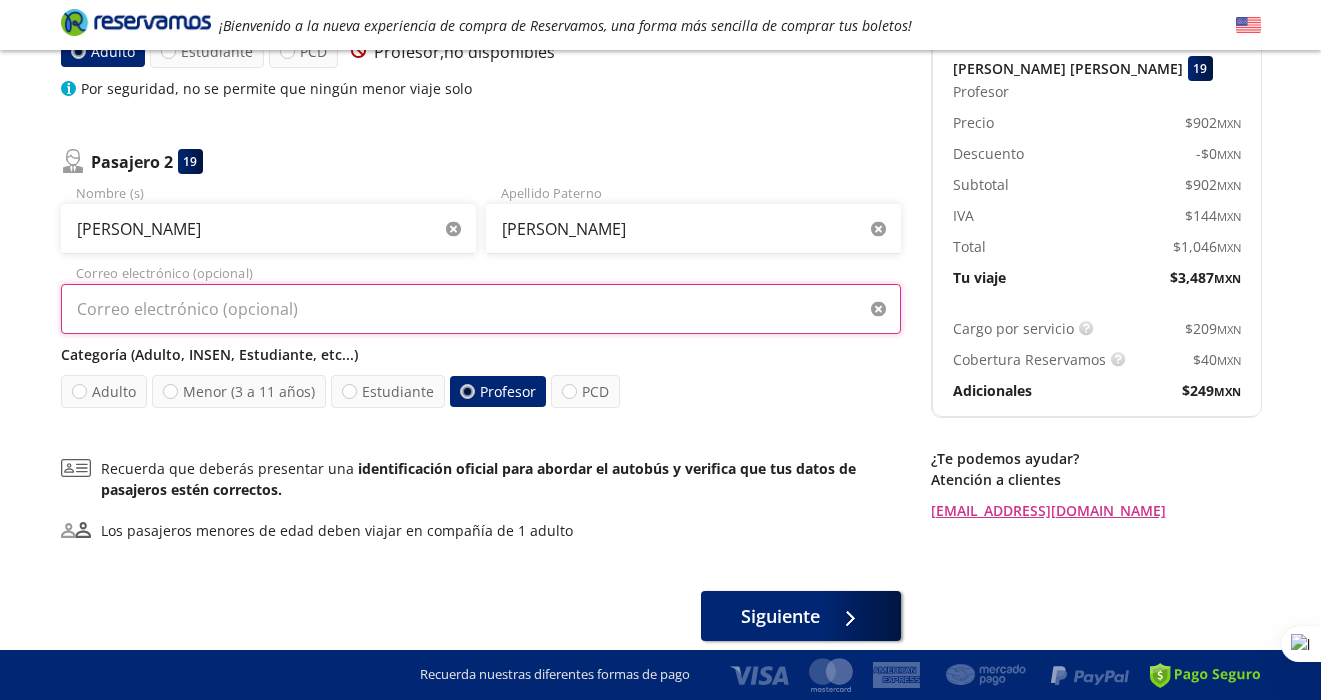 click on "Correo electrónico (opcional)" at bounding box center [481, 309] 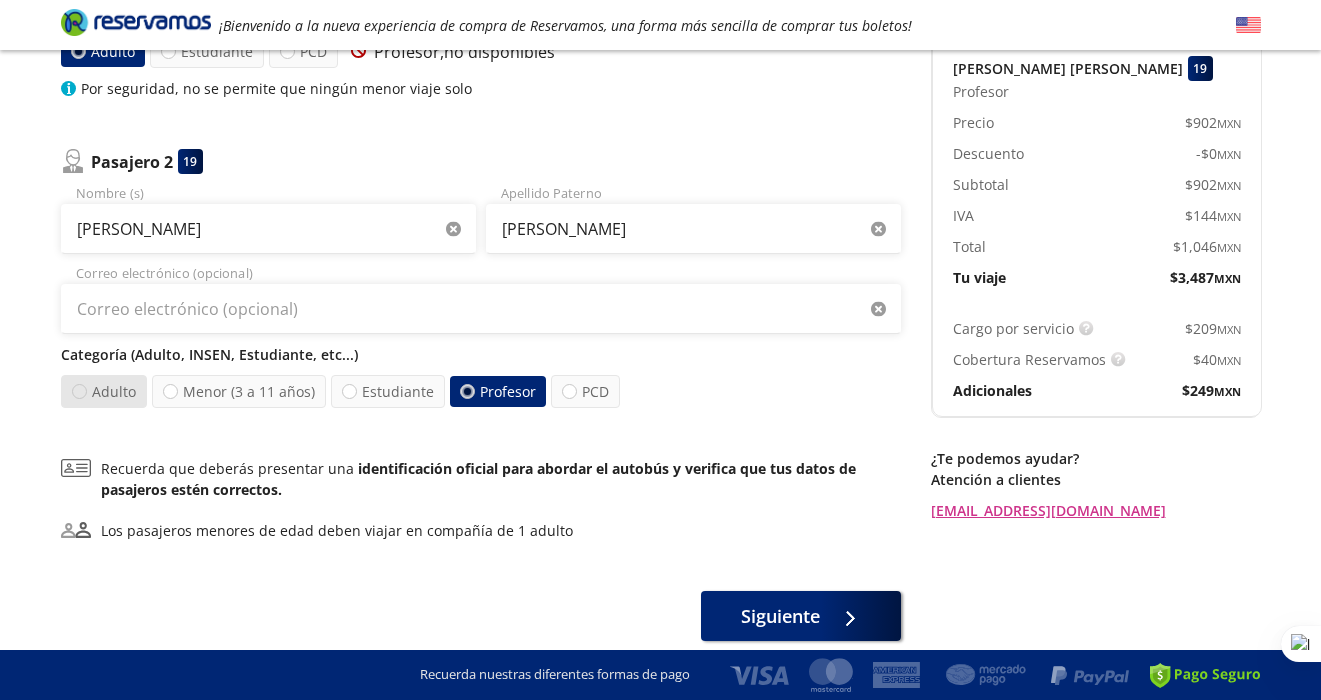click at bounding box center (79, 391) 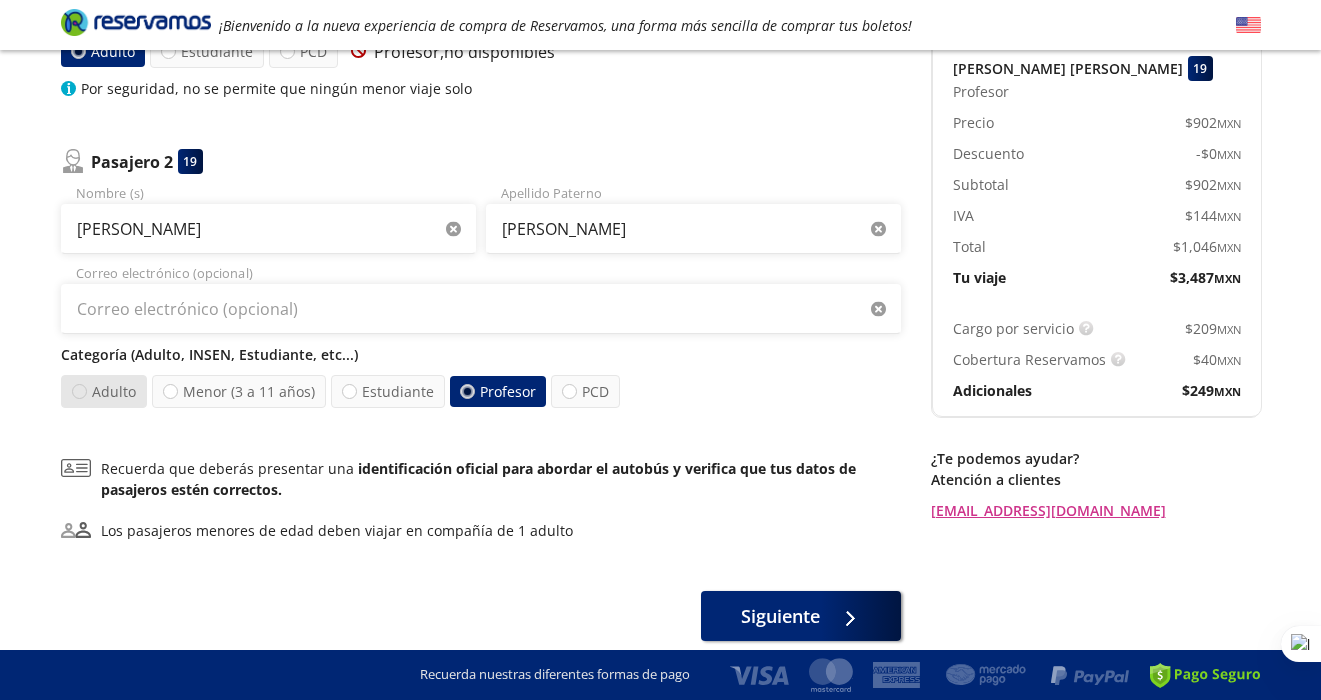 click on "Adulto" at bounding box center [79, 391] 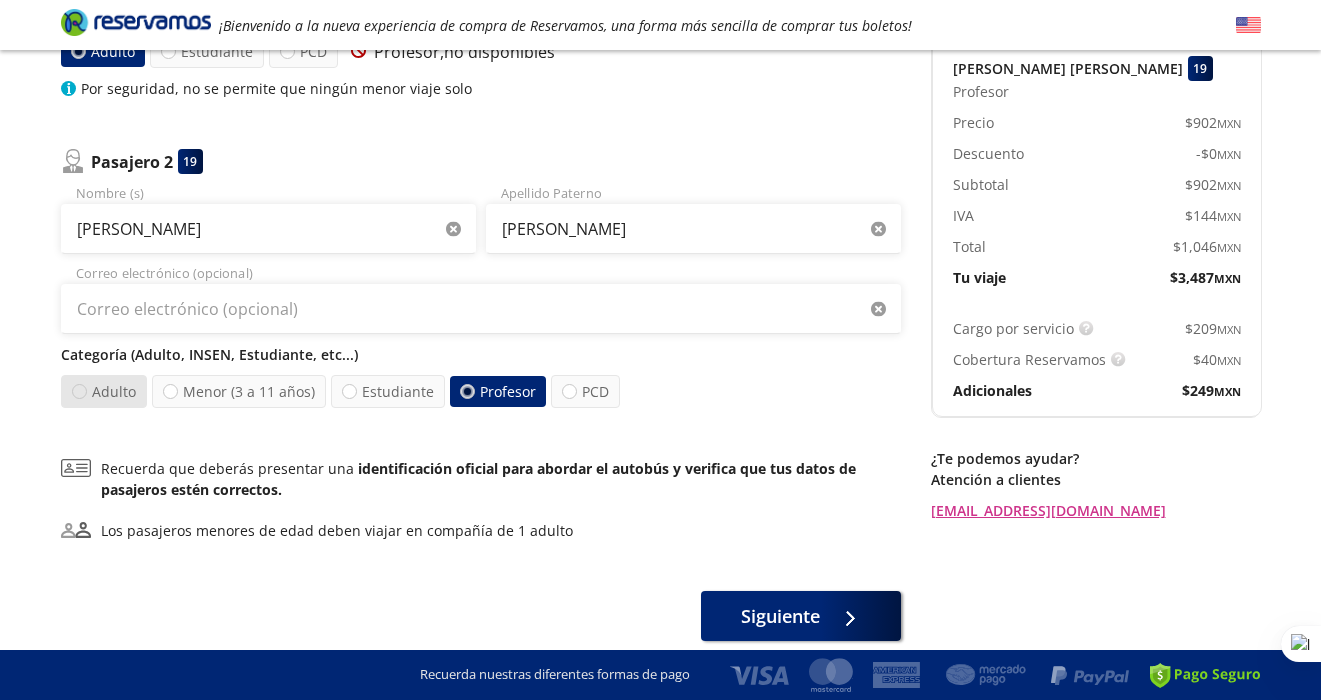 radio on "false" 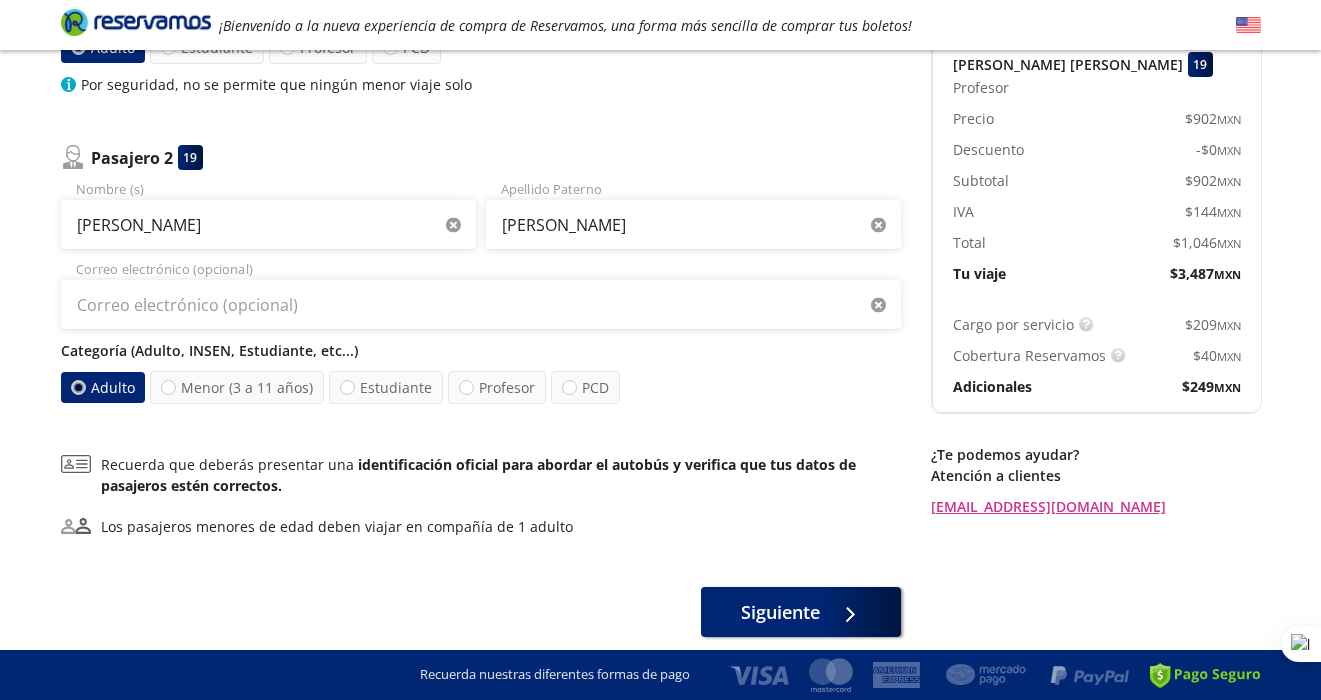scroll, scrollTop: 496, scrollLeft: 0, axis: vertical 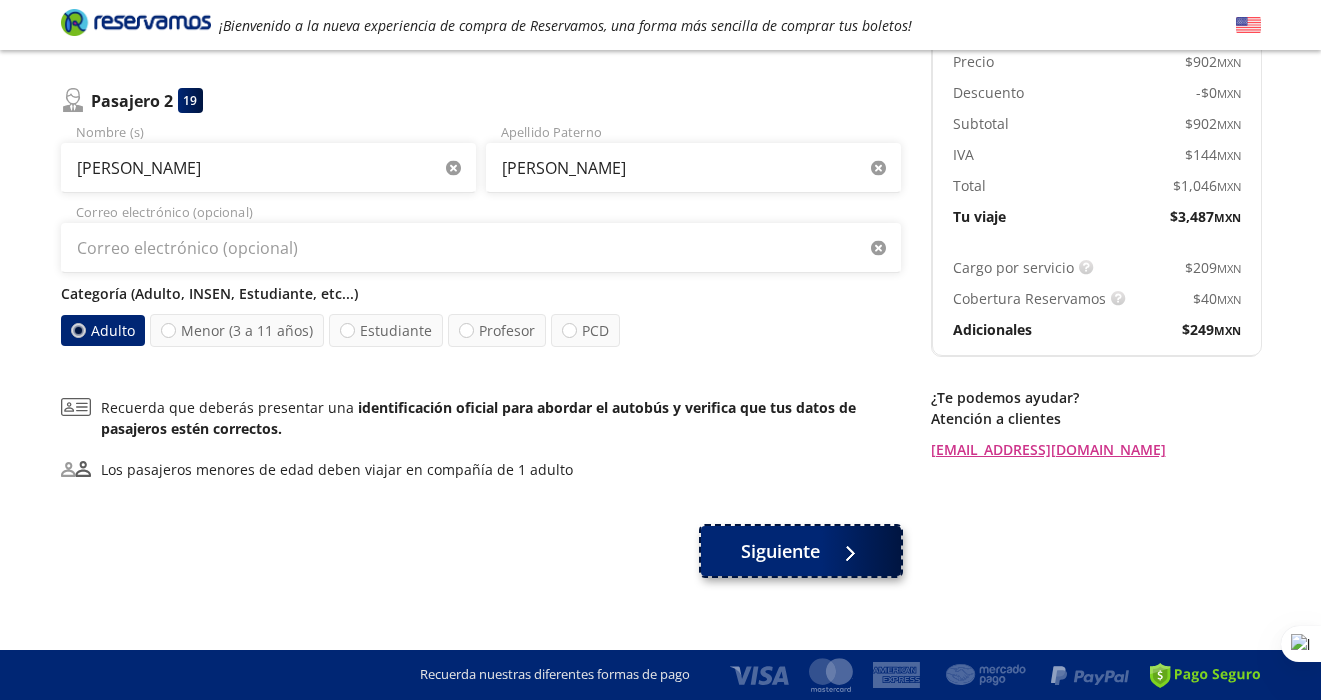 click on "Siguiente" at bounding box center (780, 551) 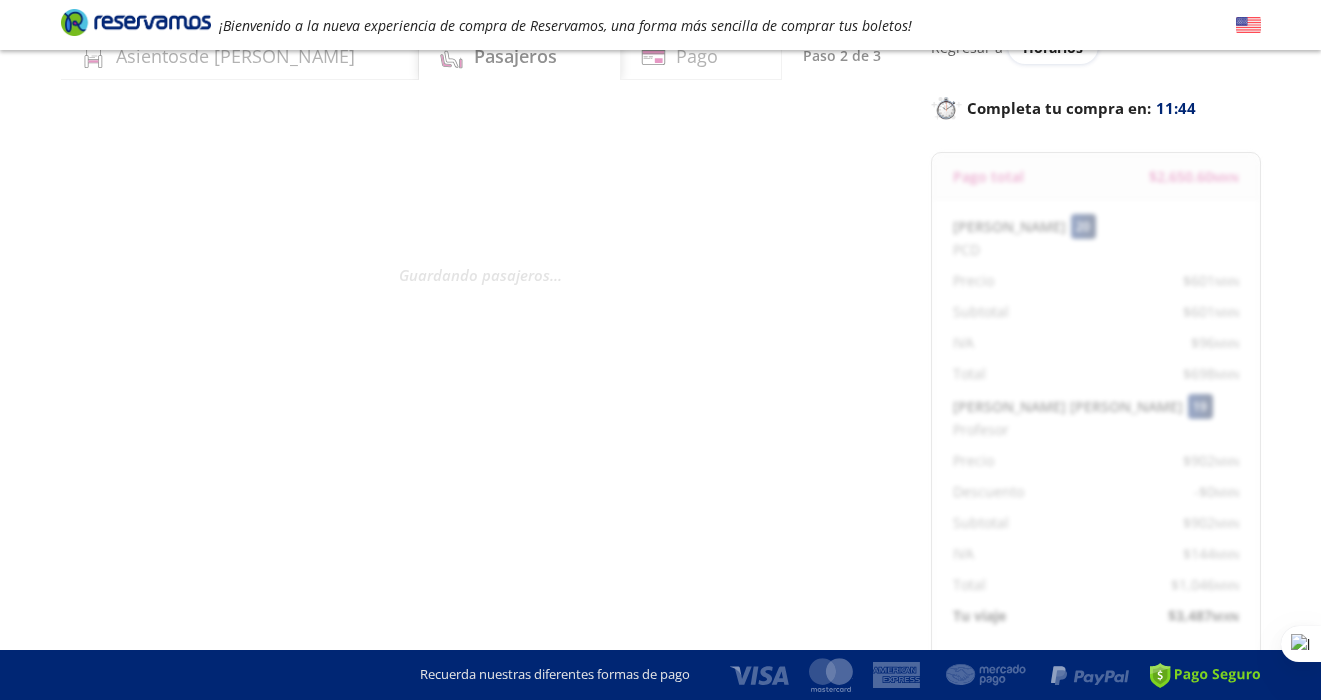 scroll, scrollTop: 0, scrollLeft: 0, axis: both 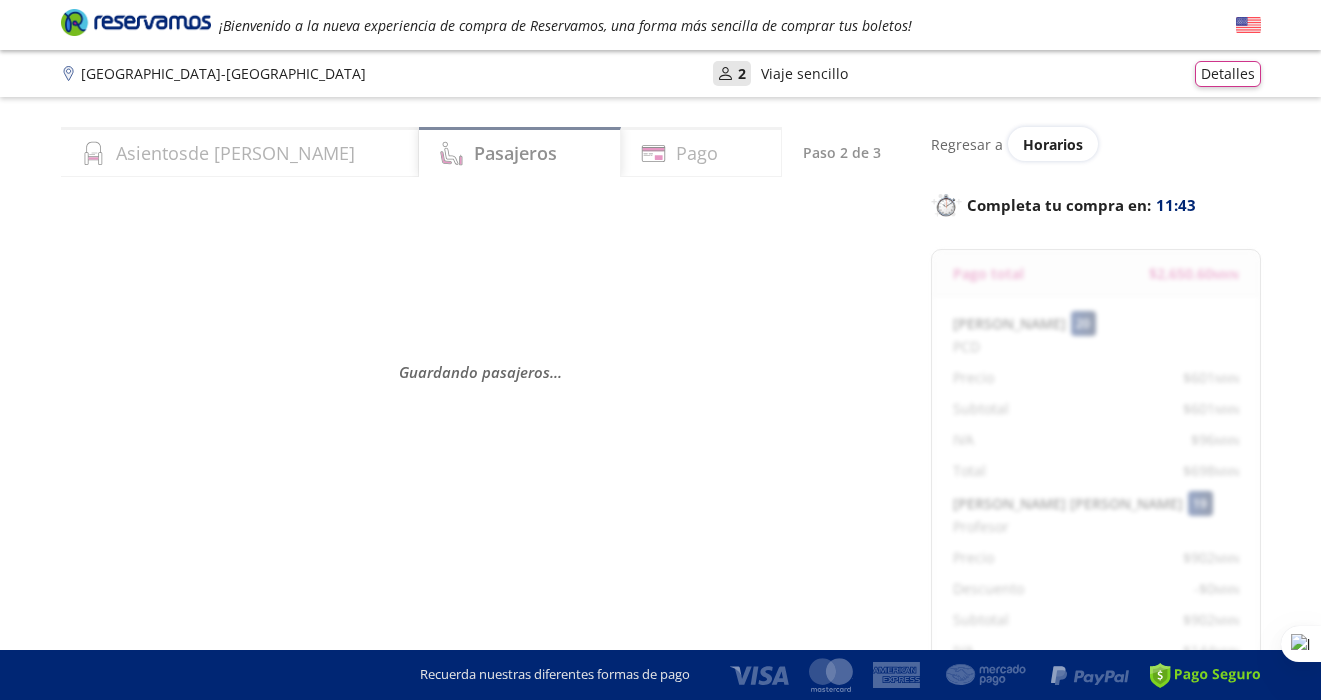 select on "MX" 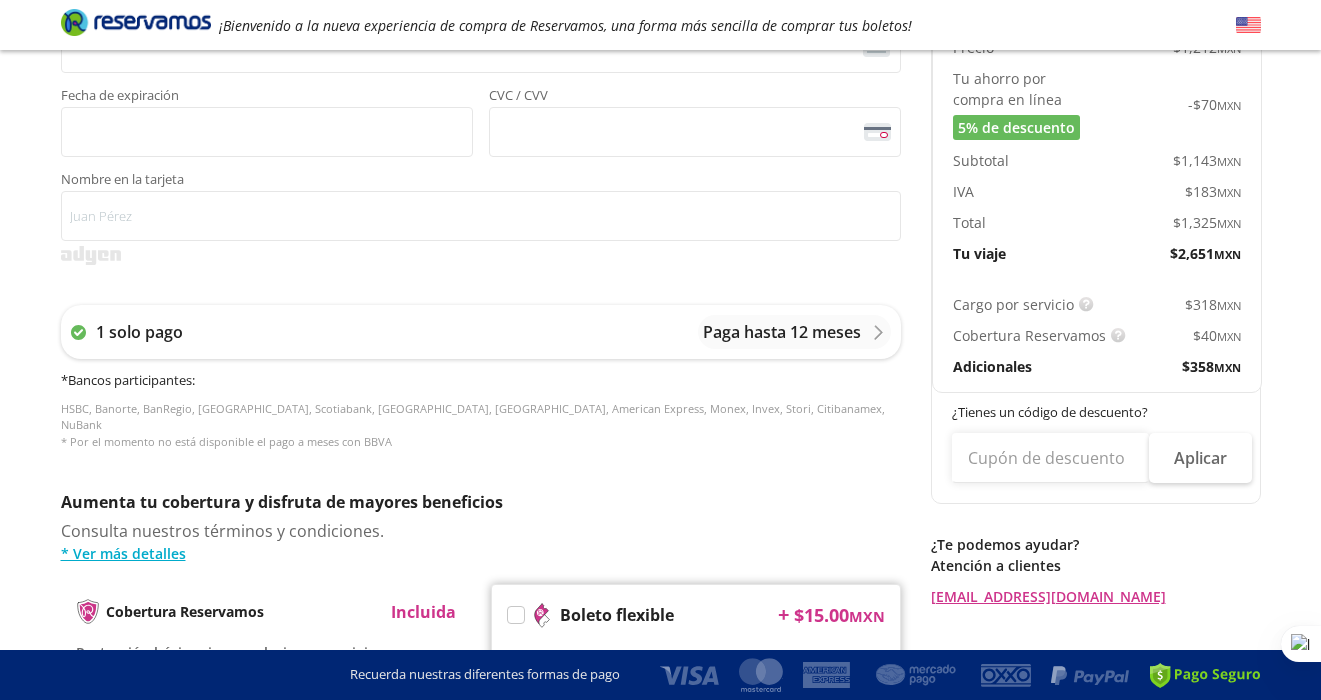 scroll, scrollTop: 595, scrollLeft: 0, axis: vertical 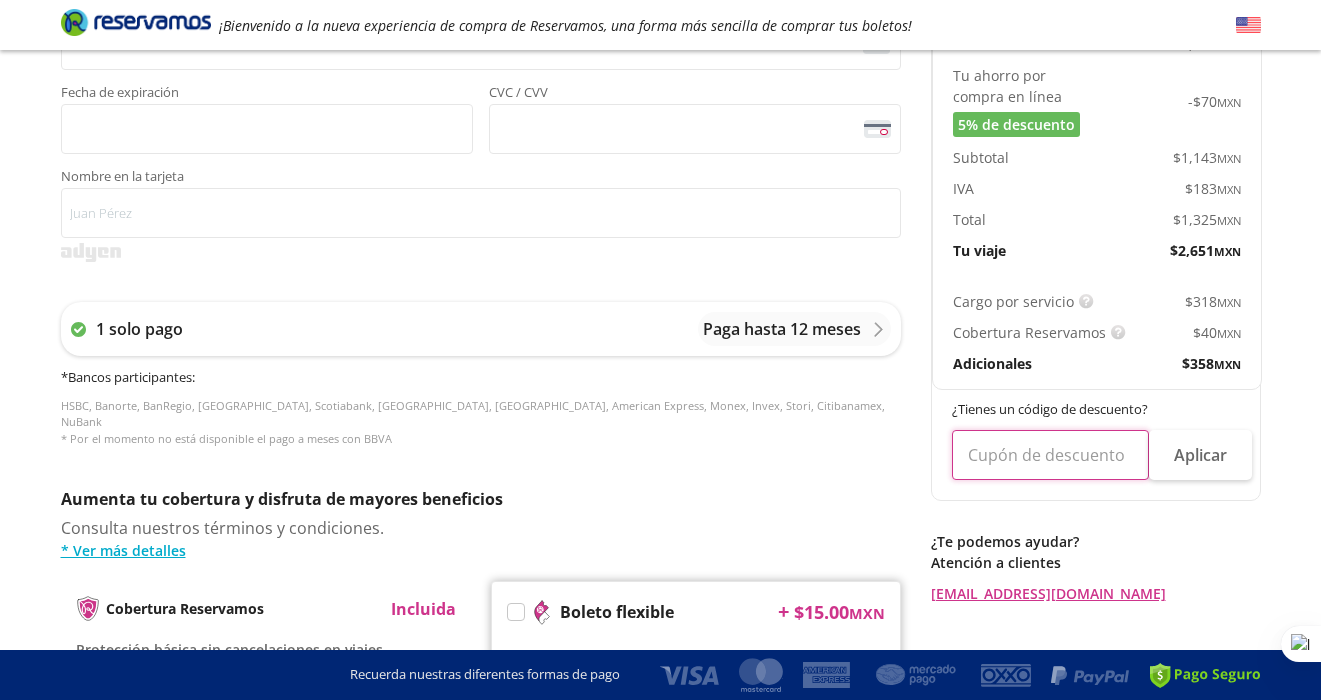 click at bounding box center [1050, 455] 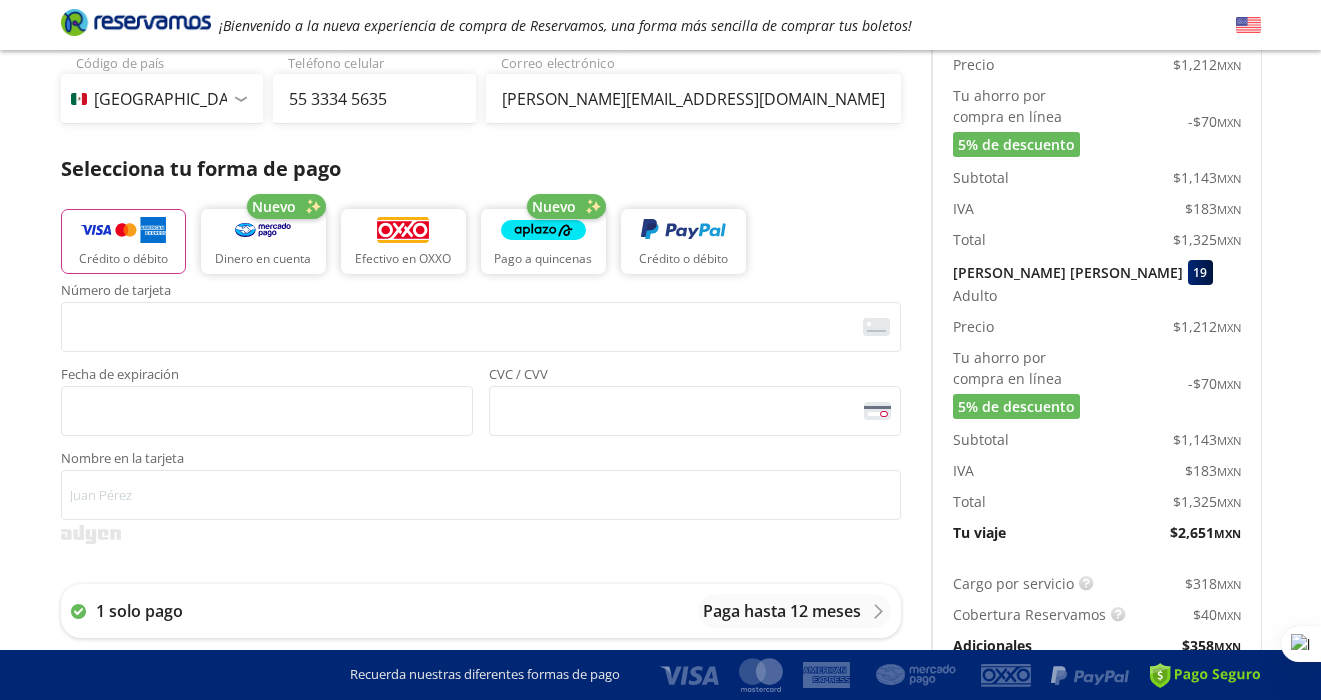 scroll, scrollTop: 309, scrollLeft: 0, axis: vertical 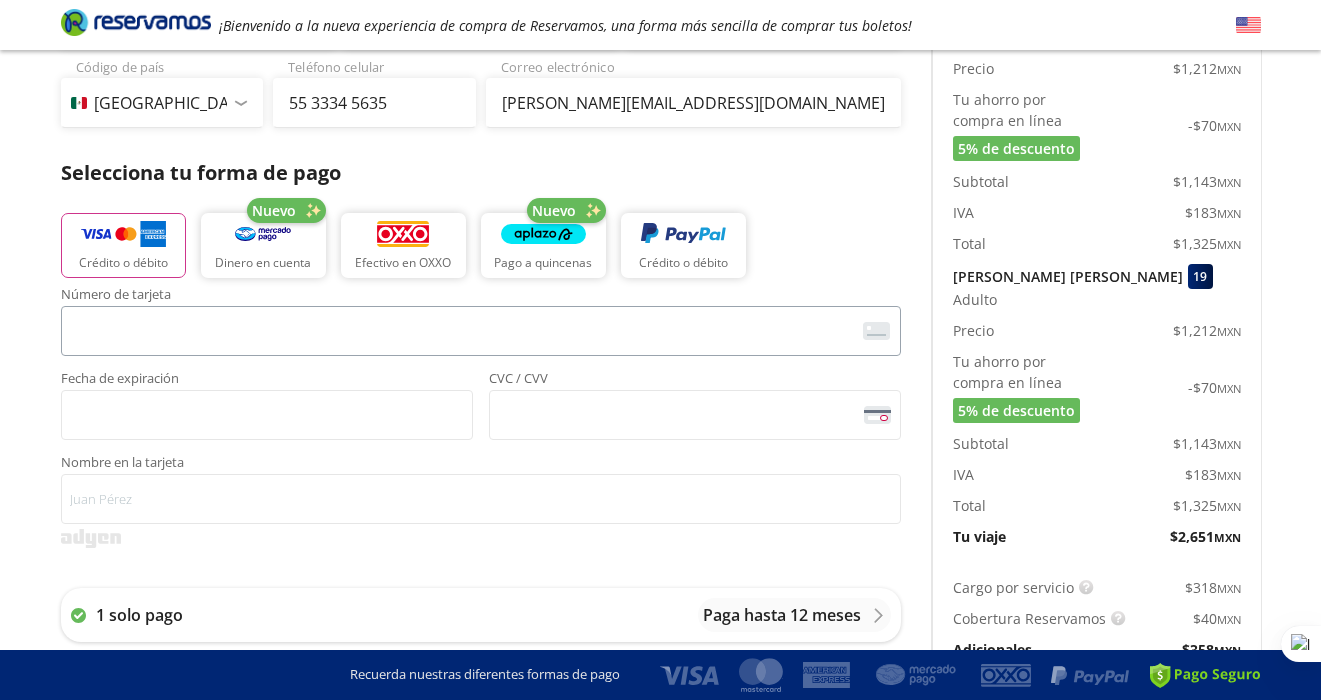 type on "adulto [DATE]" 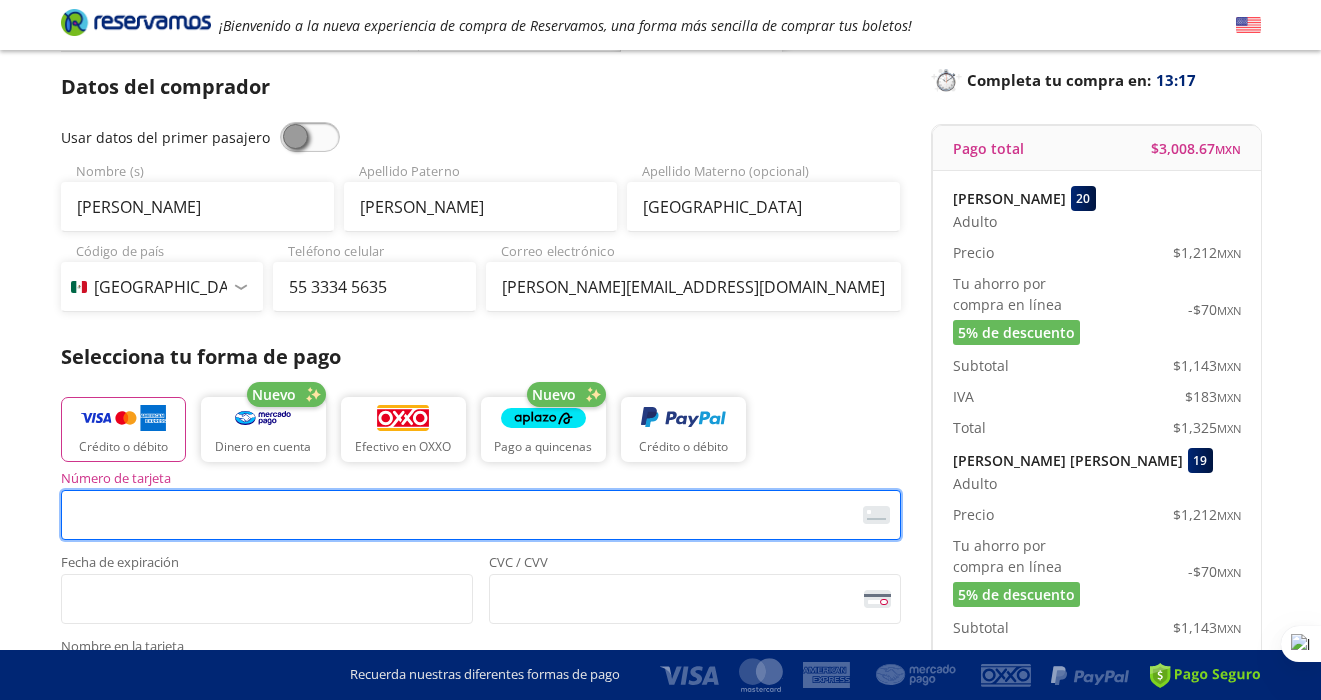 scroll, scrollTop: 85, scrollLeft: 0, axis: vertical 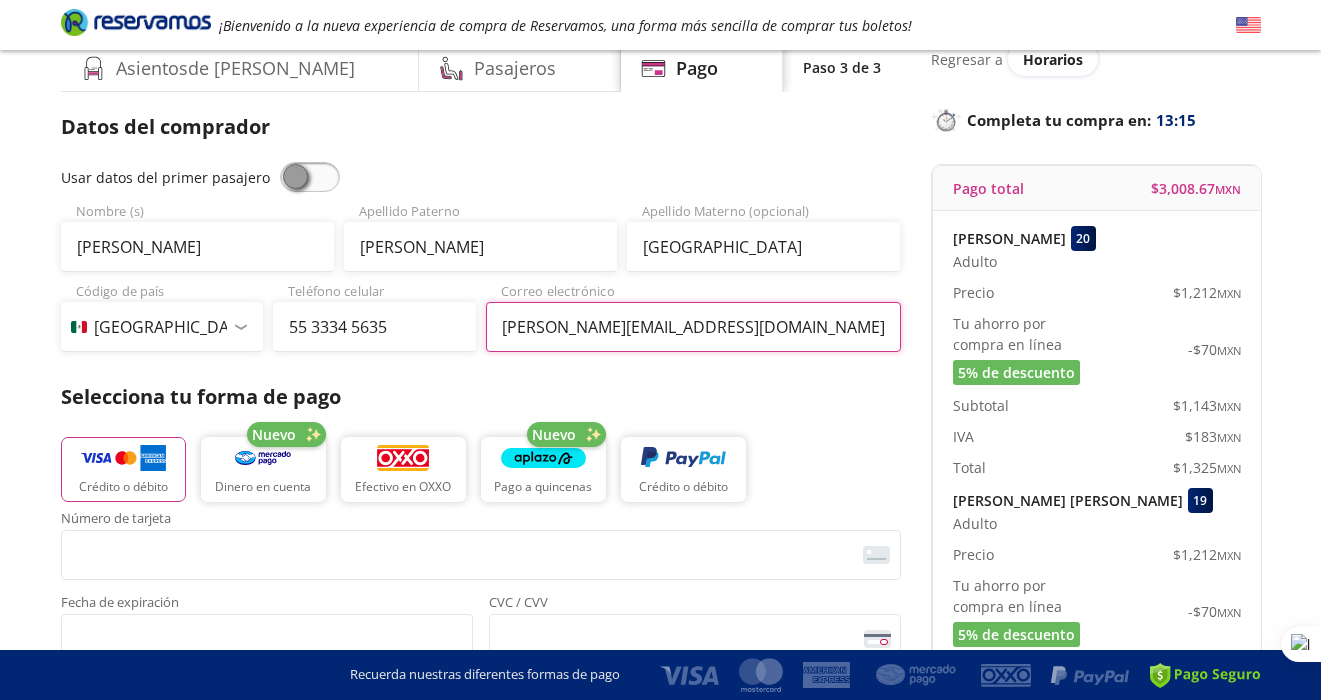 click on "[PERSON_NAME][EMAIL_ADDRESS][DOMAIN_NAME]" at bounding box center [693, 327] 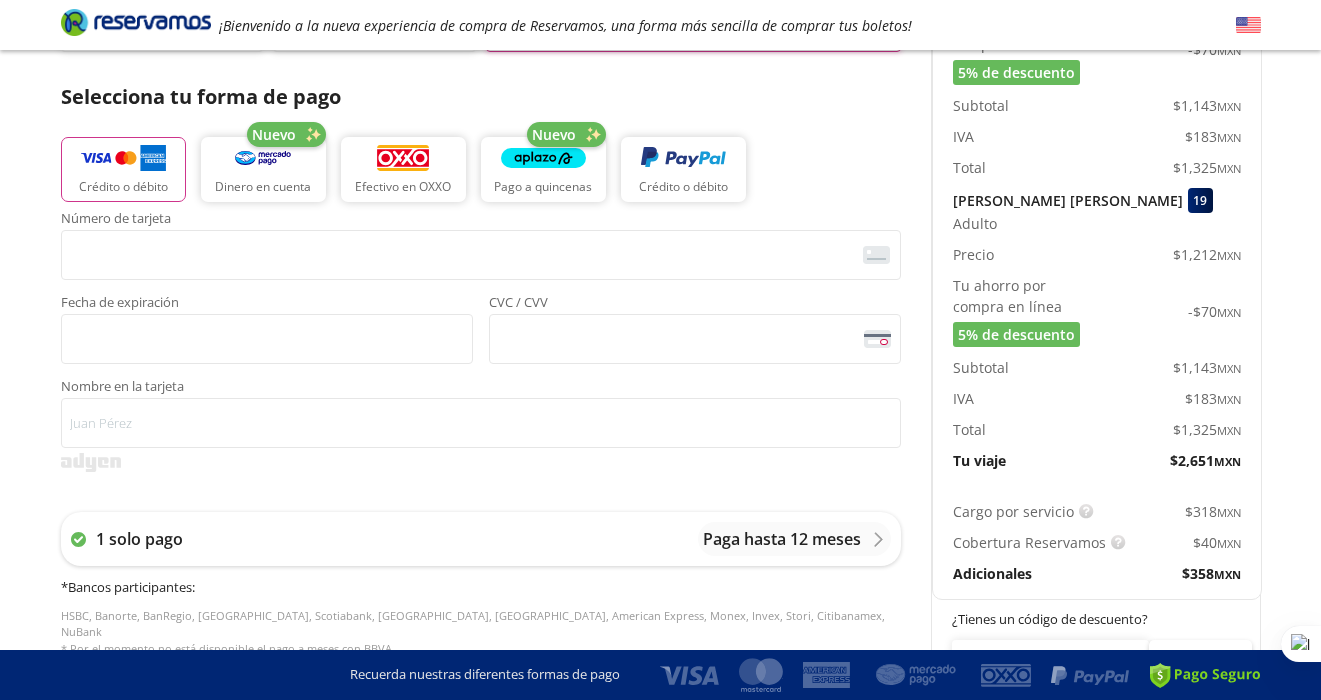 scroll, scrollTop: 387, scrollLeft: 0, axis: vertical 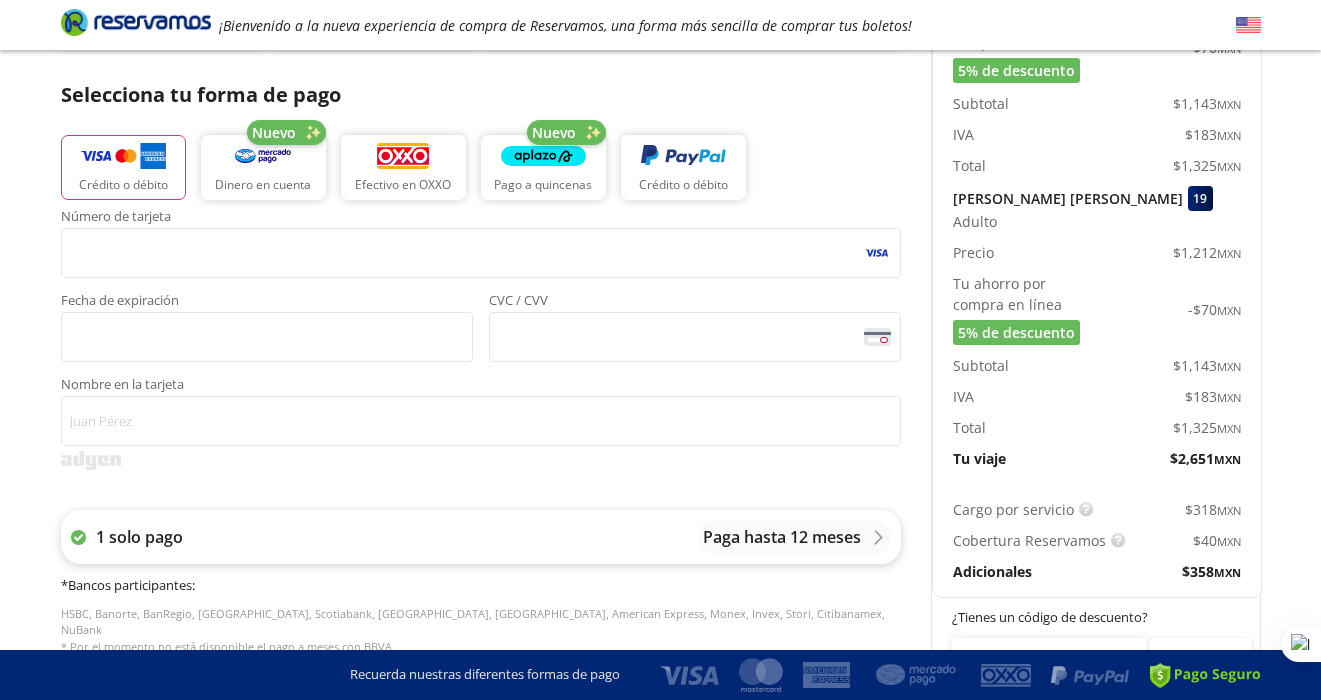 click on "1 solo pago Paga hasta 12 meses" at bounding box center (481, 537) 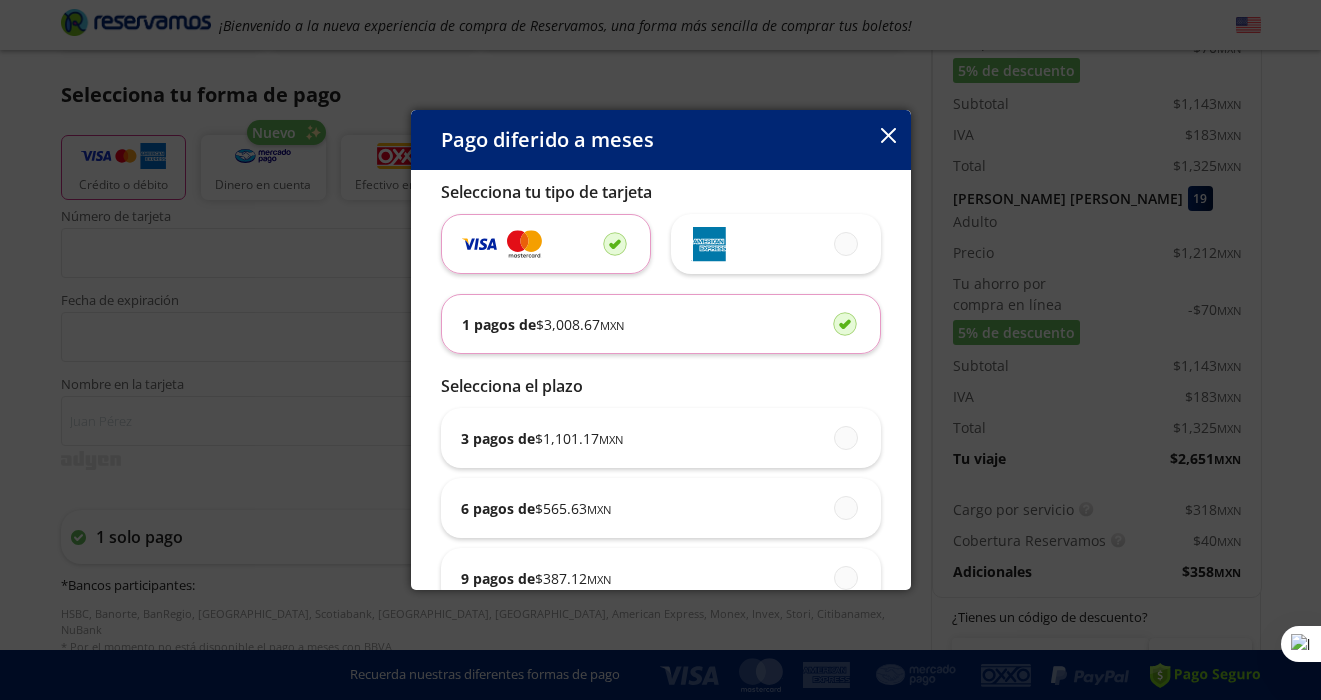 click 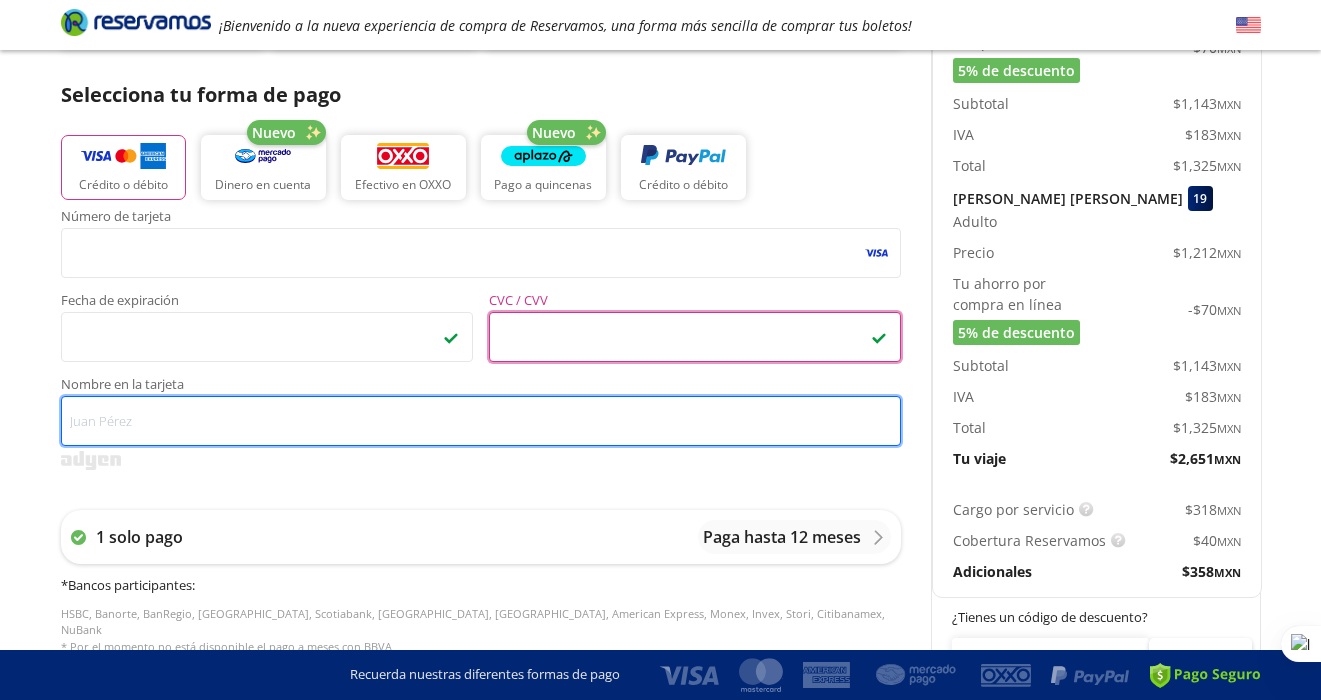 click on "Nombre en la tarjeta" at bounding box center (481, 421) 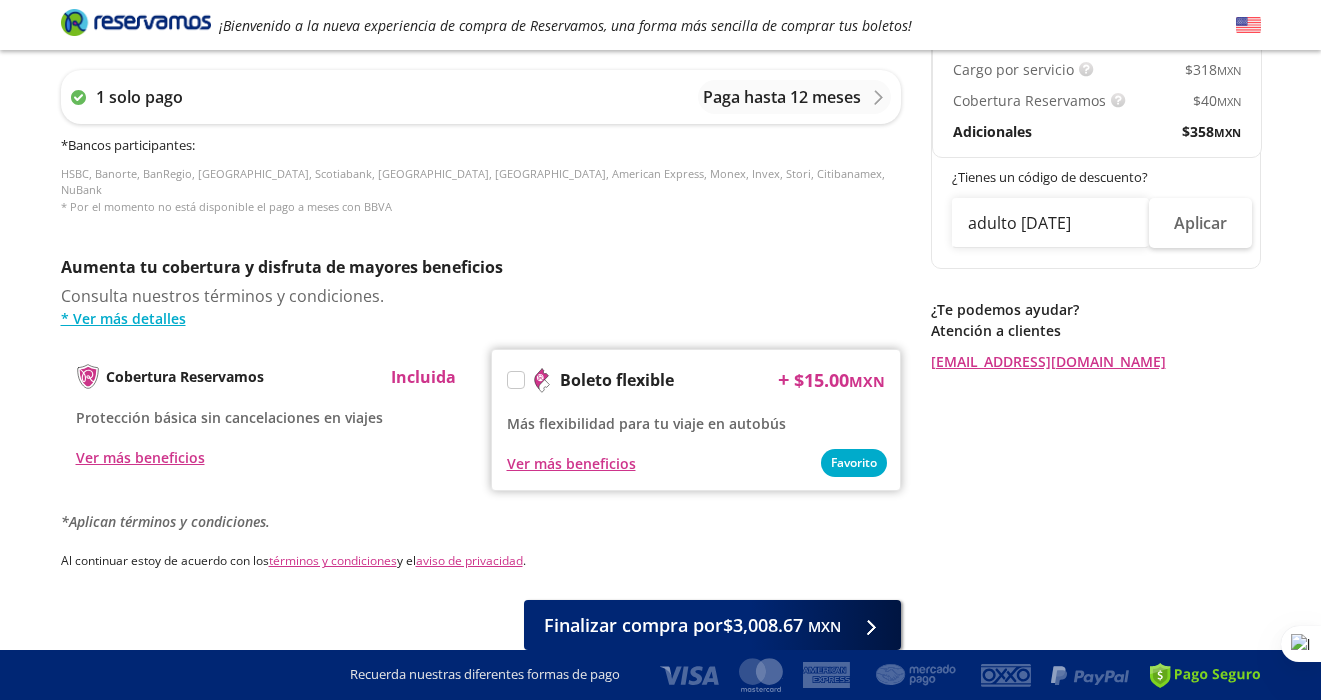 scroll, scrollTop: 823, scrollLeft: 0, axis: vertical 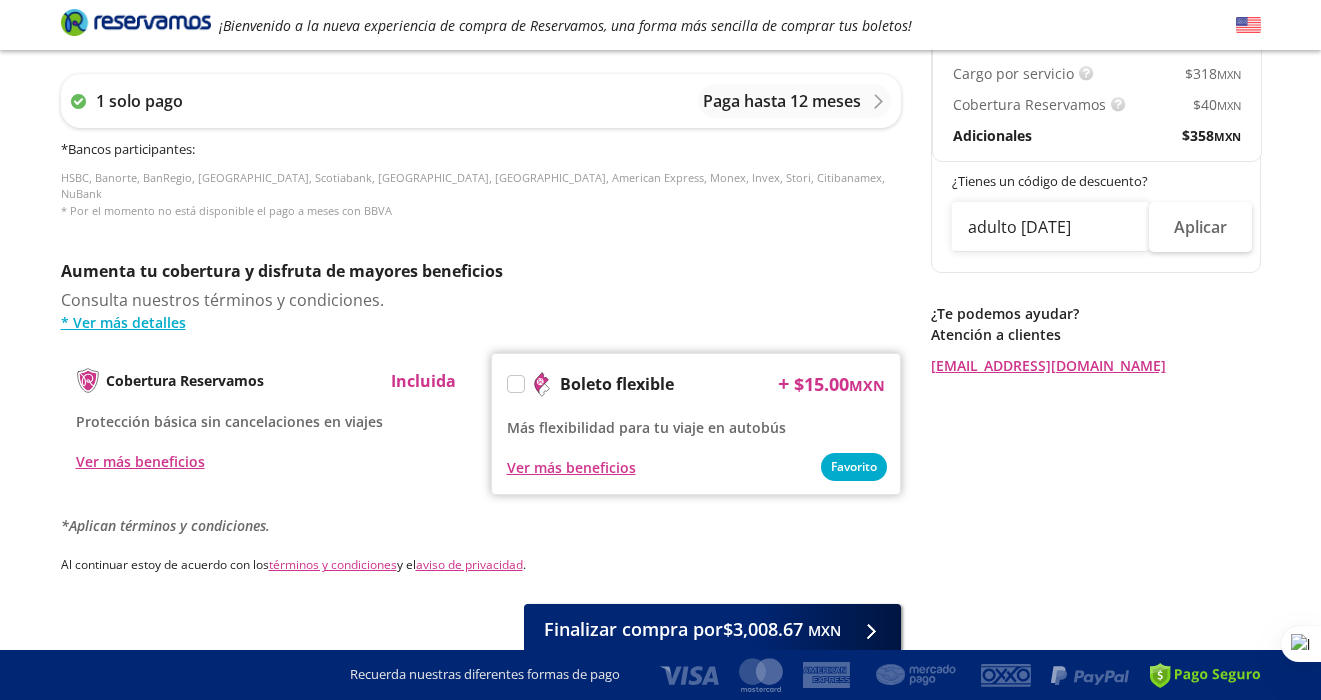 type on "Blue digital" 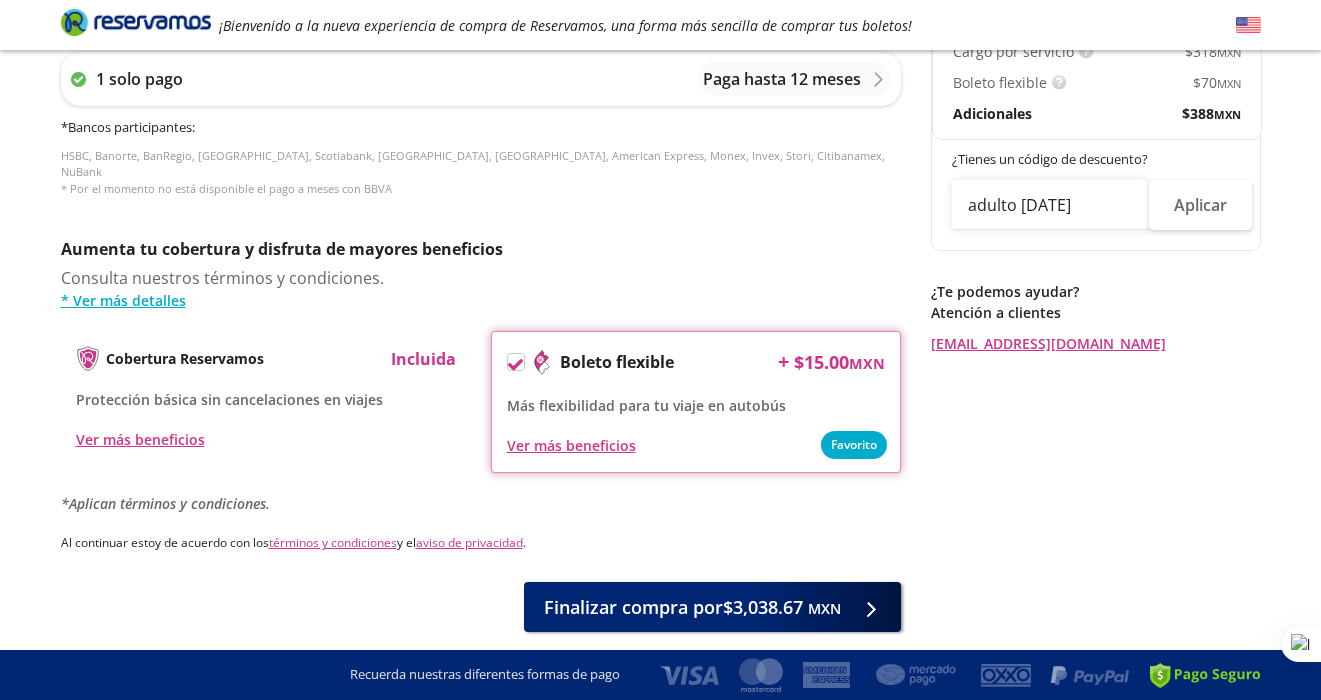 scroll, scrollTop: 840, scrollLeft: 0, axis: vertical 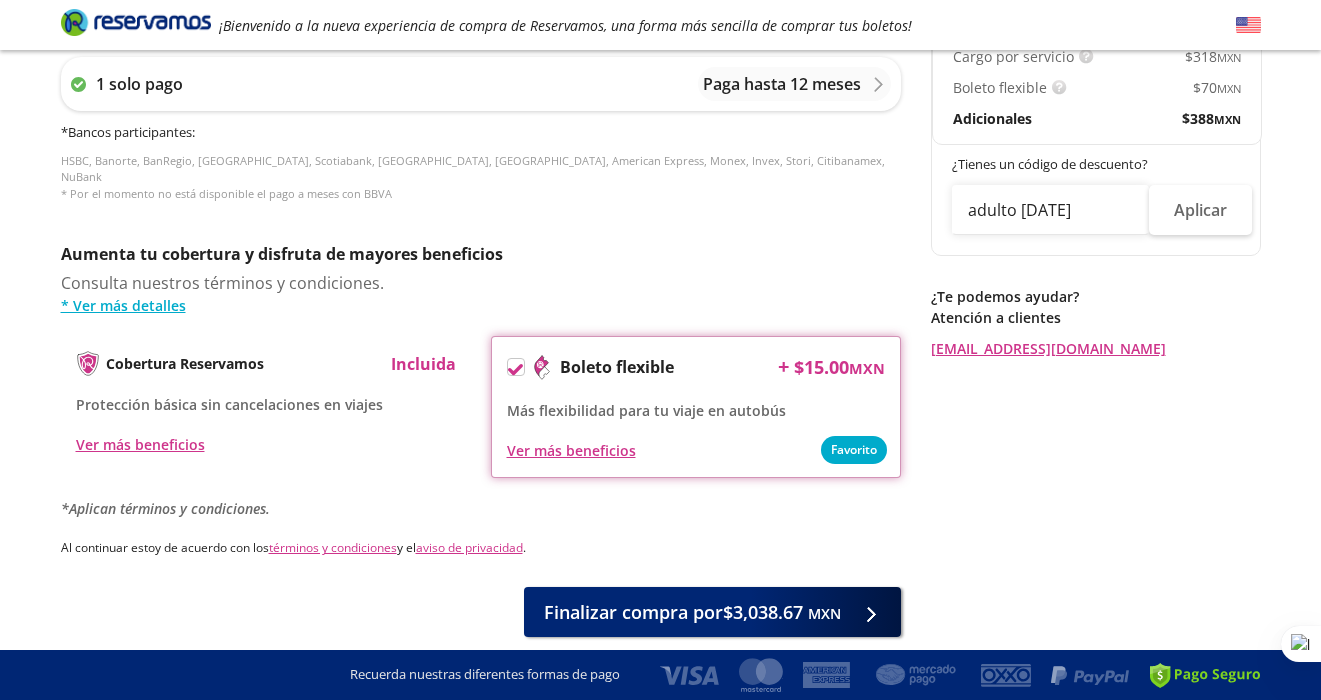 click on "Asientos  de [PERSON_NAME] Pago Paso 3 de 3 Servicios adicionales ¿Tienes un código de descuento? adulto [DATE] Aplicar Datos del comprador Usar datos del primer pasajero [PERSON_NAME] A Nombre (s) [PERSON_NAME] Apellido Paterno Zaragoza Apellido Materno (opcional) Código de país [GEOGRAPHIC_DATA] +1 [GEOGRAPHIC_DATA] +52 [GEOGRAPHIC_DATA] +57 [GEOGRAPHIC_DATA] +55 [GEOGRAPHIC_DATA] +93 [GEOGRAPHIC_DATA] +355 [GEOGRAPHIC_DATA] +49 [GEOGRAPHIC_DATA] +376 [GEOGRAPHIC_DATA] +244 [GEOGRAPHIC_DATA] +1 [GEOGRAPHIC_DATA] +1 [GEOGRAPHIC_DATA] +966 [GEOGRAPHIC_DATA] +213 [GEOGRAPHIC_DATA] +54 [GEOGRAPHIC_DATA] +374 [GEOGRAPHIC_DATA] +297 [GEOGRAPHIC_DATA] +61 [GEOGRAPHIC_DATA] +43 [GEOGRAPHIC_DATA] +994 [GEOGRAPHIC_DATA] +1 [GEOGRAPHIC_DATA] +880 [GEOGRAPHIC_DATA] +1 [GEOGRAPHIC_DATA] +973 [GEOGRAPHIC_DATA] +32 [GEOGRAPHIC_DATA] +501 [GEOGRAPHIC_DATA] +229 [GEOGRAPHIC_DATA] +1 [GEOGRAPHIC_DATA] +375 [GEOGRAPHIC_DATA] +95 [GEOGRAPHIC_DATA] +591 [GEOGRAPHIC_DATA] +387 Botsuana +267 [GEOGRAPHIC_DATA] +673 [GEOGRAPHIC_DATA] +359 [GEOGRAPHIC_DATA] +226 [GEOGRAPHIC_DATA] +257 [GEOGRAPHIC_DATA] +975 [GEOGRAPHIC_DATA] +238 [GEOGRAPHIC_DATA] +855 [GEOGRAPHIC_DATA] +237 [GEOGRAPHIC_DATA] +1 [GEOGRAPHIC_DATA] [GEOGRAPHIC_DATA] +599 [GEOGRAPHIC_DATA] +235 [GEOGRAPHIC_DATA] +56 [GEOGRAPHIC_DATA] +86 [GEOGRAPHIC_DATA] +357 [GEOGRAPHIC_DATA] +269 [GEOGRAPHIC_DATA] +243 [GEOGRAPHIC_DATA] +242 [PERSON_NAME][GEOGRAPHIC_DATA] +850 [PERSON_NAME][GEOGRAPHIC_DATA] +82 [PERSON_NAME] +225 [PERSON_NAME][GEOGRAPHIC_DATA] +506 :" at bounding box center [661, -38] 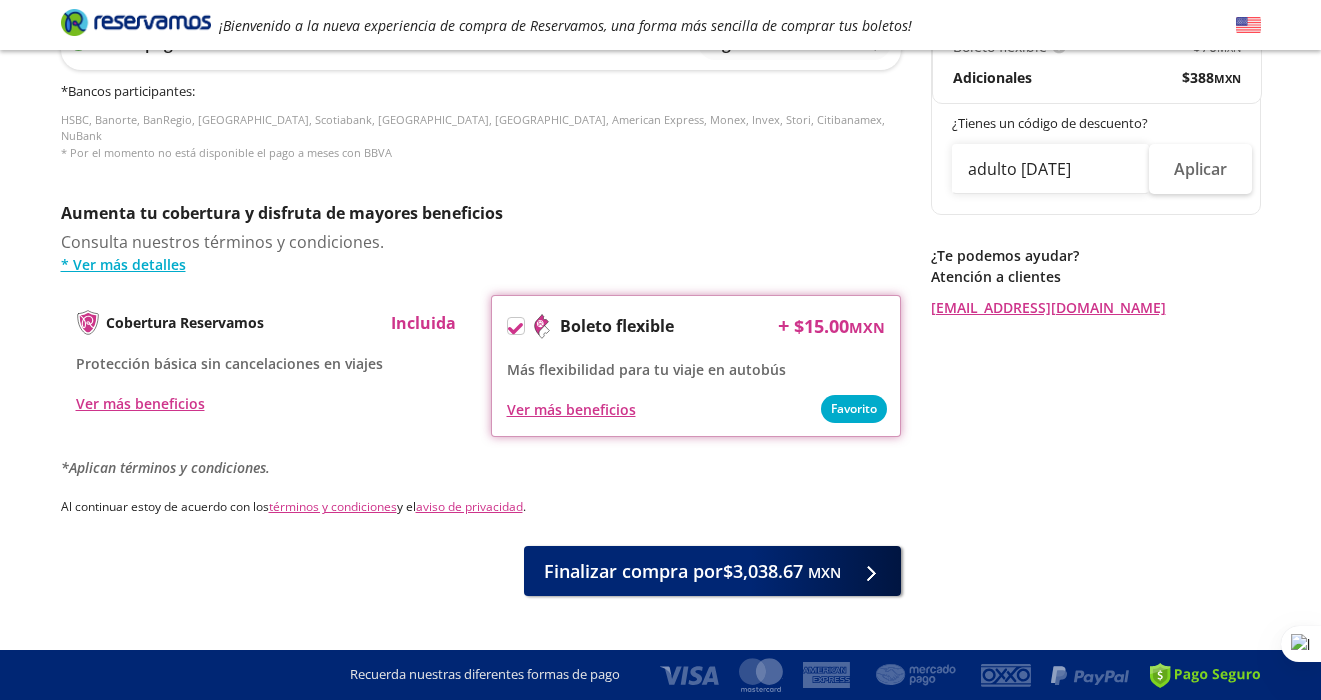 scroll, scrollTop: 901, scrollLeft: 0, axis: vertical 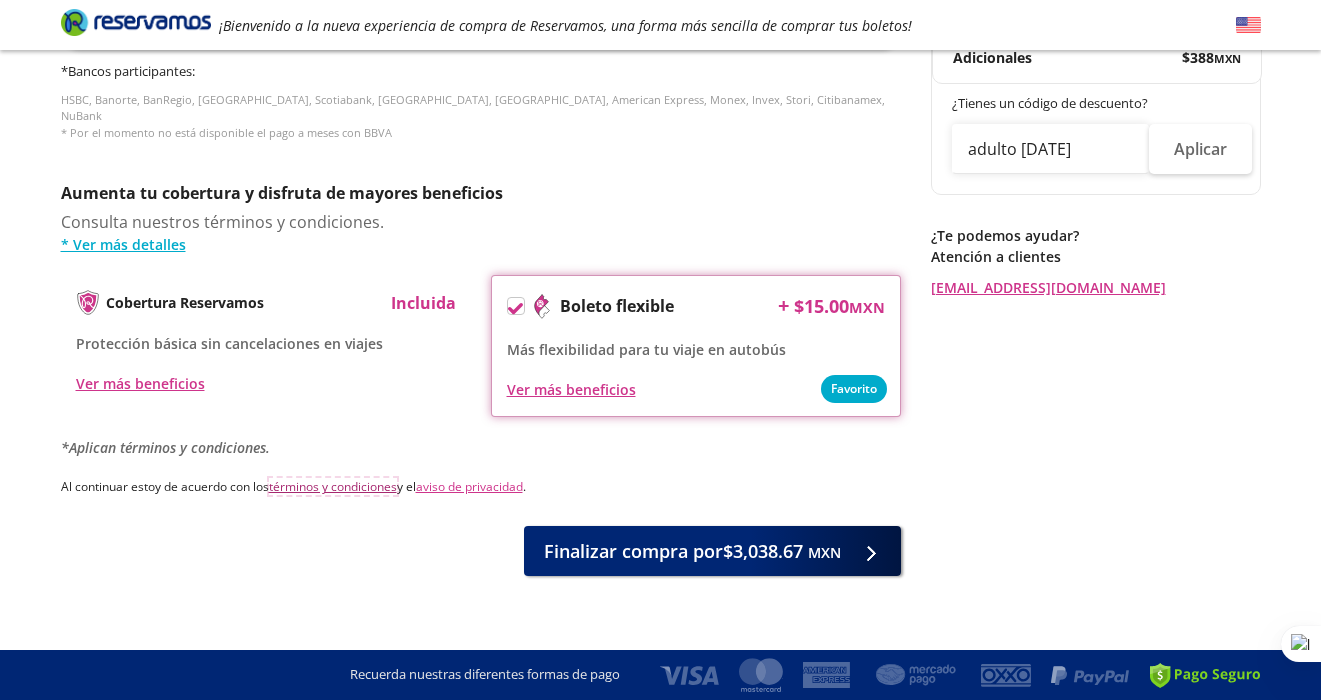 click on "términos y condiciones" at bounding box center (333, 486) 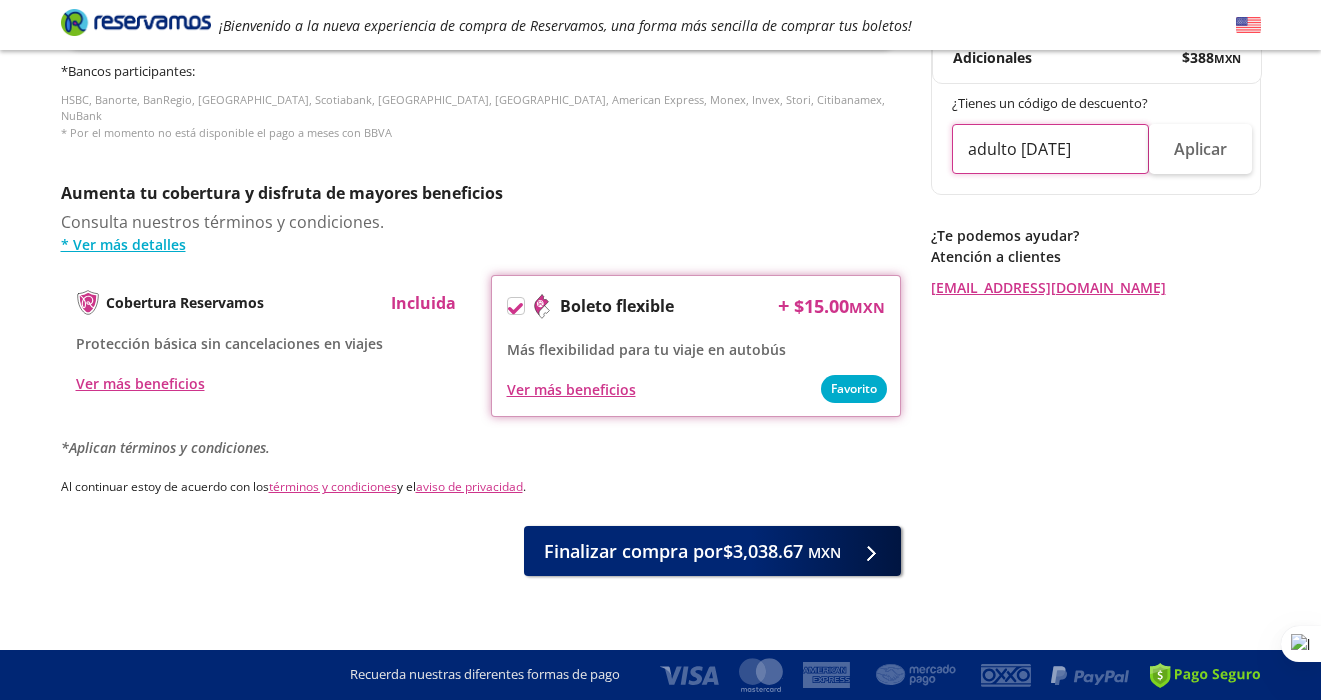 drag, startPoint x: 1041, startPoint y: 171, endPoint x: 1090, endPoint y: 171, distance: 49 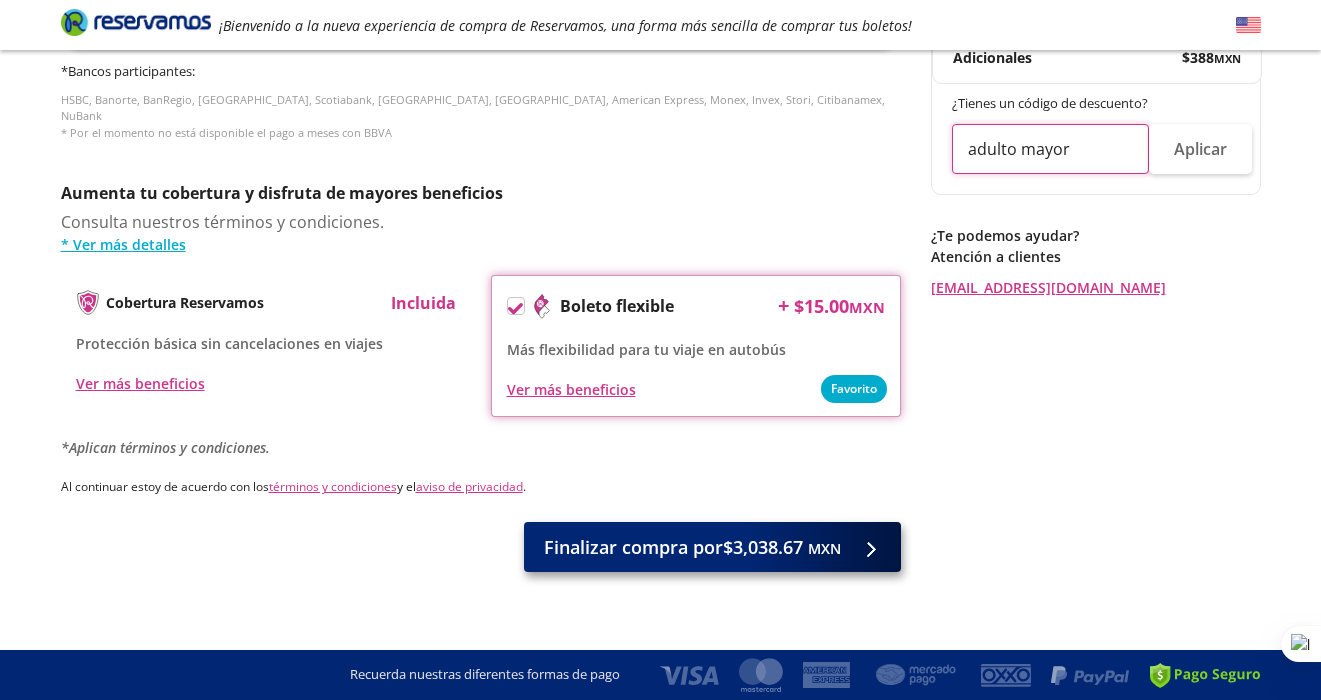 type on "adulto mayor" 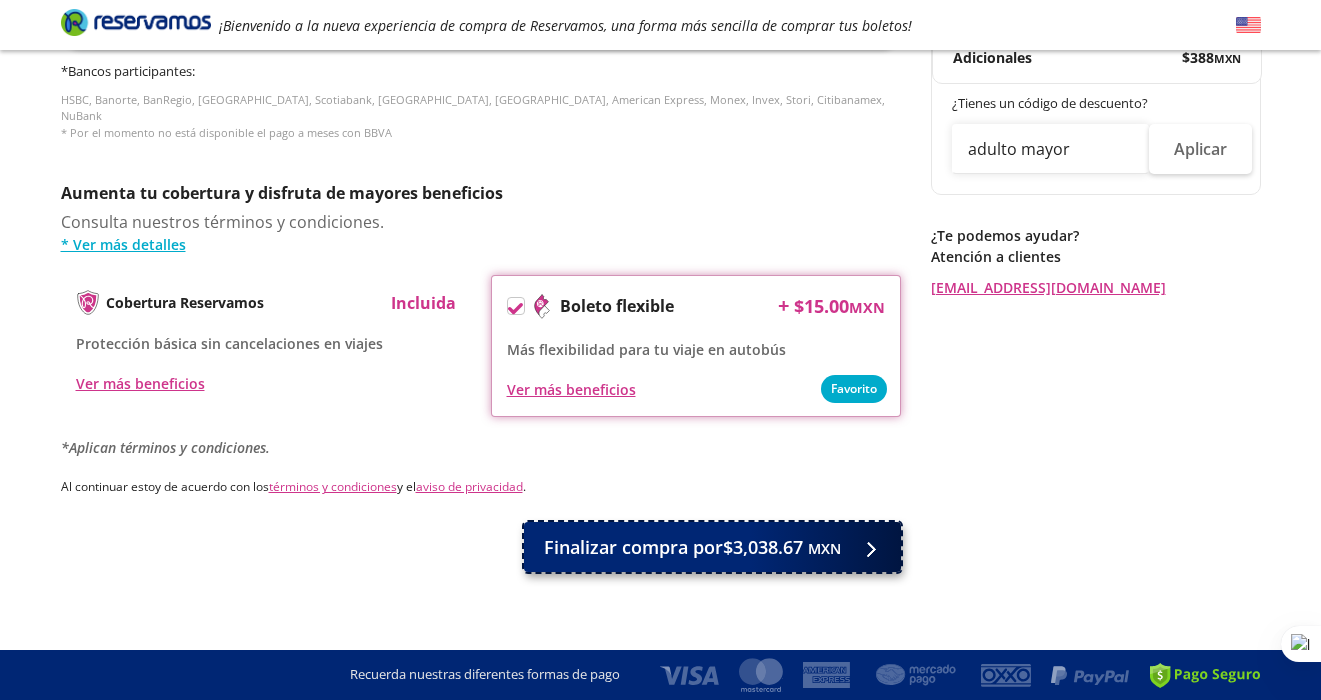 click on "Finalizar compra por  $3,038.67   MXN" at bounding box center (692, 547) 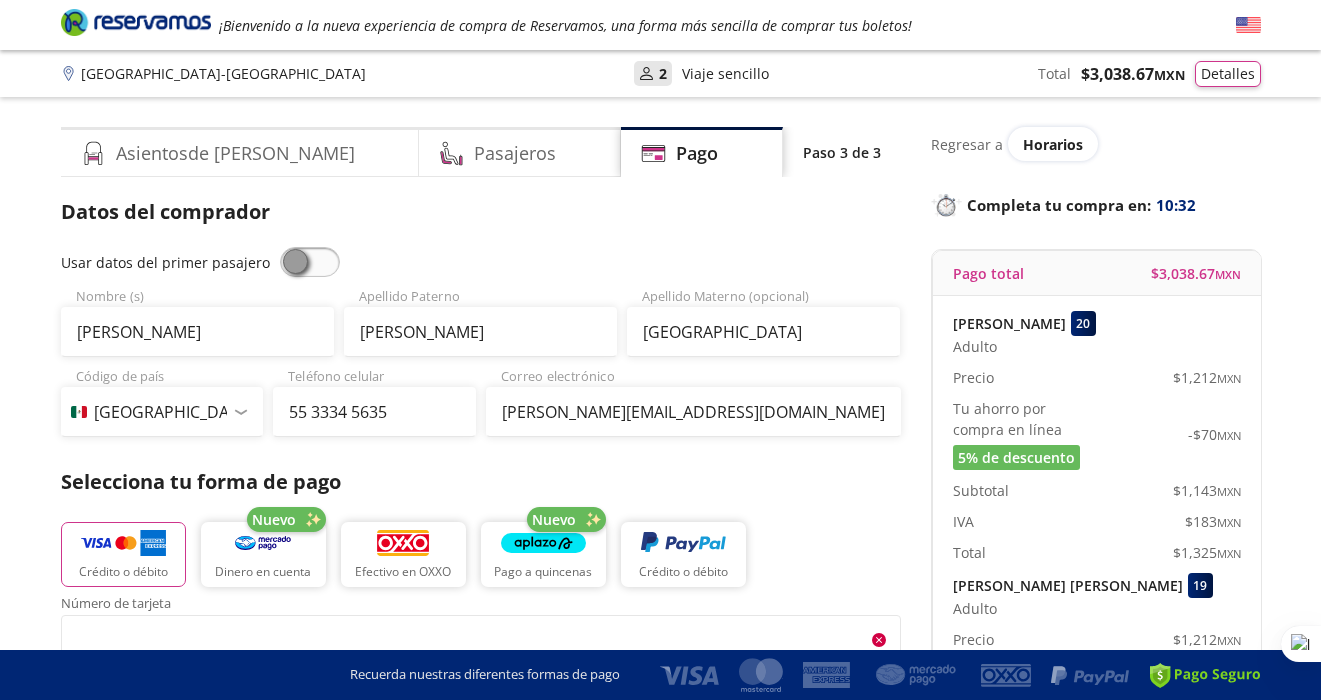 scroll, scrollTop: 1037, scrollLeft: 0, axis: vertical 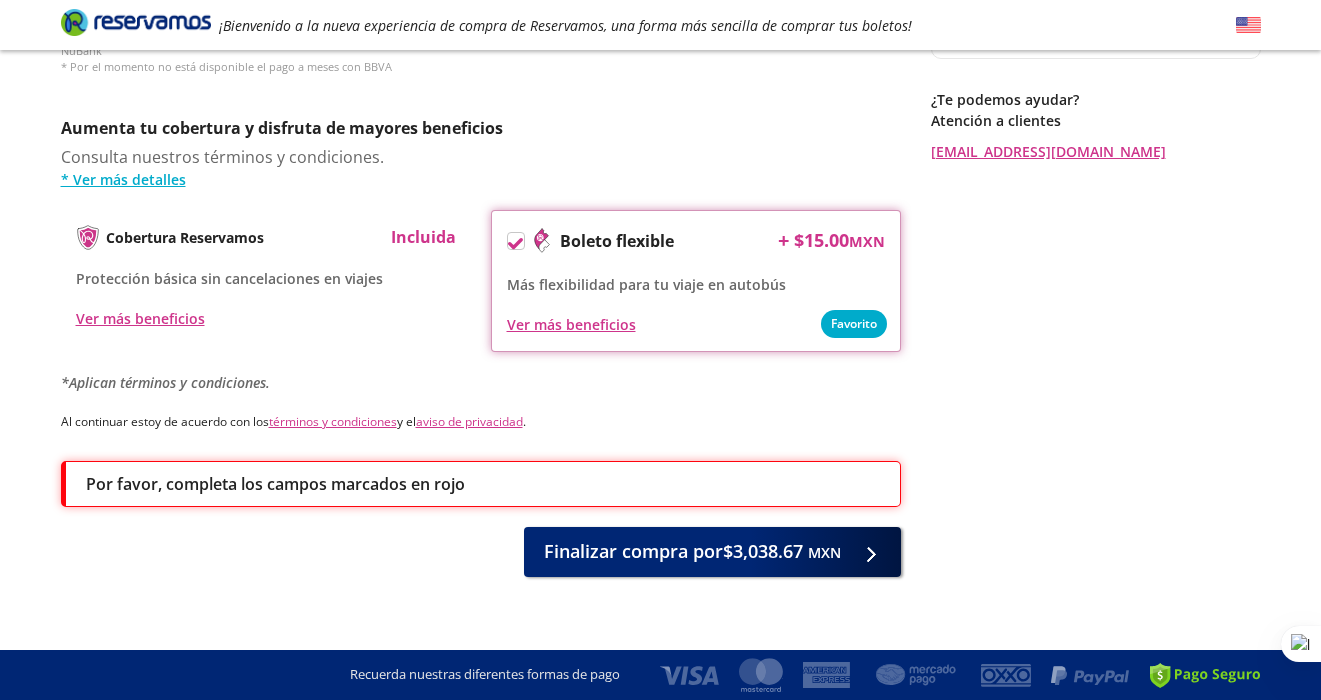 click on "Asientos  de [PERSON_NAME] Pago Paso 3 de 3 Servicios adicionales ¿Tienes un código de descuento? adulto mayor Aplicar Datos del comprador Usar datos del primer pasajero [PERSON_NAME] A Nombre (s) [PERSON_NAME] Apellido Paterno Zaragoza Apellido Materno (opcional) Código de país [GEOGRAPHIC_DATA] +1 [GEOGRAPHIC_DATA] +52 [GEOGRAPHIC_DATA] +57 [GEOGRAPHIC_DATA] +55 [GEOGRAPHIC_DATA] +93 [GEOGRAPHIC_DATA] +355 [GEOGRAPHIC_DATA] +49 [GEOGRAPHIC_DATA] +376 [GEOGRAPHIC_DATA] +244 [GEOGRAPHIC_DATA] +1 [GEOGRAPHIC_DATA] +1 [GEOGRAPHIC_DATA] +966 [GEOGRAPHIC_DATA] +213 [GEOGRAPHIC_DATA] +54 [GEOGRAPHIC_DATA] +374 [GEOGRAPHIC_DATA] +297 [GEOGRAPHIC_DATA] +61 [GEOGRAPHIC_DATA] +43 [GEOGRAPHIC_DATA] +994 [GEOGRAPHIC_DATA] +1 [GEOGRAPHIC_DATA] +880 [GEOGRAPHIC_DATA] +1 [GEOGRAPHIC_DATA] +973 [GEOGRAPHIC_DATA] +32 [GEOGRAPHIC_DATA] +501 [GEOGRAPHIC_DATA] +229 [GEOGRAPHIC_DATA] +1 [GEOGRAPHIC_DATA] +375 [GEOGRAPHIC_DATA] +95 [GEOGRAPHIC_DATA] +591 [GEOGRAPHIC_DATA] +387 Botsuana +267 [GEOGRAPHIC_DATA] +673 [GEOGRAPHIC_DATA] +359 [GEOGRAPHIC_DATA] +226 [GEOGRAPHIC_DATA] +257 [GEOGRAPHIC_DATA] +975 [GEOGRAPHIC_DATA] +238 [GEOGRAPHIC_DATA] +855 [GEOGRAPHIC_DATA] +237 [GEOGRAPHIC_DATA] +1 [GEOGRAPHIC_DATA] [GEOGRAPHIC_DATA] +599 [GEOGRAPHIC_DATA] +235 [GEOGRAPHIC_DATA] +56 [GEOGRAPHIC_DATA] +86 [GEOGRAPHIC_DATA] +357 [GEOGRAPHIC_DATA] +269 [GEOGRAPHIC_DATA] +243 [GEOGRAPHIC_DATA] +242 [PERSON_NAME][GEOGRAPHIC_DATA] +850 [PERSON_NAME][GEOGRAPHIC_DATA] +82 [PERSON_NAME] +225 [PERSON_NAME][GEOGRAPHIC_DATA] +506 *" at bounding box center (661, -167) 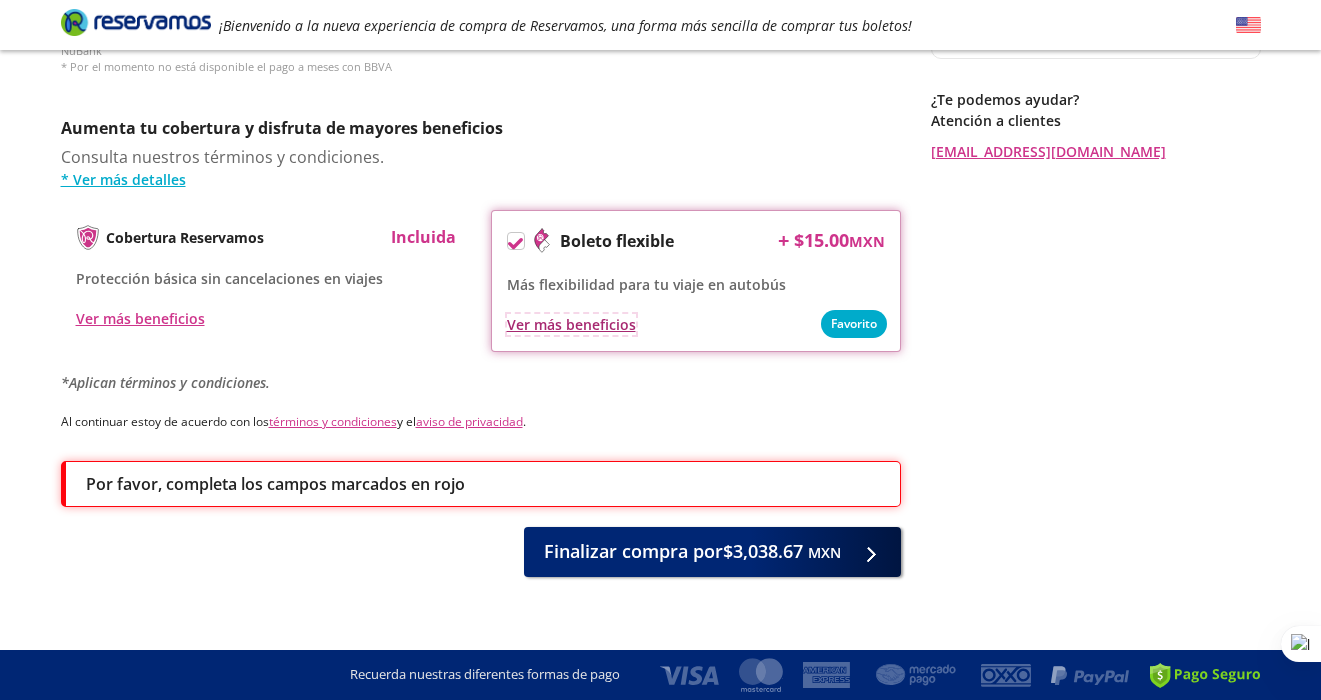 click on "Ver más beneficios" at bounding box center (571, 324) 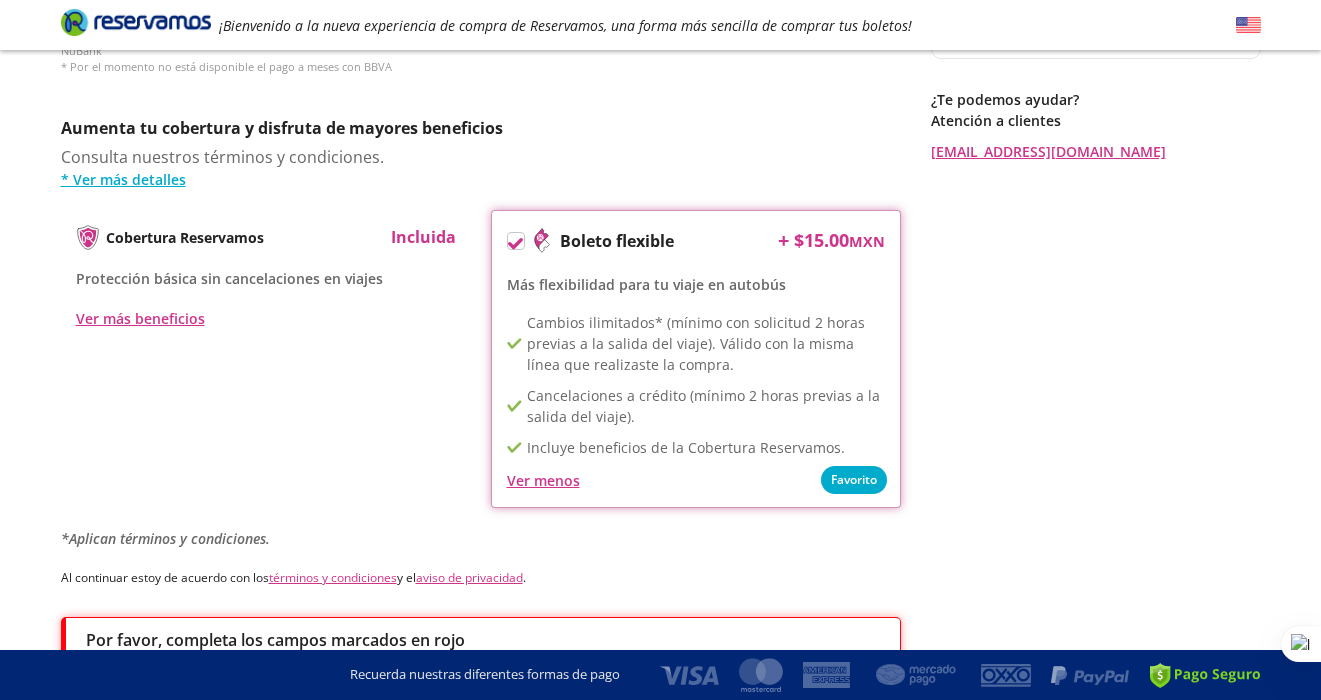 click on "Regresar a Horarios Completa tu compra en : 10:19 Pago total $ 3,038.67  MXN [PERSON_NAME] 20 Adulto Precio  $ 1,212  MXN Tu ahorro por compra en línea  5% de descuento -$ 70  MXN Subtotal  $ 1,143  MXN IVA  $ 183  MXN Total  $ 1,325  MXN [PERSON_NAME] [PERSON_NAME] 19 Adulto Precio  $ 1,212  MXN Tu ahorro por compra en línea  5% de descuento -$ 70  MXN Subtotal  $ 1,143  MXN IVA  $ 183  MXN Total  $ 1,325  MXN Tu viaje  $ 2,651  MXN Cargo por servicio  Esto nos permite seguir trabajando para ofrecerte la mayor cobertura de rutas y brindarte una experiencia de compra segura y garantizada. $ 318  MXN Boleto flexible  Cambios ilimitados* (mínimo con solicitud 2 horas previas a la salida del viaje). Válido con la misma línea que realizaste la compra. $ 70  MXN Adicionales  $ 388  MXN ¿Tienes un código de descuento? adulto mayor Aplicar ¿Te podemos ayudar? Atención a clientes [EMAIL_ADDRESS][DOMAIN_NAME]" at bounding box center [1096, -89] 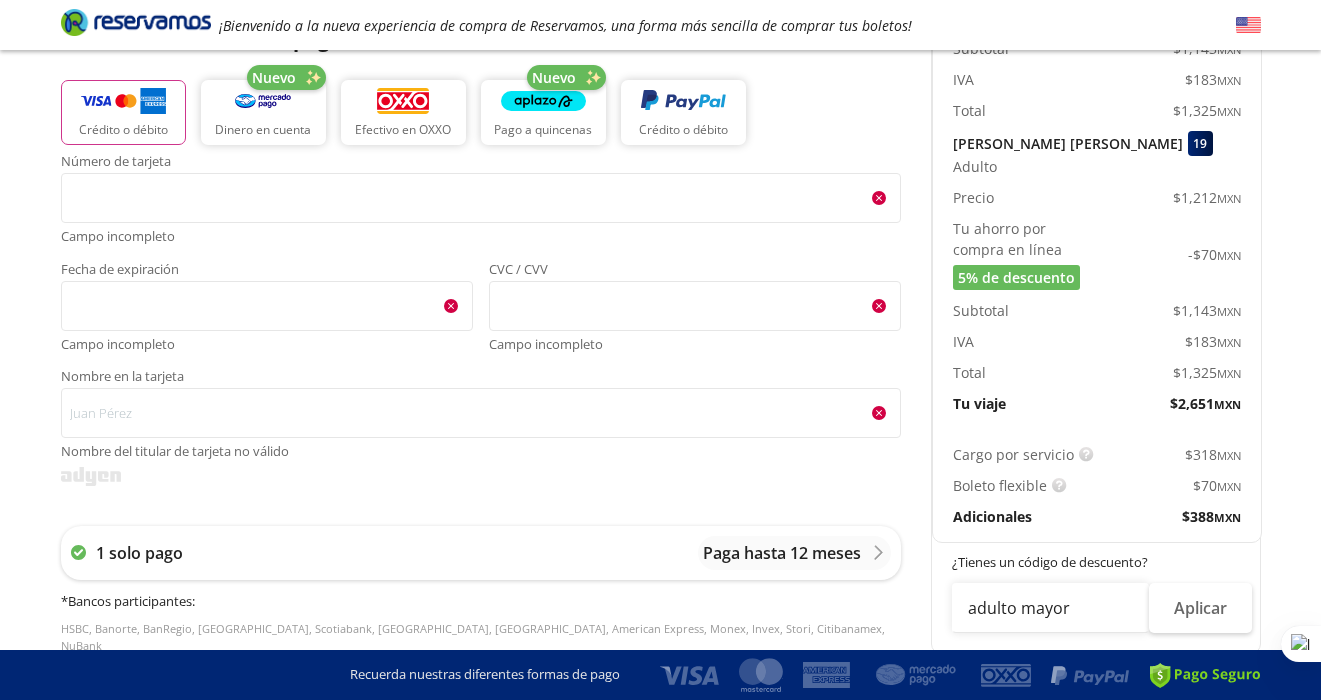 scroll, scrollTop: 372, scrollLeft: 0, axis: vertical 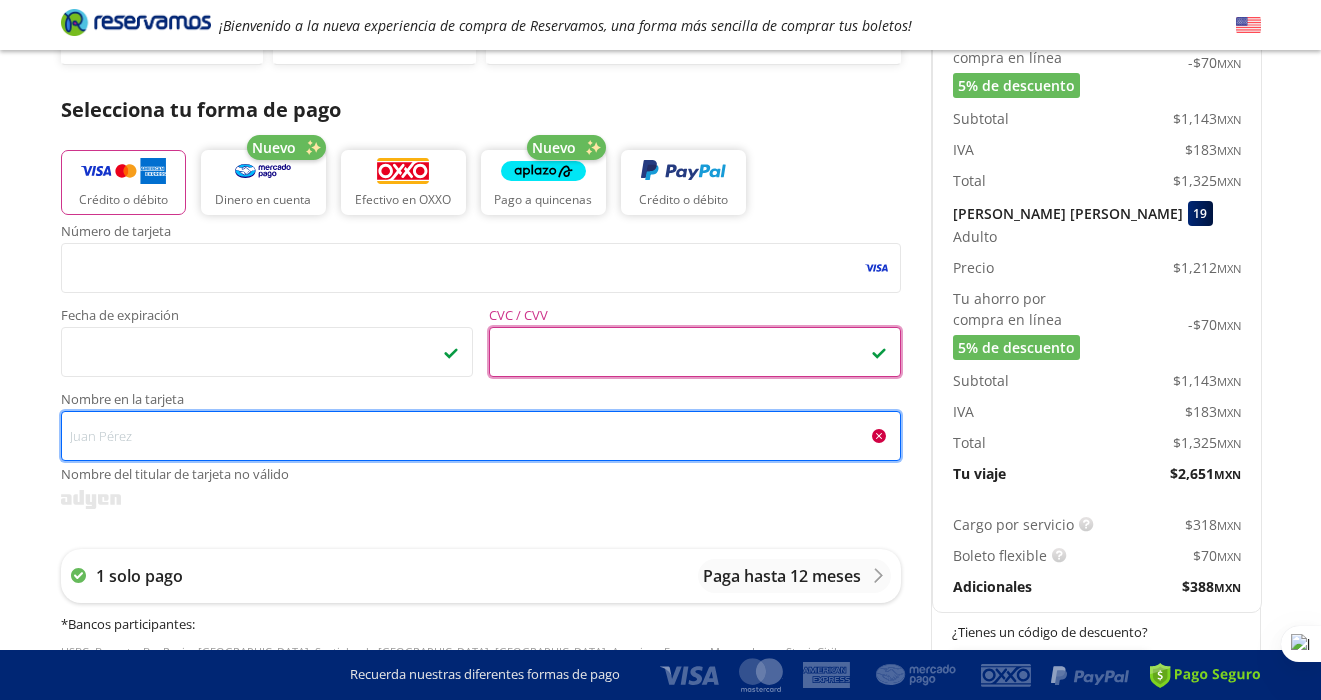 click on "Nombre en la tarjeta Nombre del titular de tarjeta no válido" at bounding box center (481, 436) 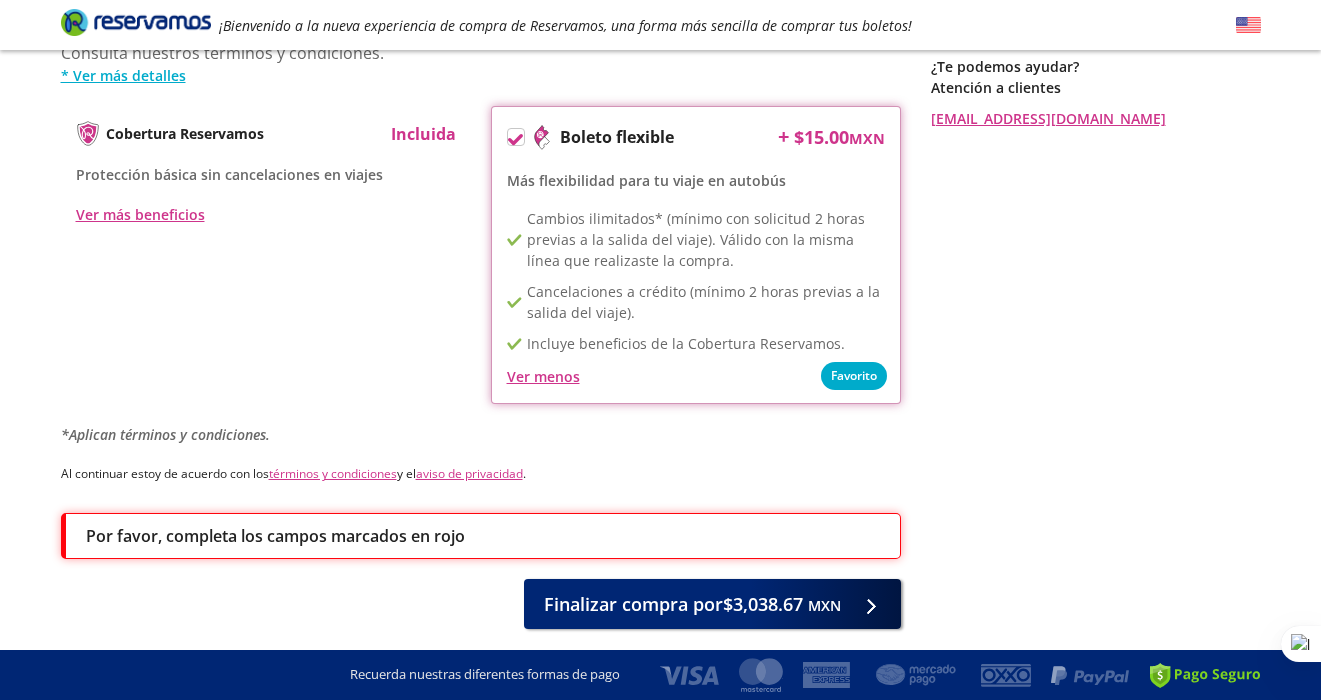 scroll, scrollTop: 1123, scrollLeft: 0, axis: vertical 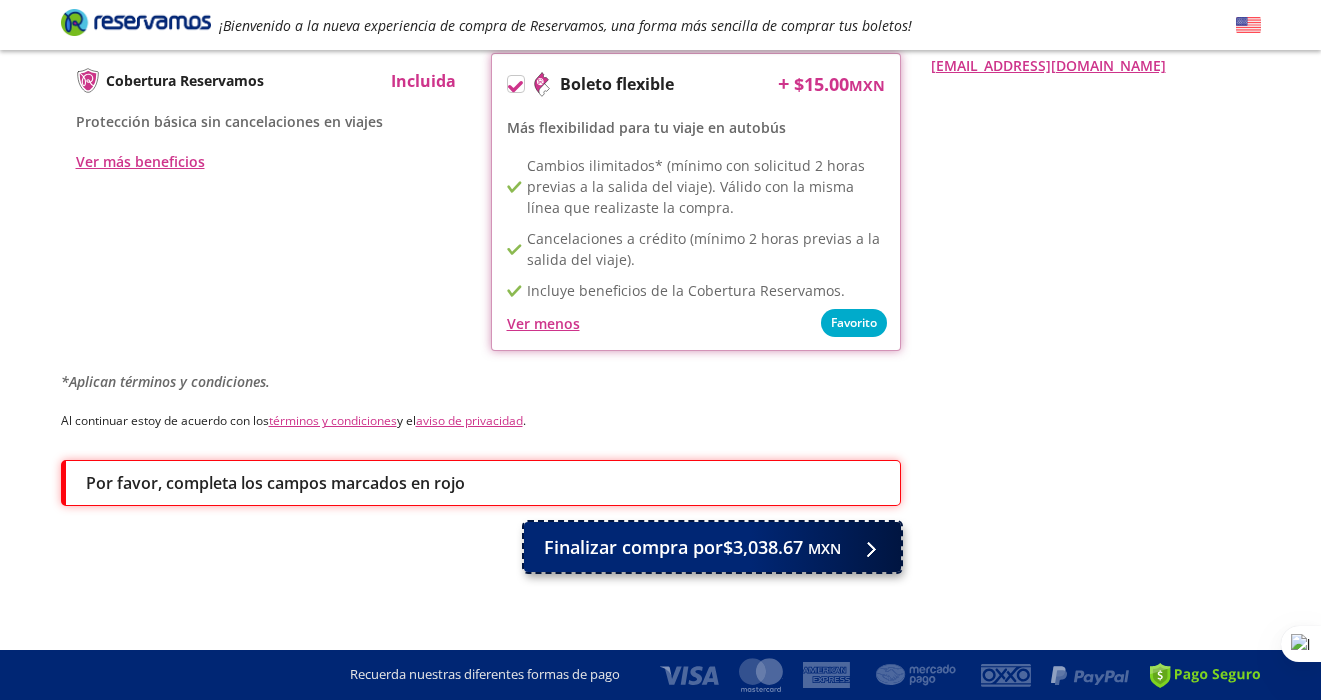 click on "Finalizar compra por  $3,038.67   MXN" at bounding box center [692, 547] 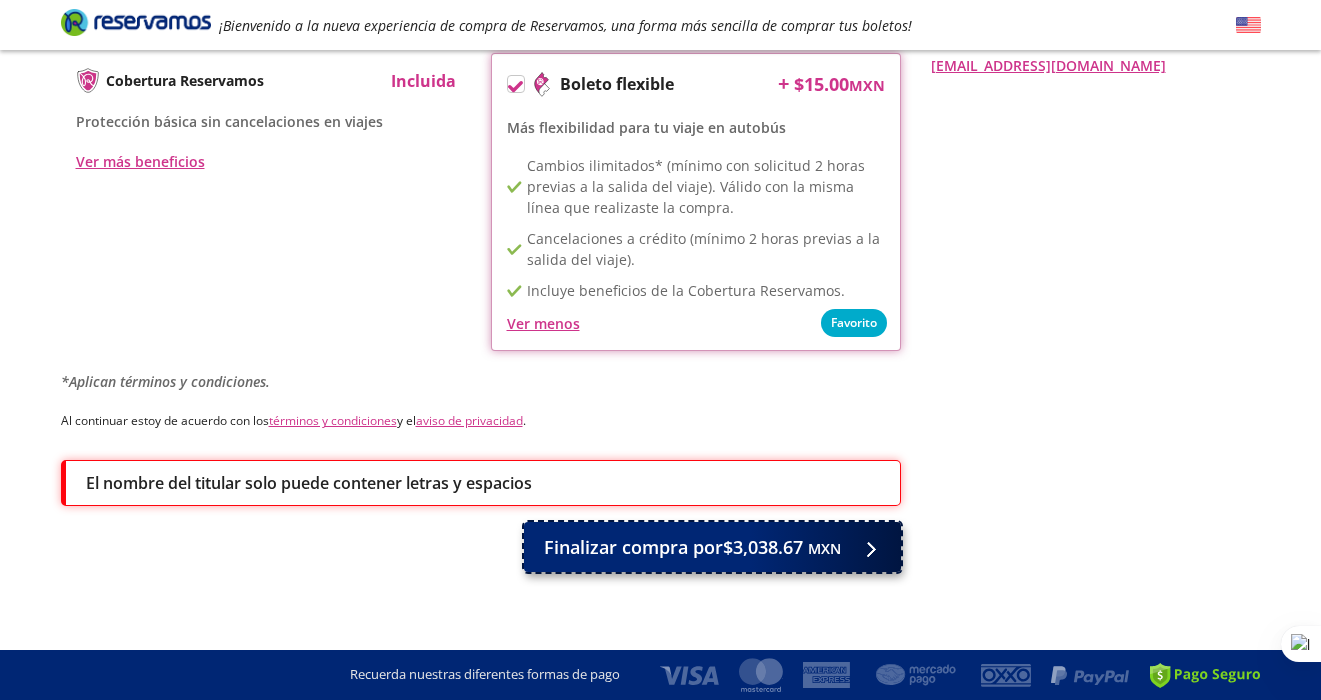click on "Finalizar compra por  $3,038.67   MXN" at bounding box center [692, 547] 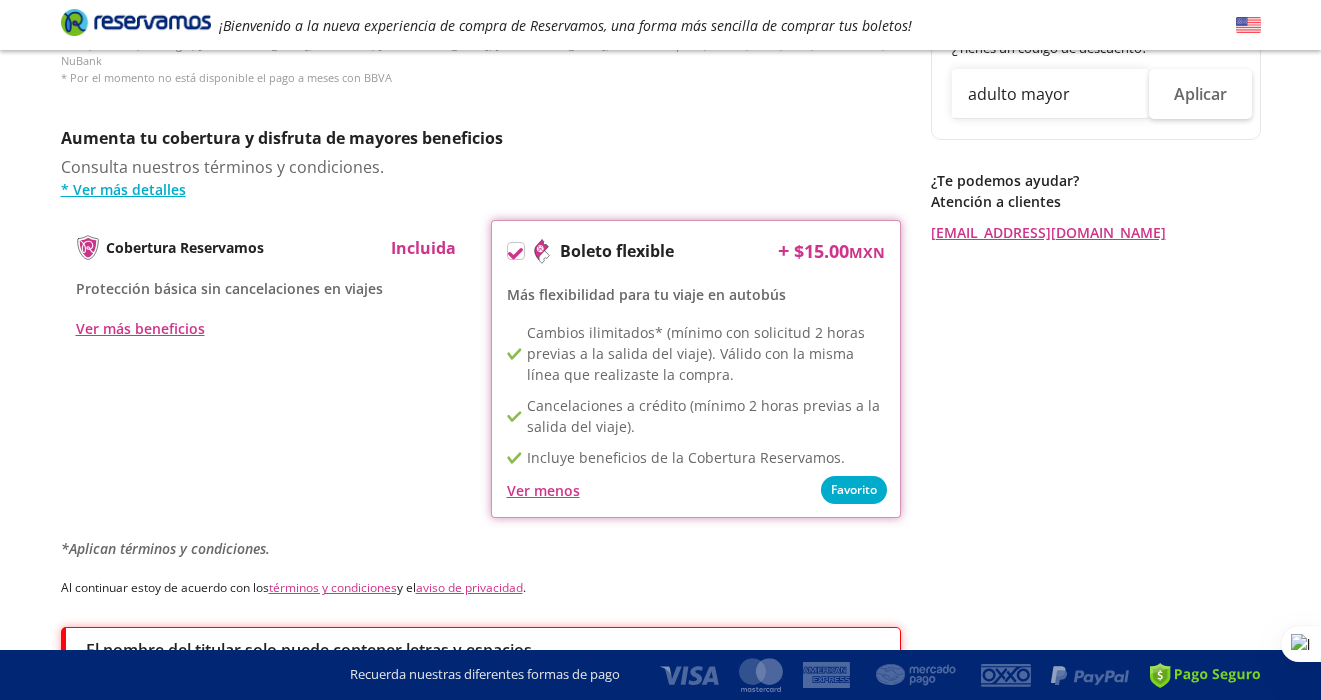 scroll, scrollTop: 909, scrollLeft: 0, axis: vertical 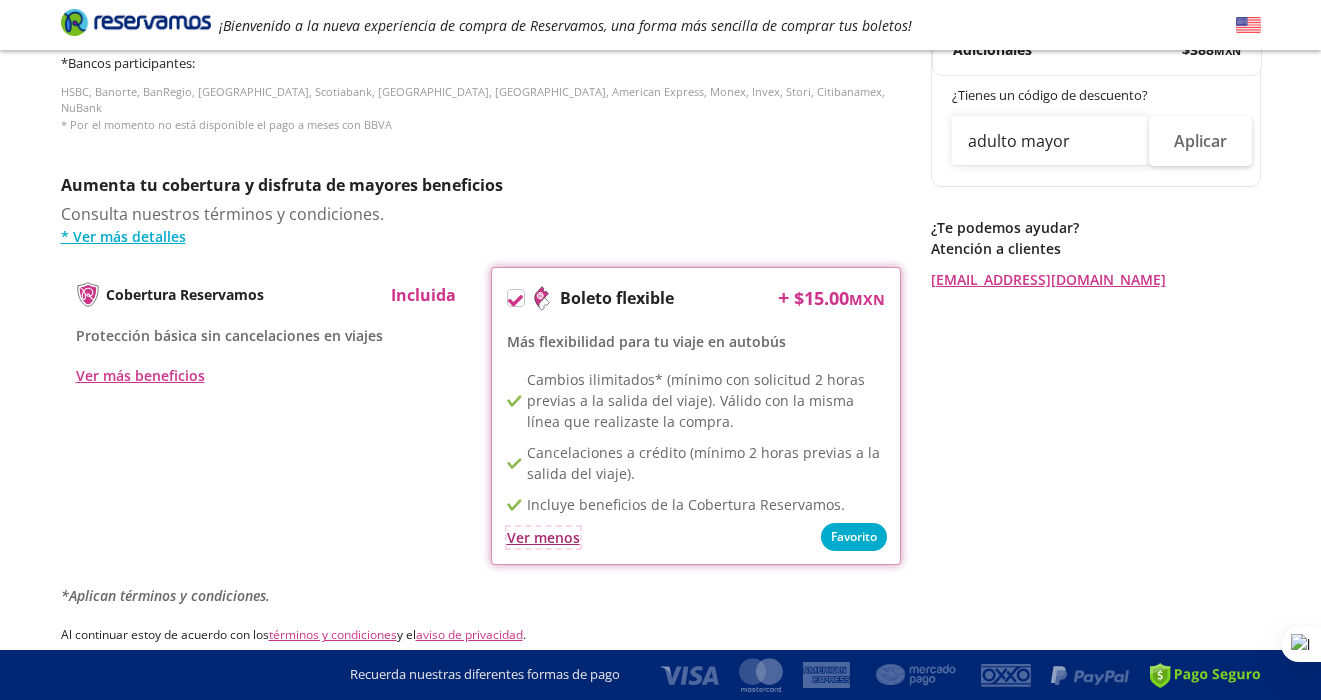 click on "Ver menos" at bounding box center (543, 537) 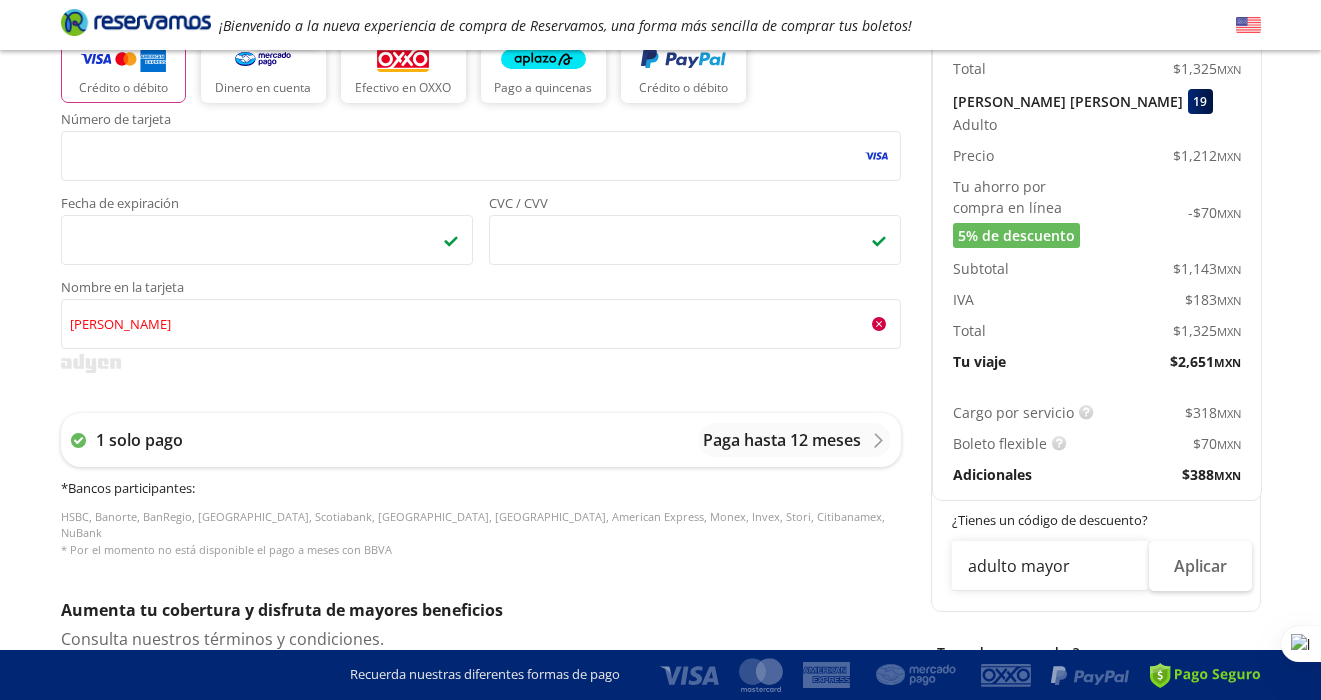 scroll, scrollTop: 408, scrollLeft: 0, axis: vertical 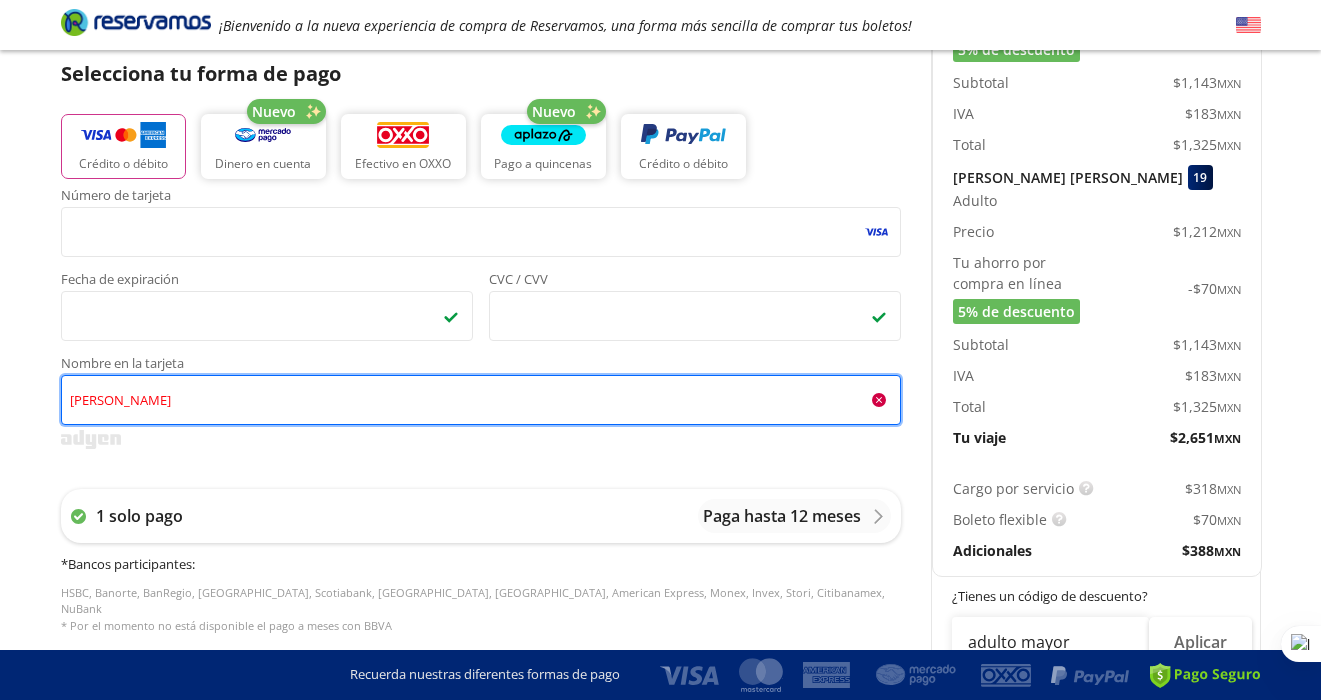 click on "[PERSON_NAME]" at bounding box center (481, 400) 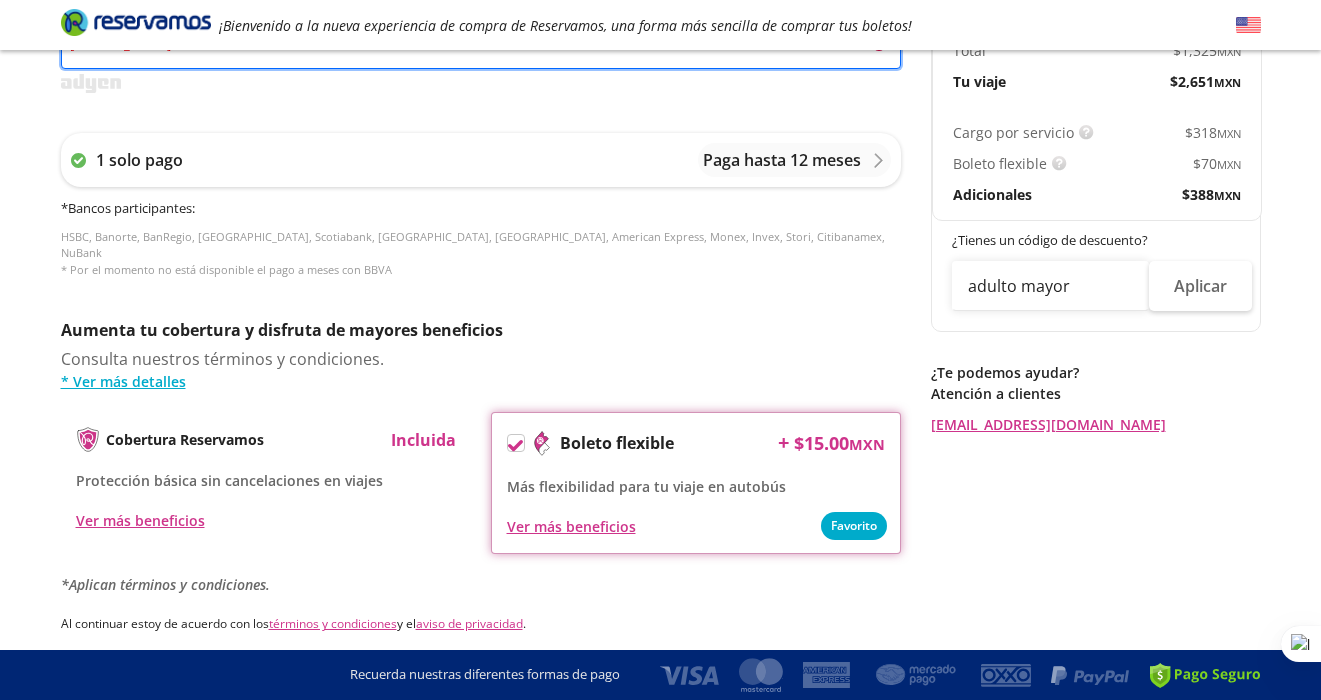 scroll, scrollTop: 559, scrollLeft: 0, axis: vertical 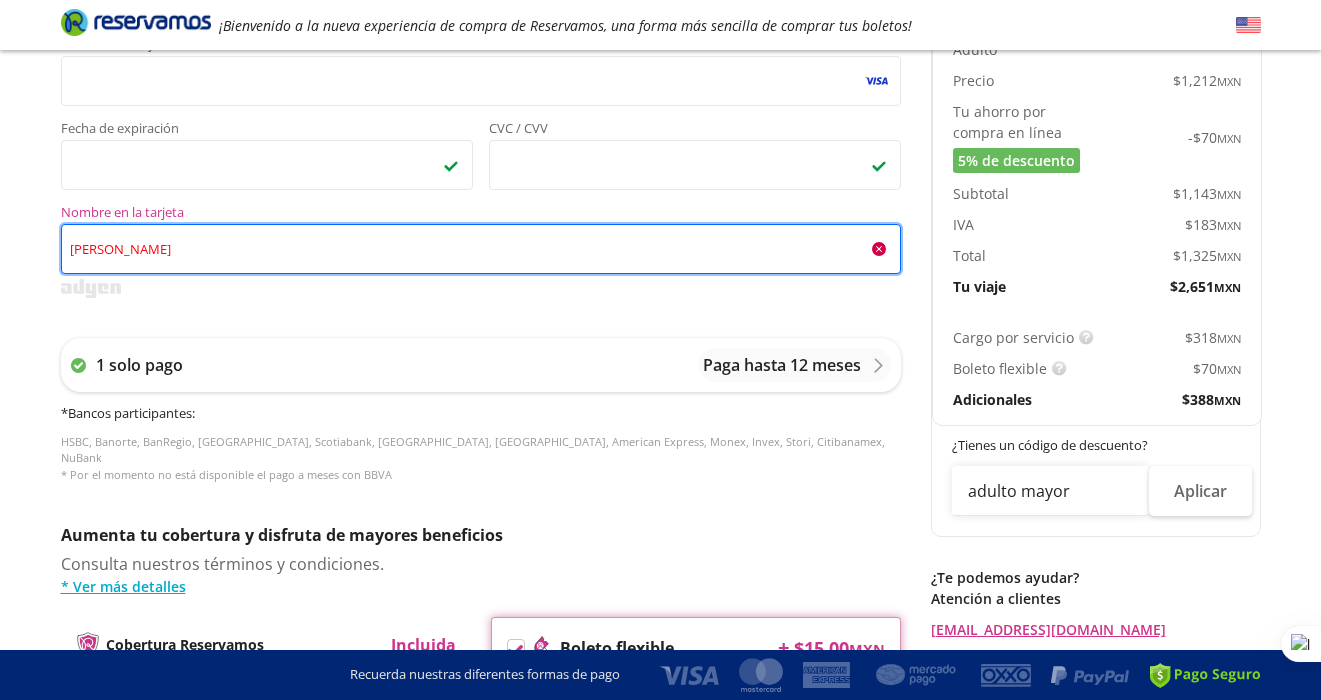 click on "[PERSON_NAME]" at bounding box center (481, 249) 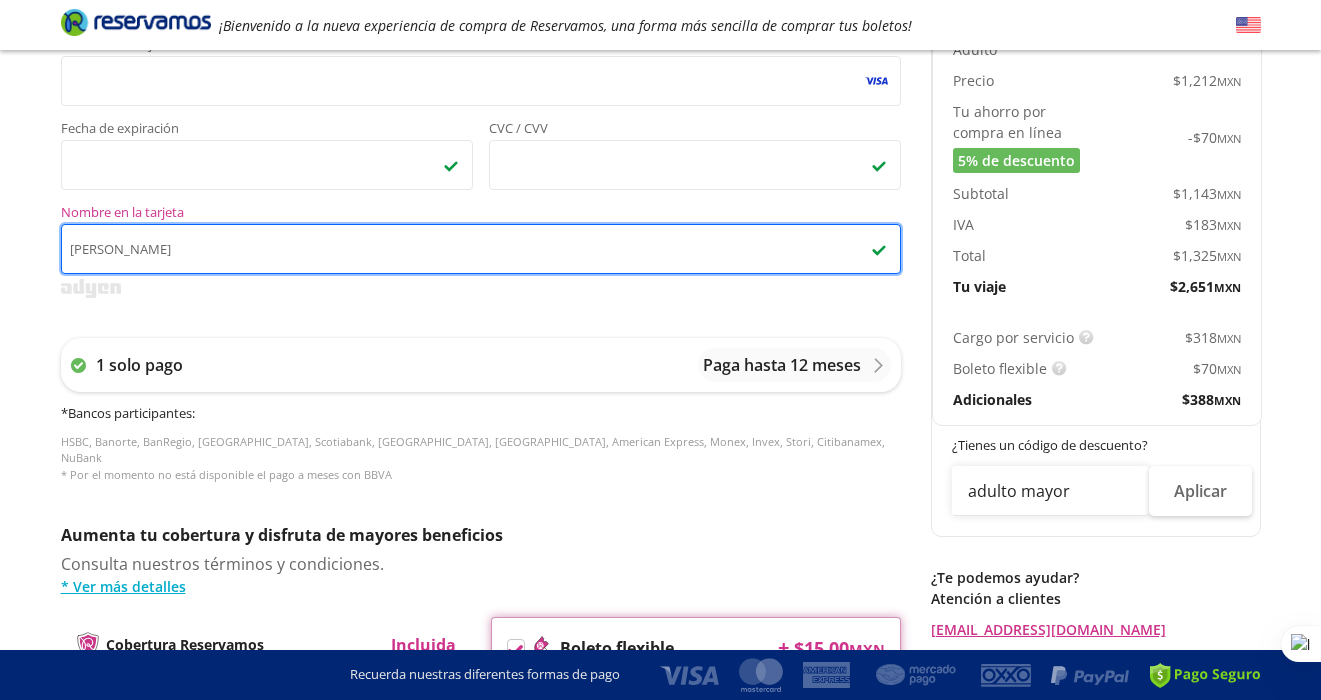 type on "[PERSON_NAME]" 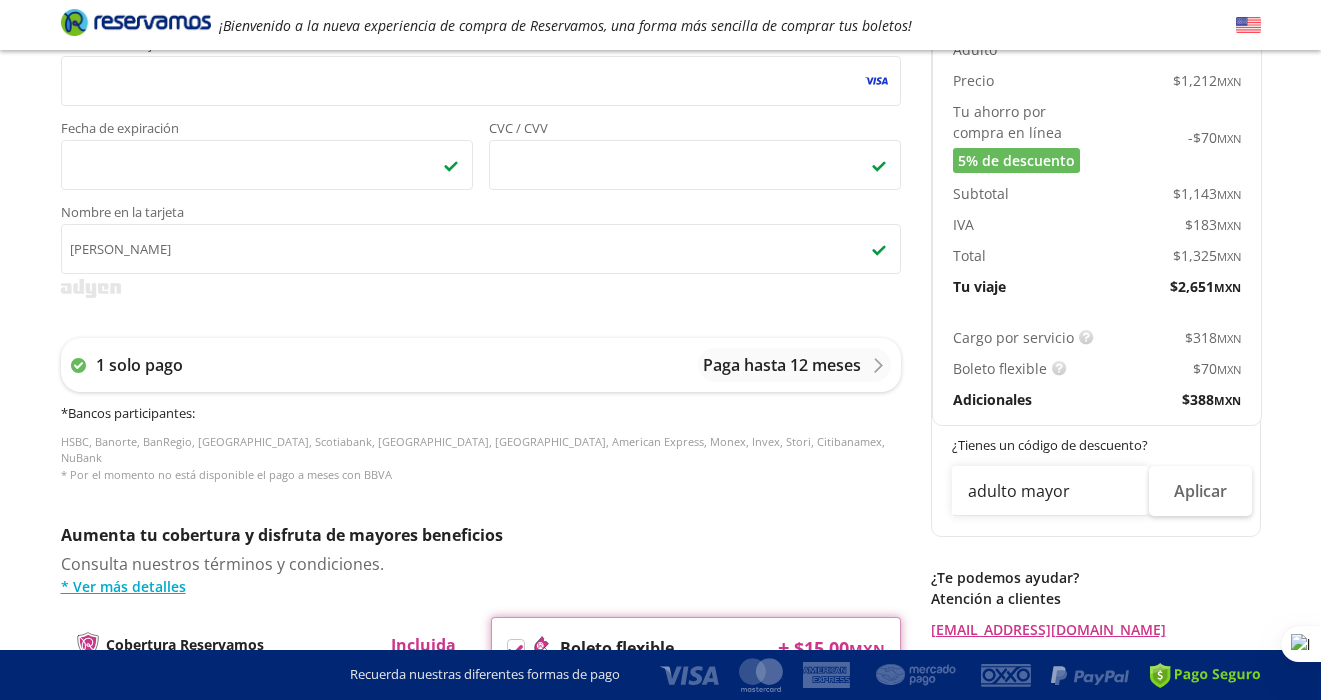 click on "Número de tarjeta <p>Your browser does not support iframes.</p> Fecha de expiración <p>Your browser does not support iframes.</p> CVC / CVV <p>Your browser does not support iframes.</p> Nombre en la tarjeta [PERSON_NAME] 1 solo pago Paga hasta 12 meses *  Bancos participantes : HSBC, Banorte, BanRegio, Inbursa, Scotiabank, Afirme, Santander, American Express, Monex, Invex, Stori, Citibanamex, NuBank * Por el momento no está disponible el pago a meses con BBVA" at bounding box center (481, 270) 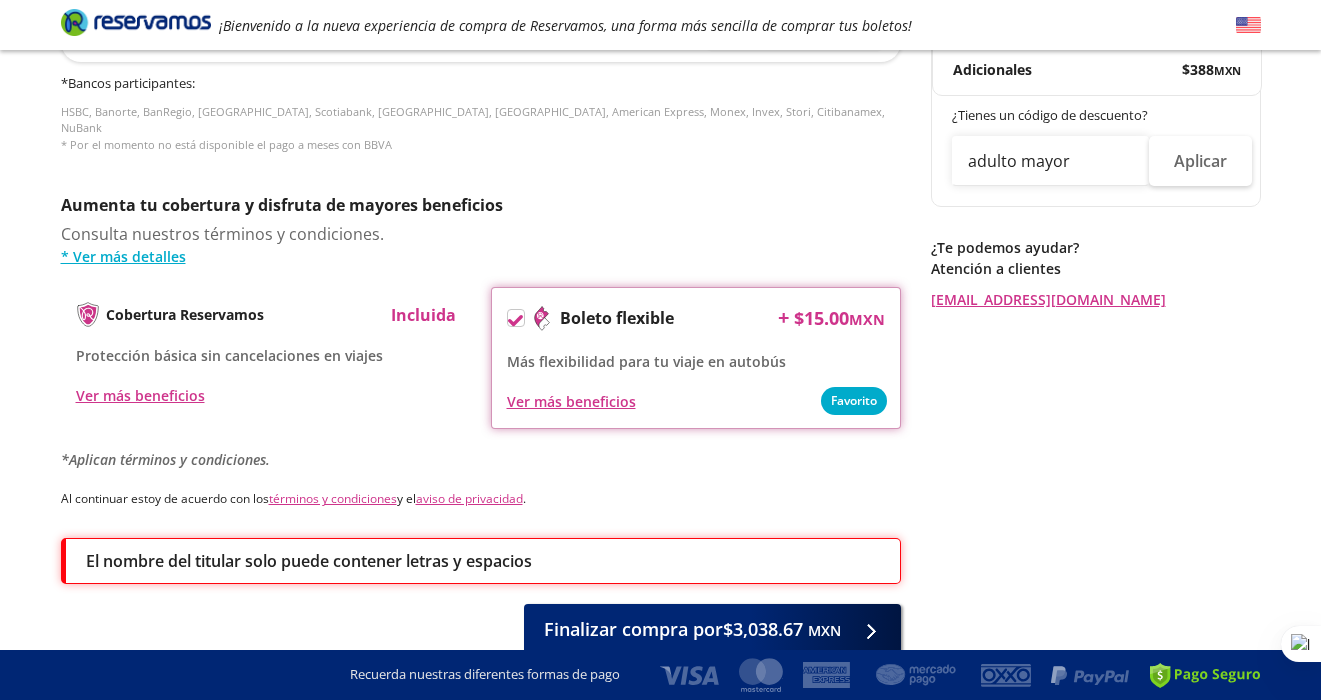 scroll, scrollTop: 922, scrollLeft: 0, axis: vertical 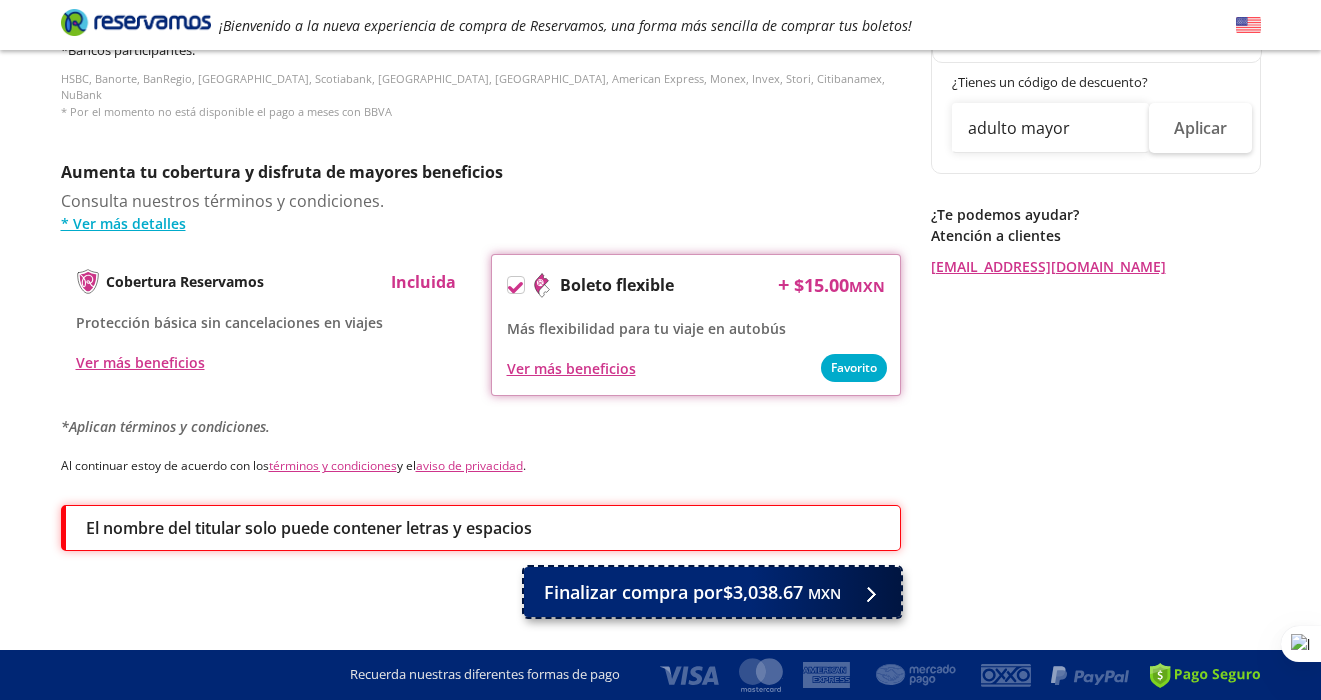 click on "Finalizar compra por  $3,038.67   MXN" at bounding box center (692, 592) 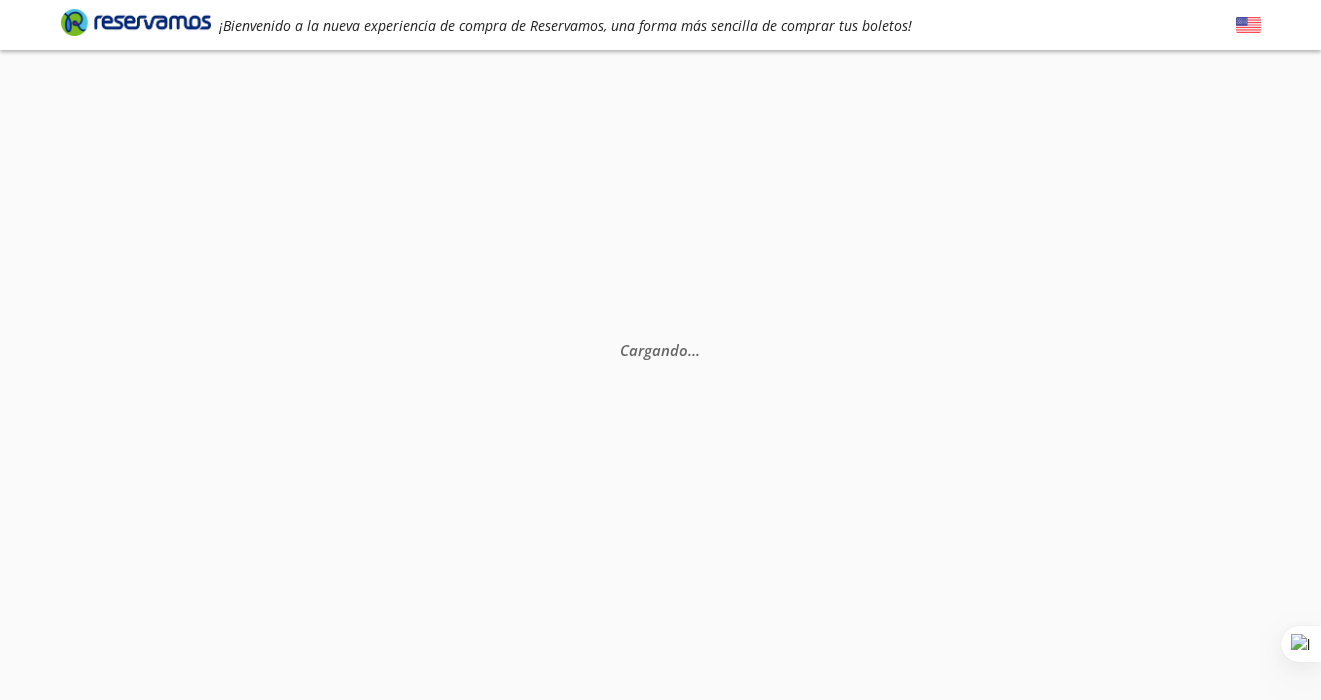 scroll, scrollTop: 0, scrollLeft: 0, axis: both 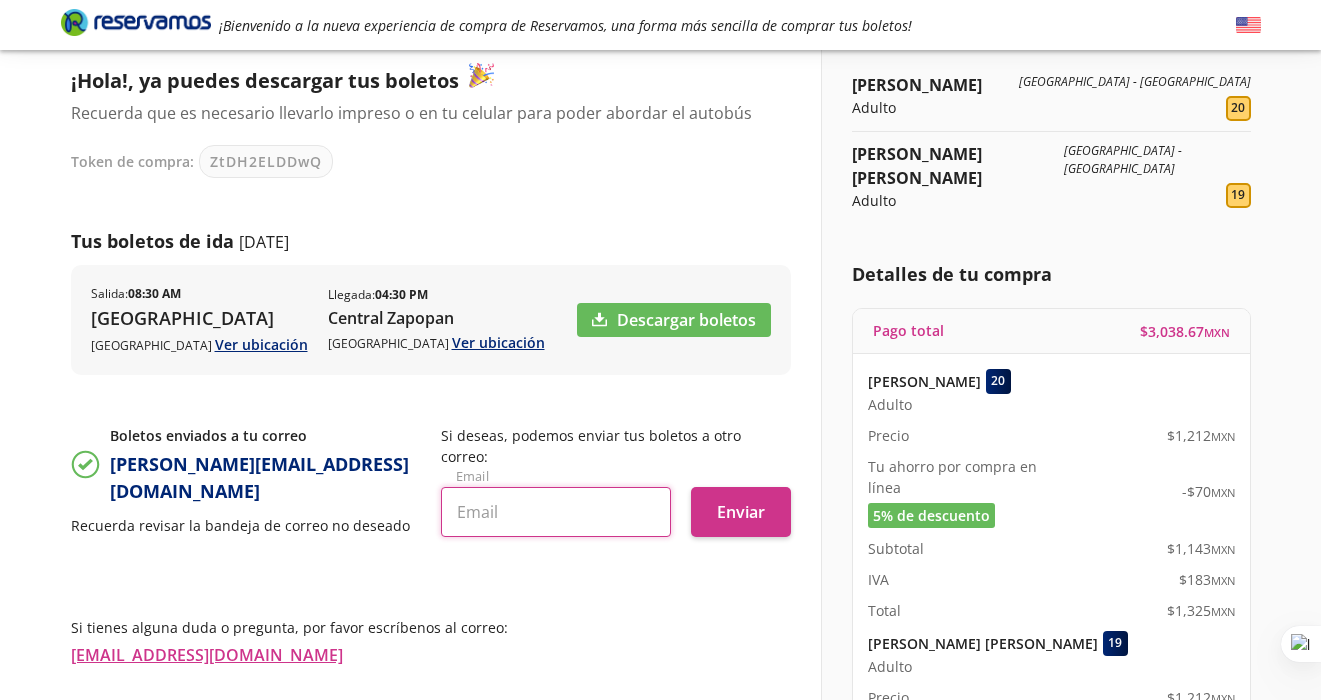 click at bounding box center [556, 512] 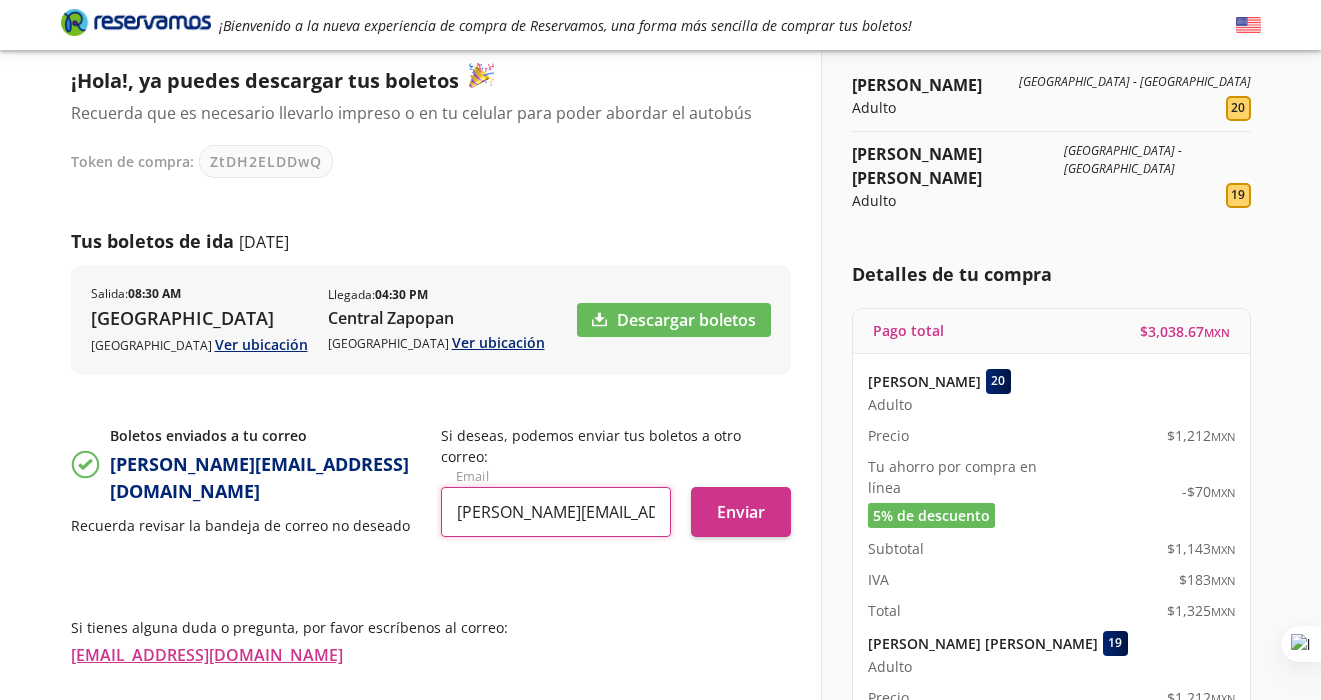 type on "[PERSON_NAME][EMAIL_ADDRESS][DOMAIN_NAME]" 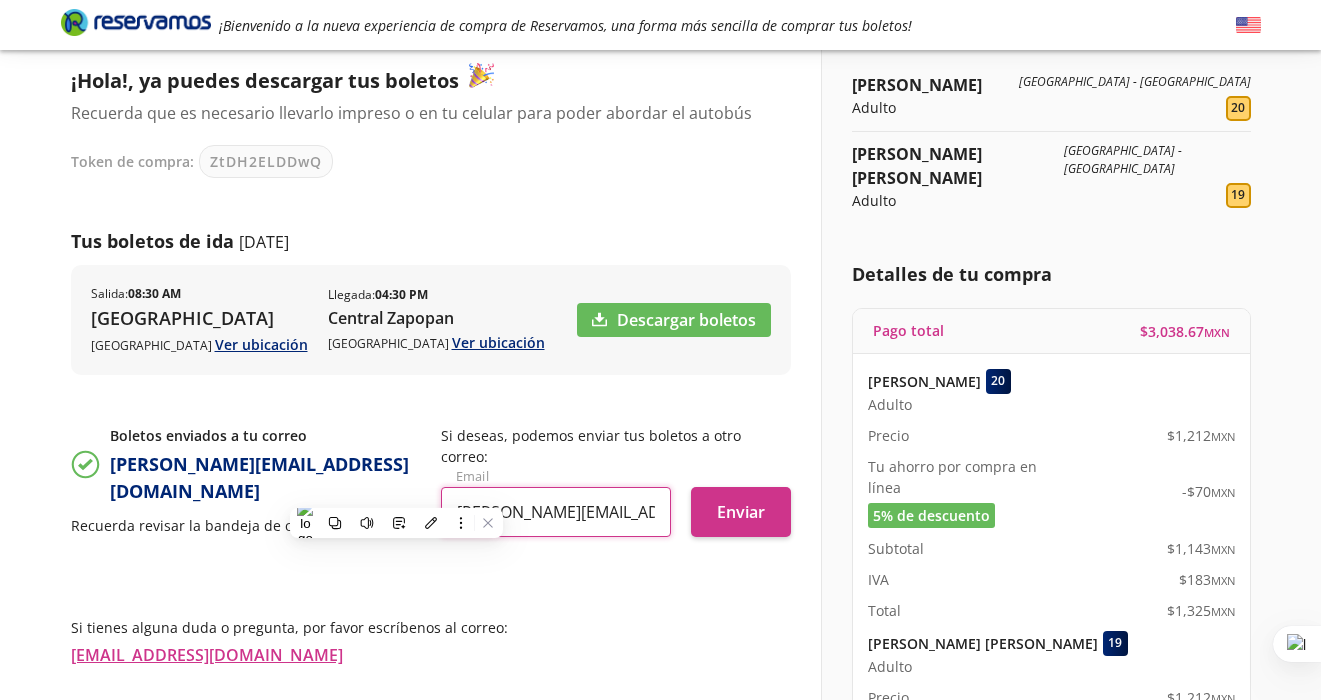 type 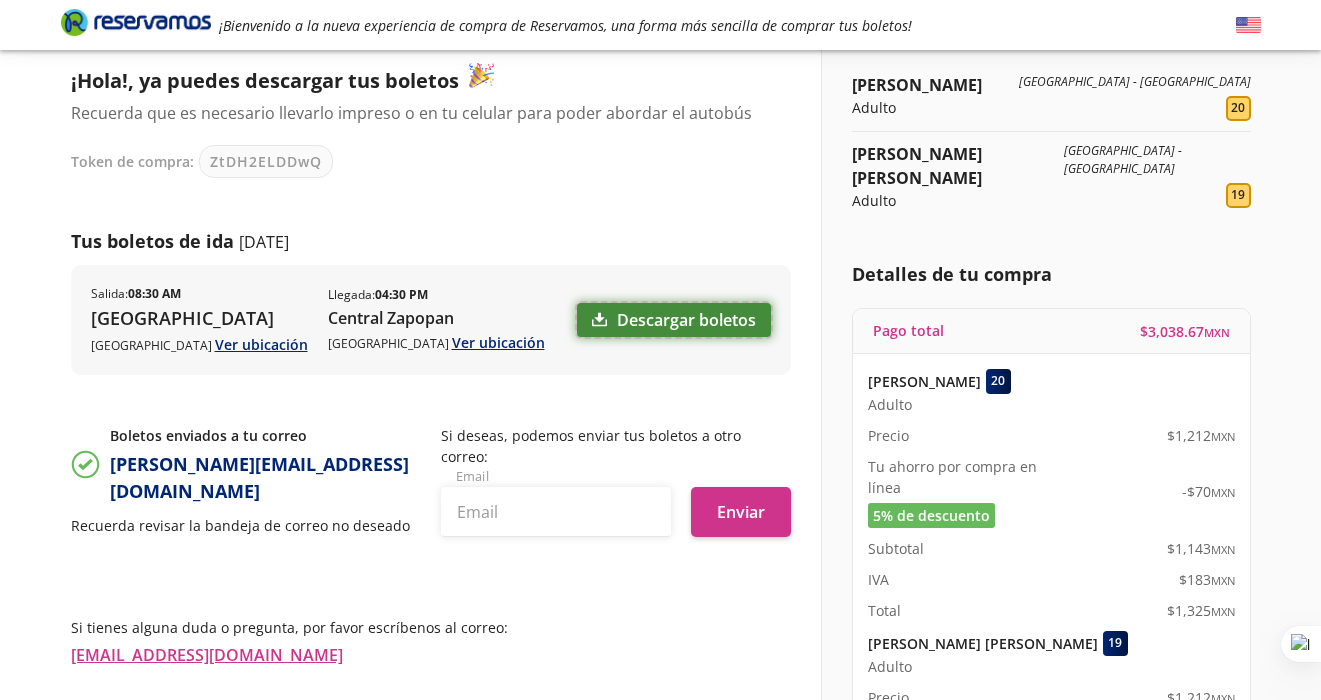 click on "Descargar boletos" at bounding box center (674, 320) 